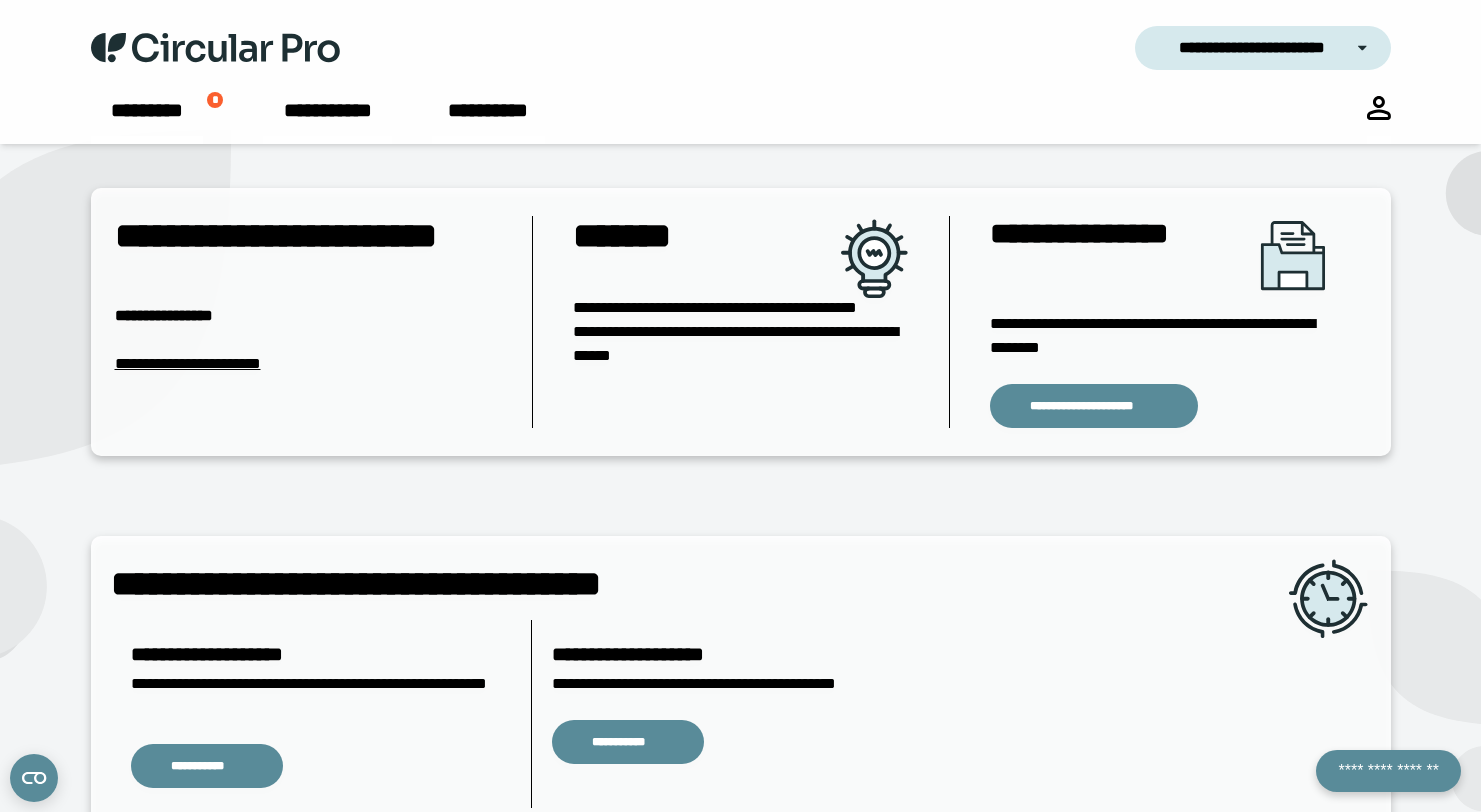 scroll, scrollTop: 0, scrollLeft: 0, axis: both 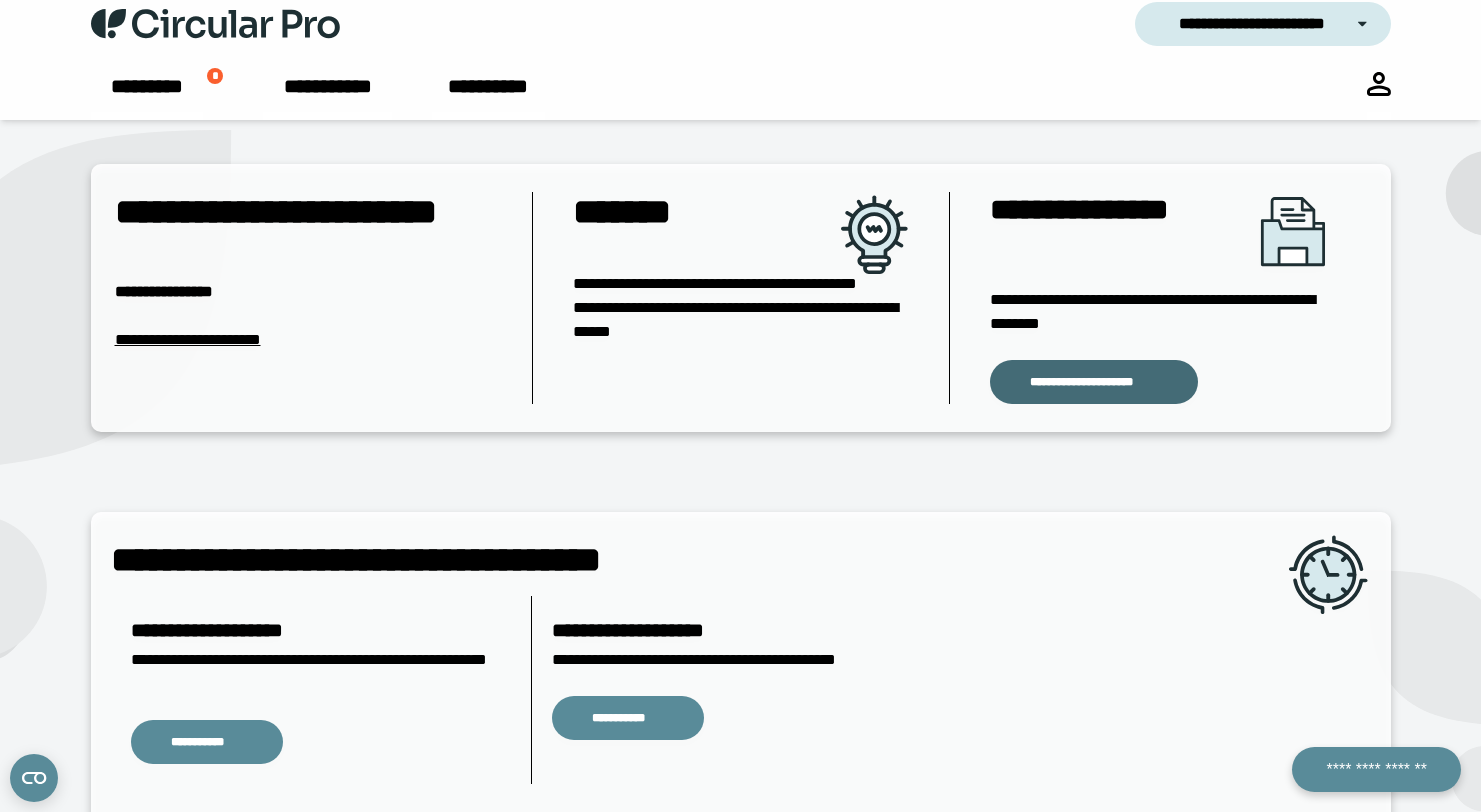 click on "**********" at bounding box center [1093, 382] 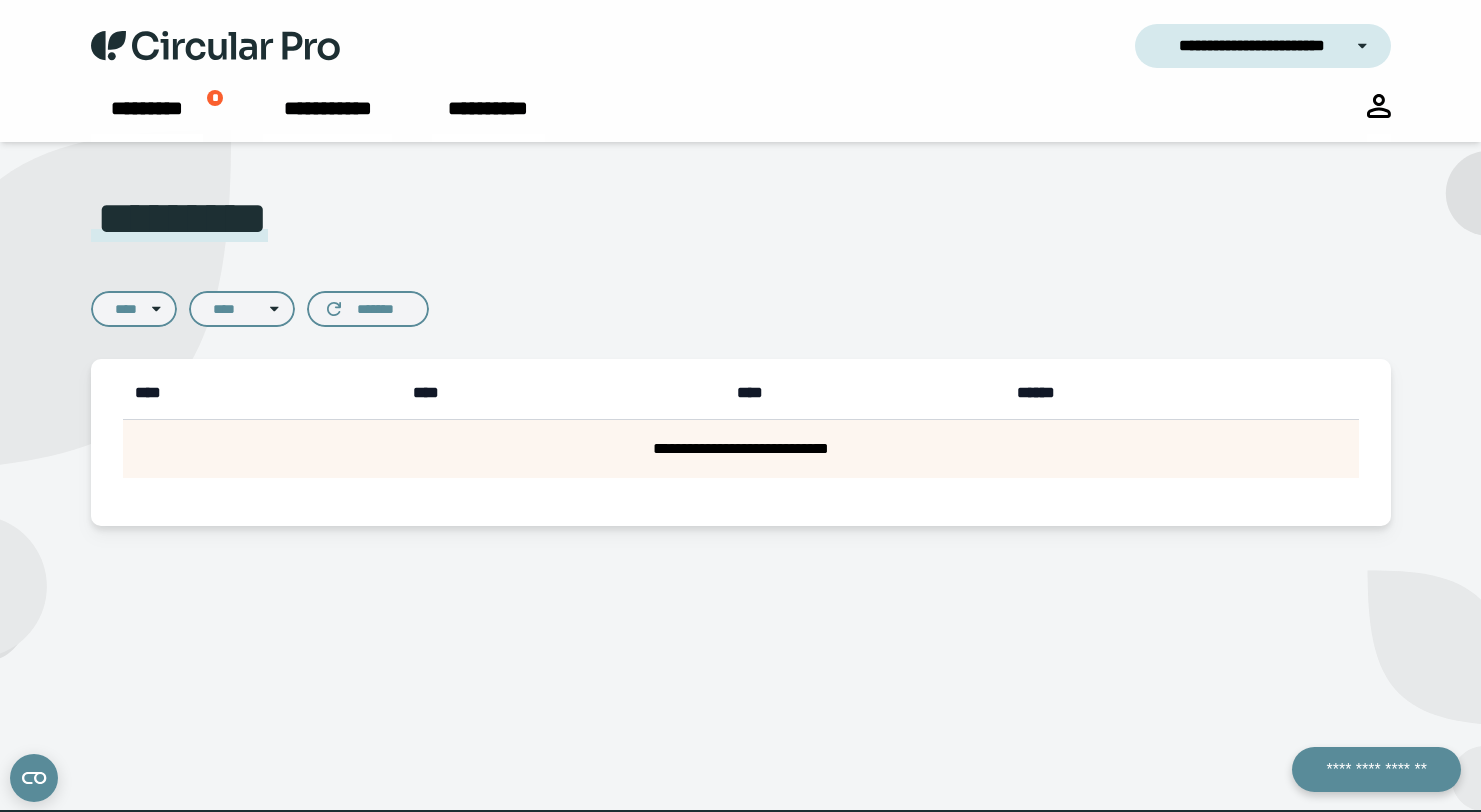 scroll, scrollTop: 0, scrollLeft: 0, axis: both 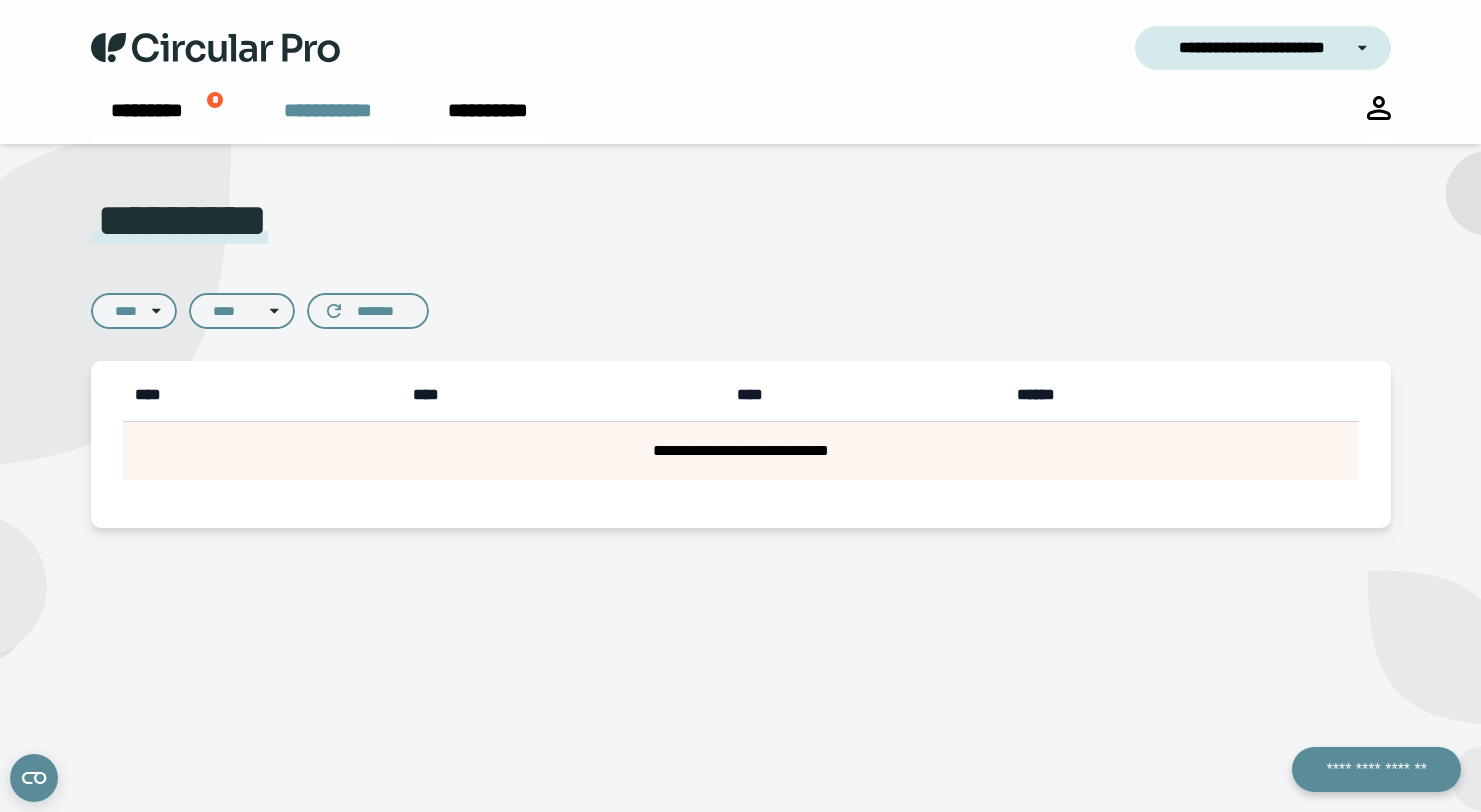 click on "**********" at bounding box center [327, 120] 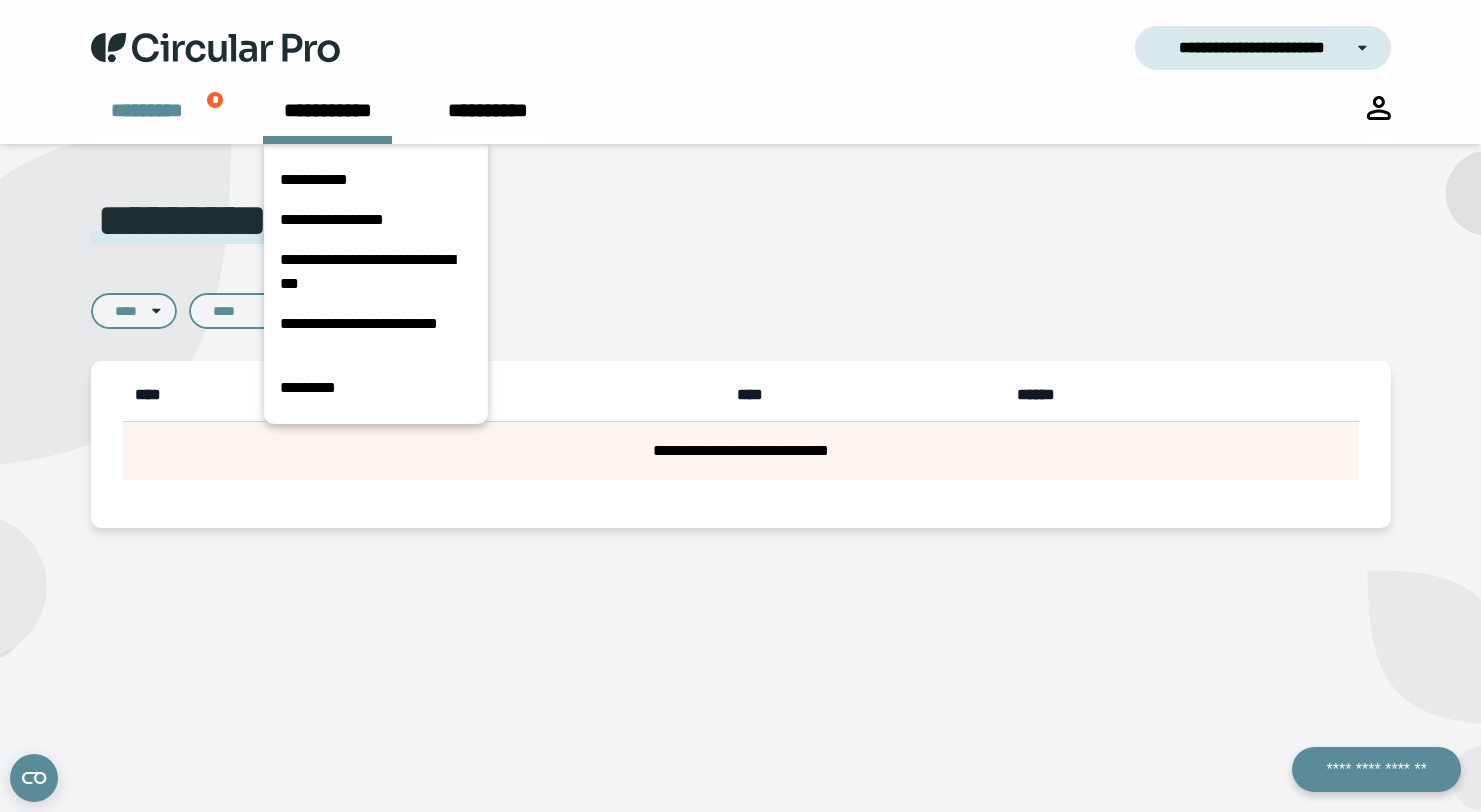 click on "*********" at bounding box center (147, 120) 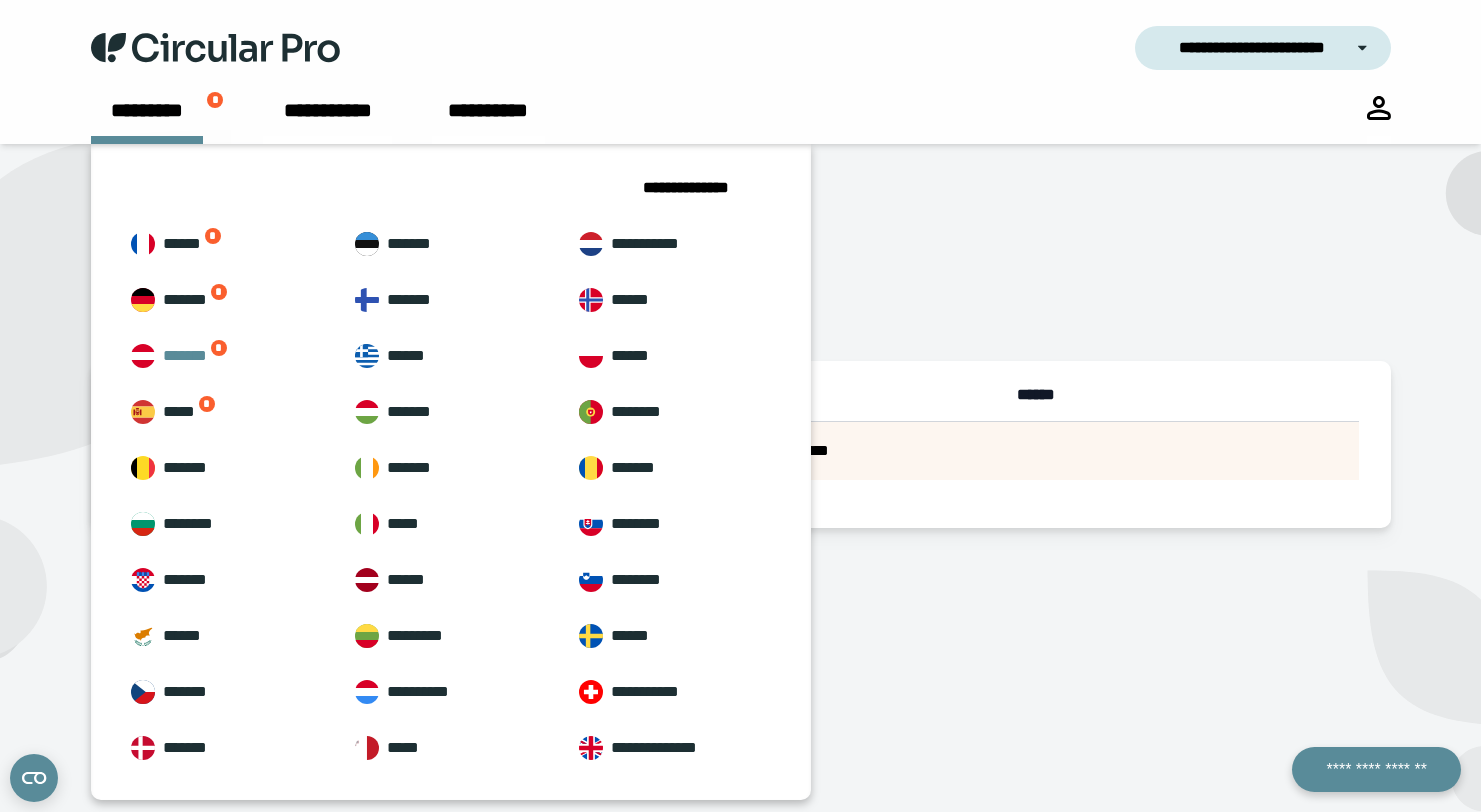 click on "******* *" at bounding box center (227, 356) 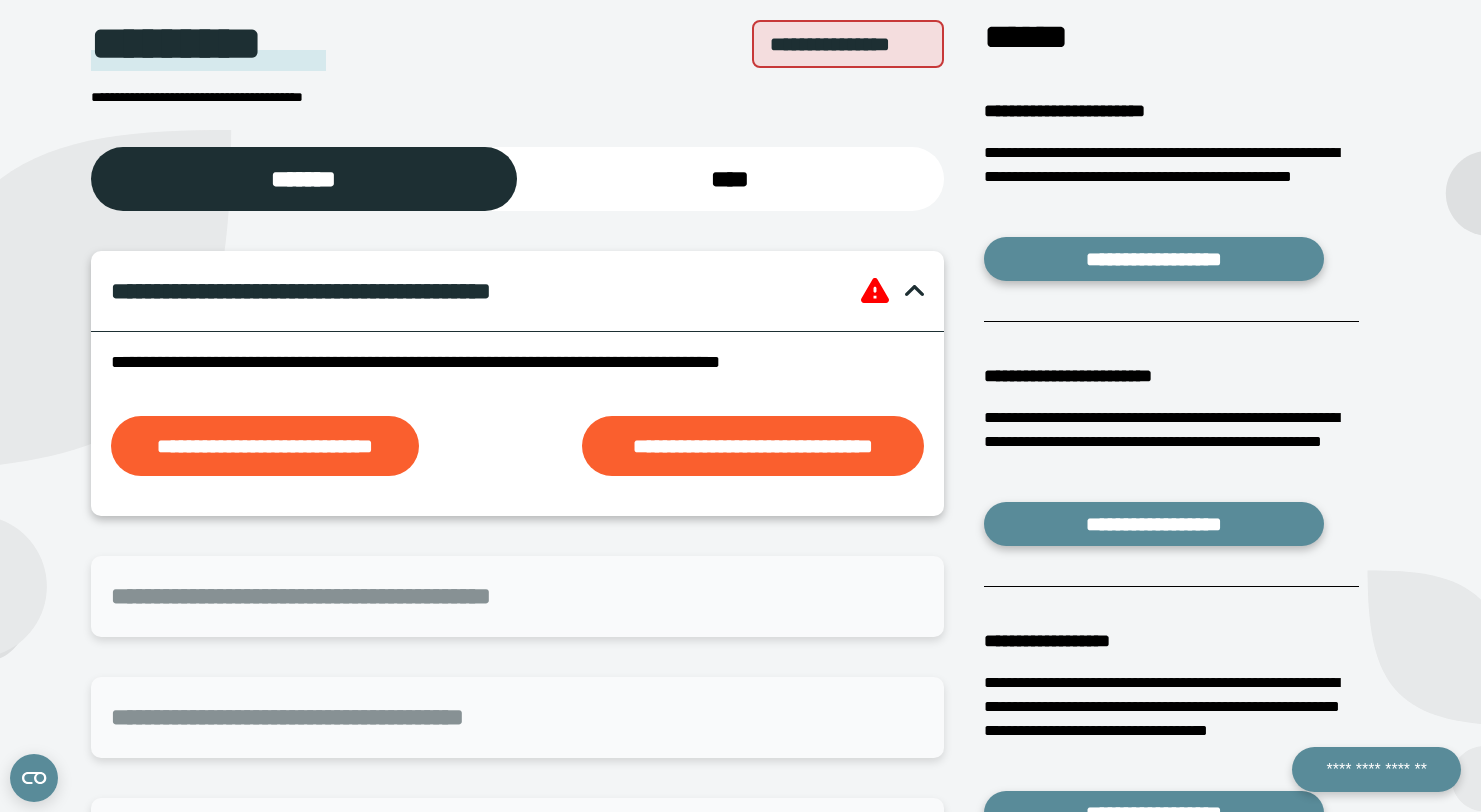 scroll, scrollTop: 375, scrollLeft: 0, axis: vertical 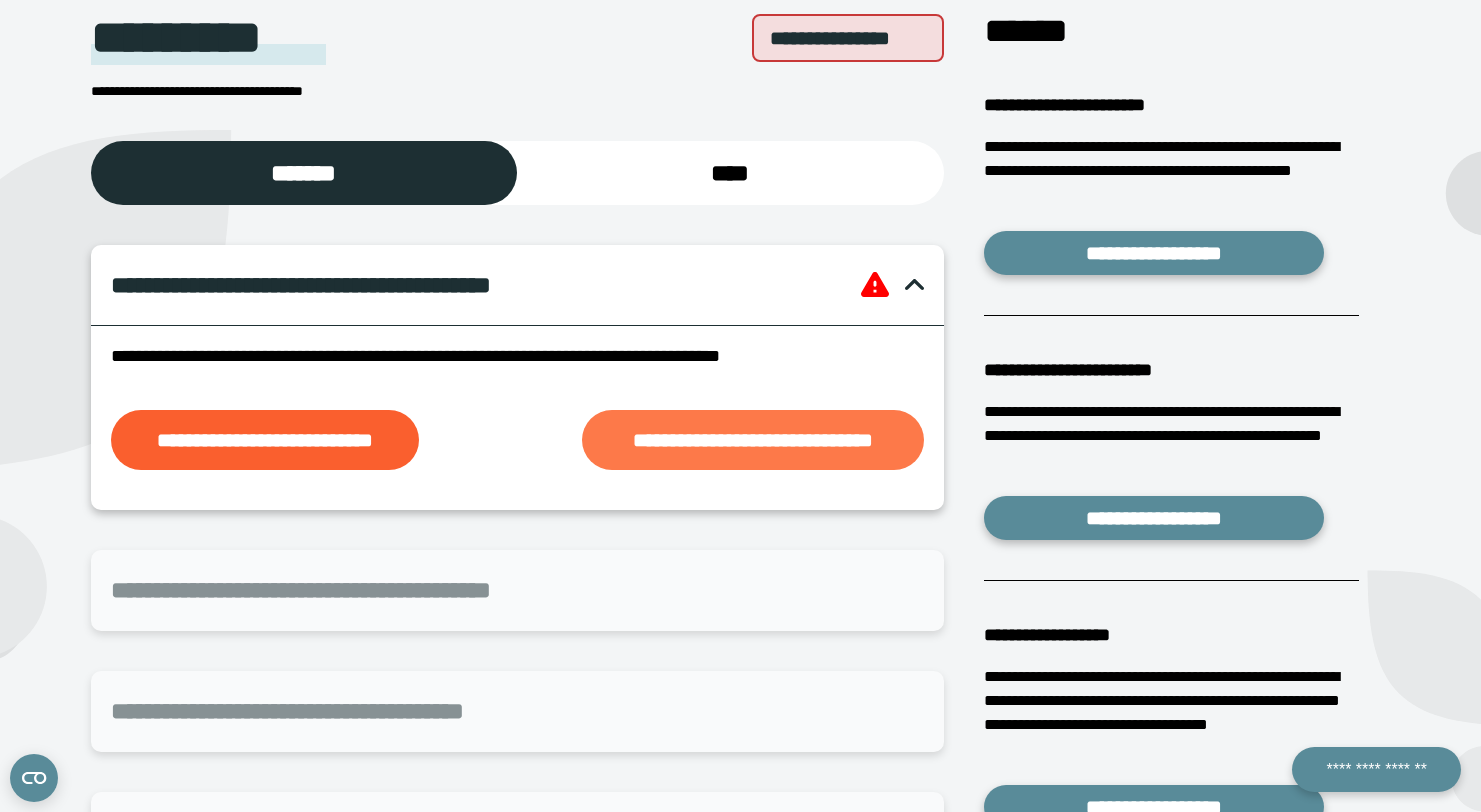 click on "**********" at bounding box center (752, 440) 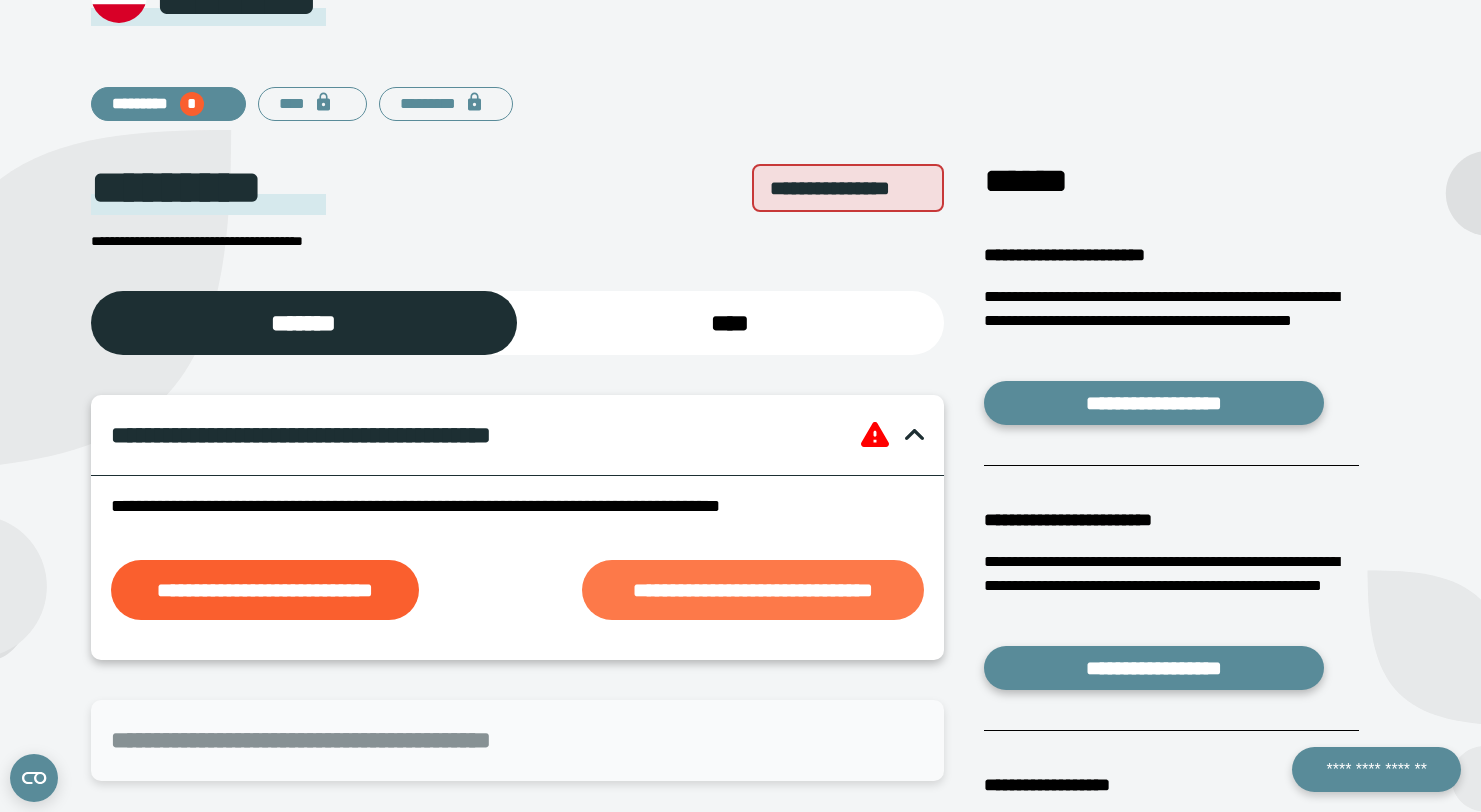 scroll, scrollTop: 0, scrollLeft: 0, axis: both 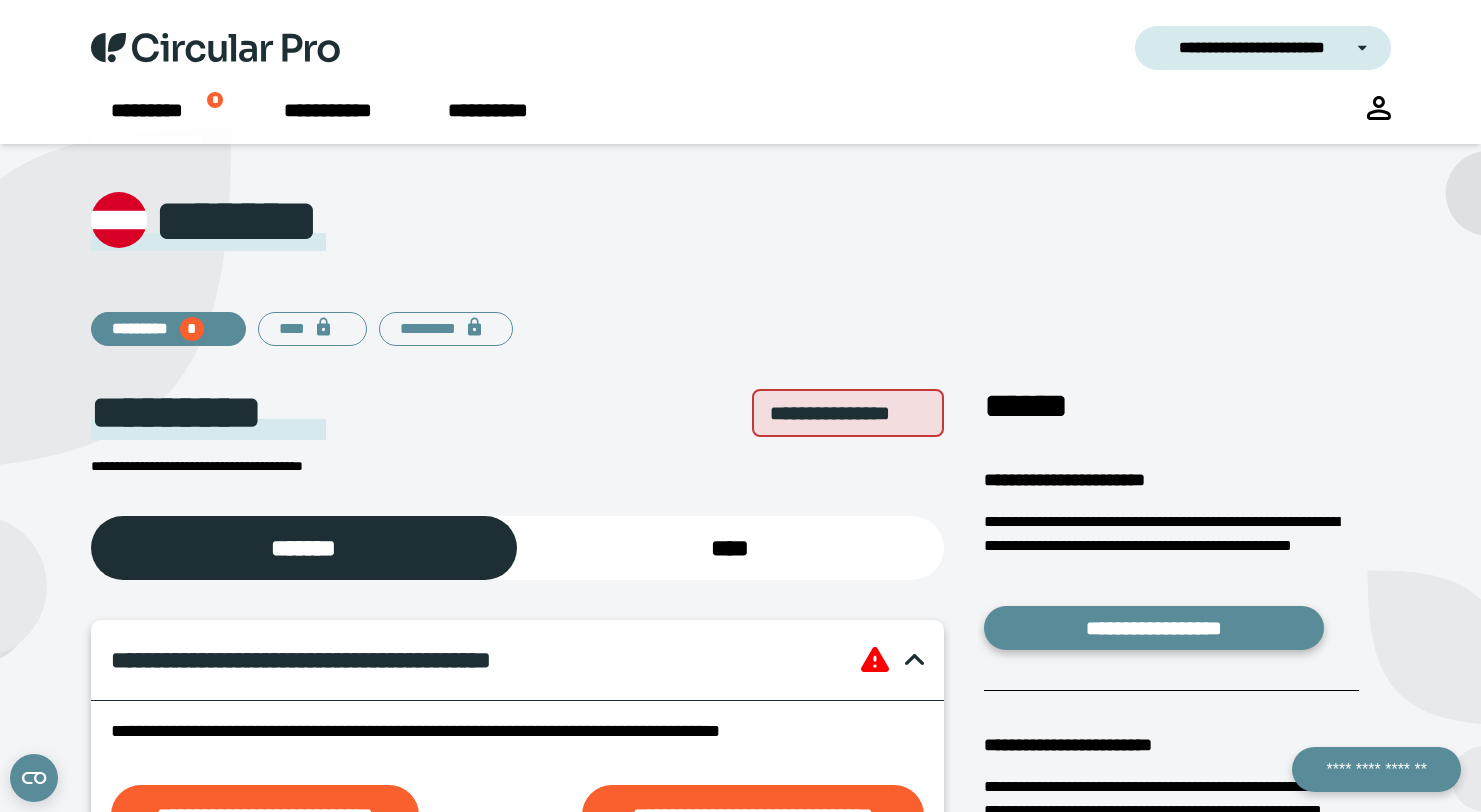 click on "********* *" at bounding box center (169, 329) 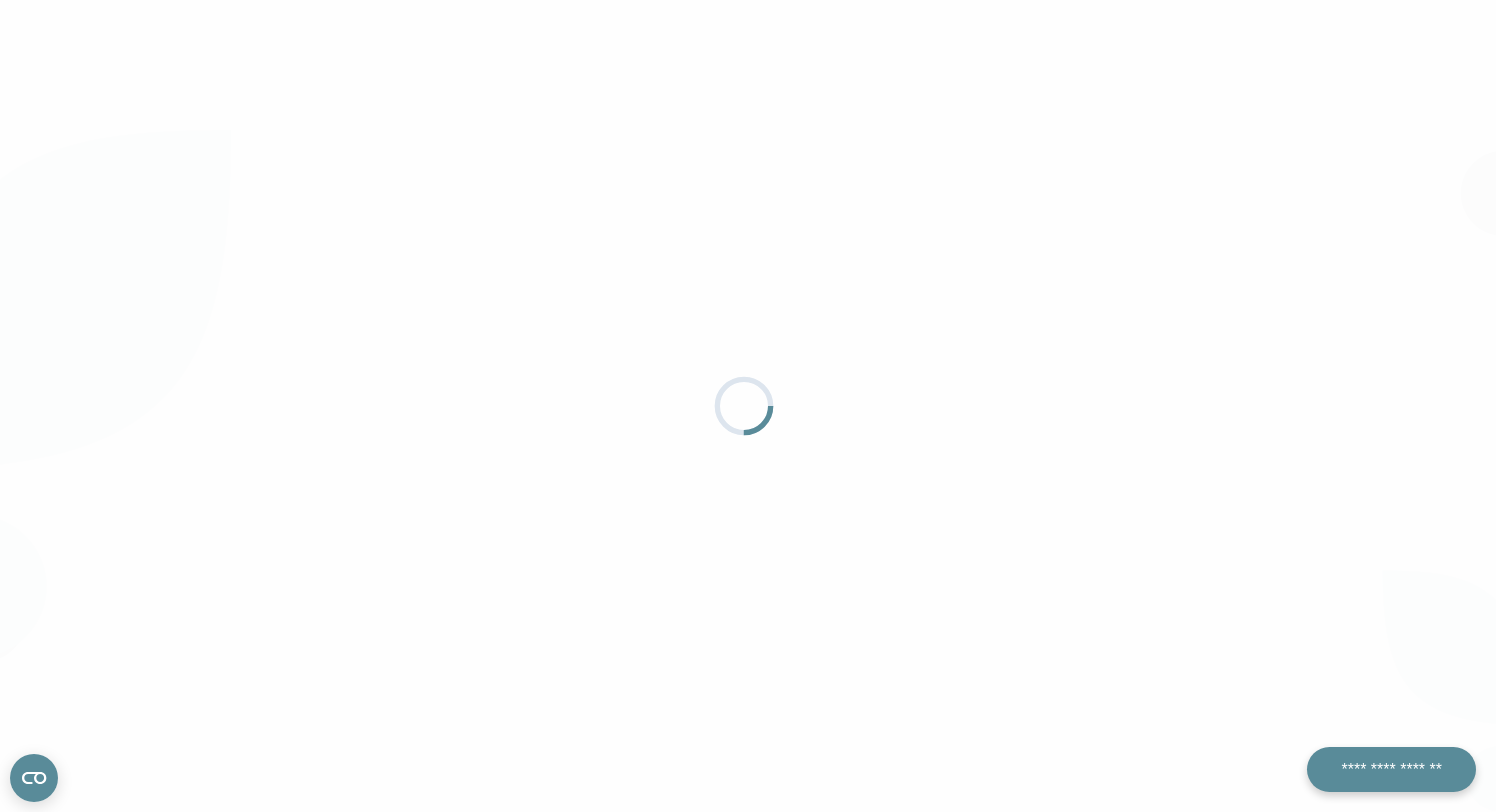 scroll, scrollTop: 0, scrollLeft: 0, axis: both 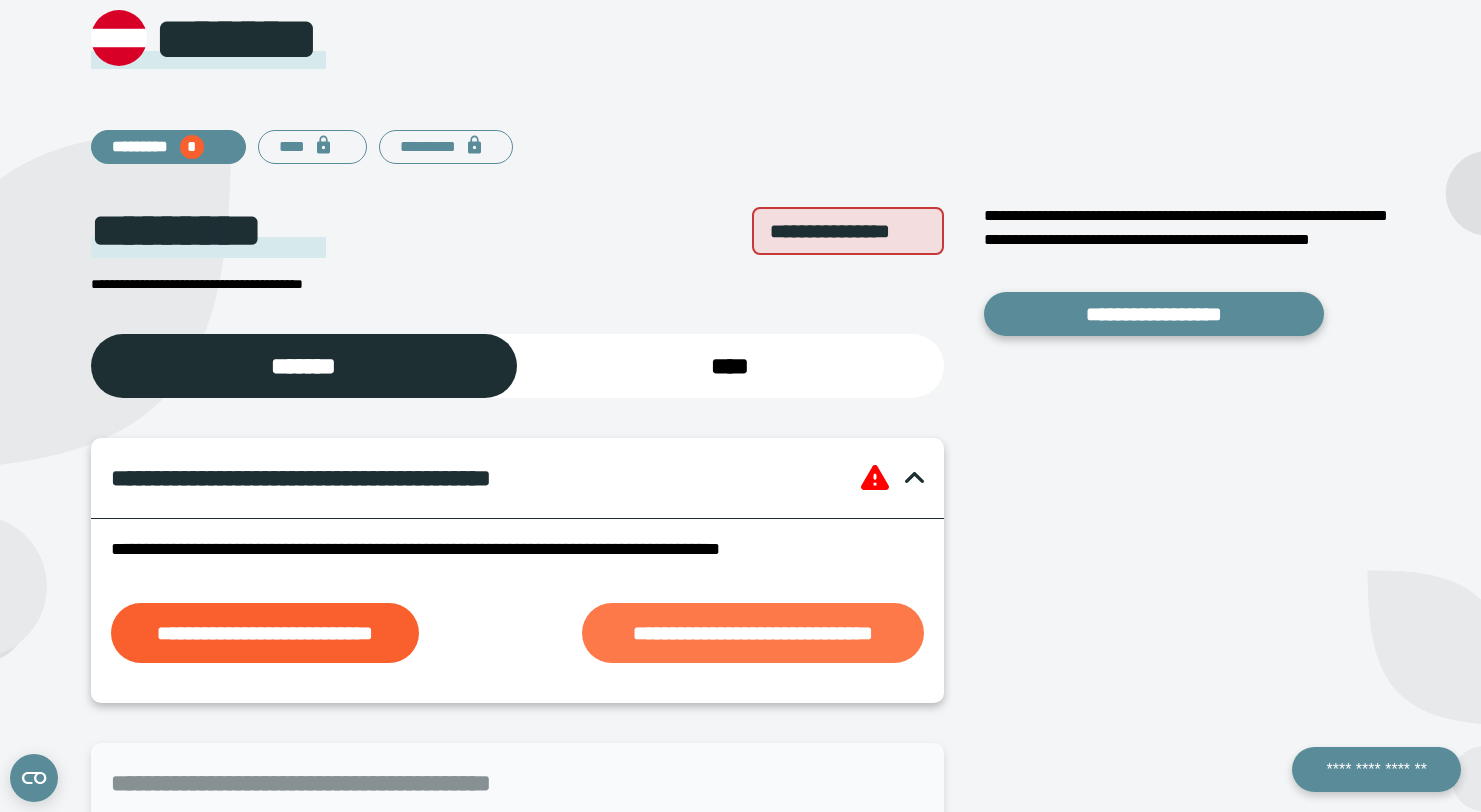 click on "**********" at bounding box center (752, 633) 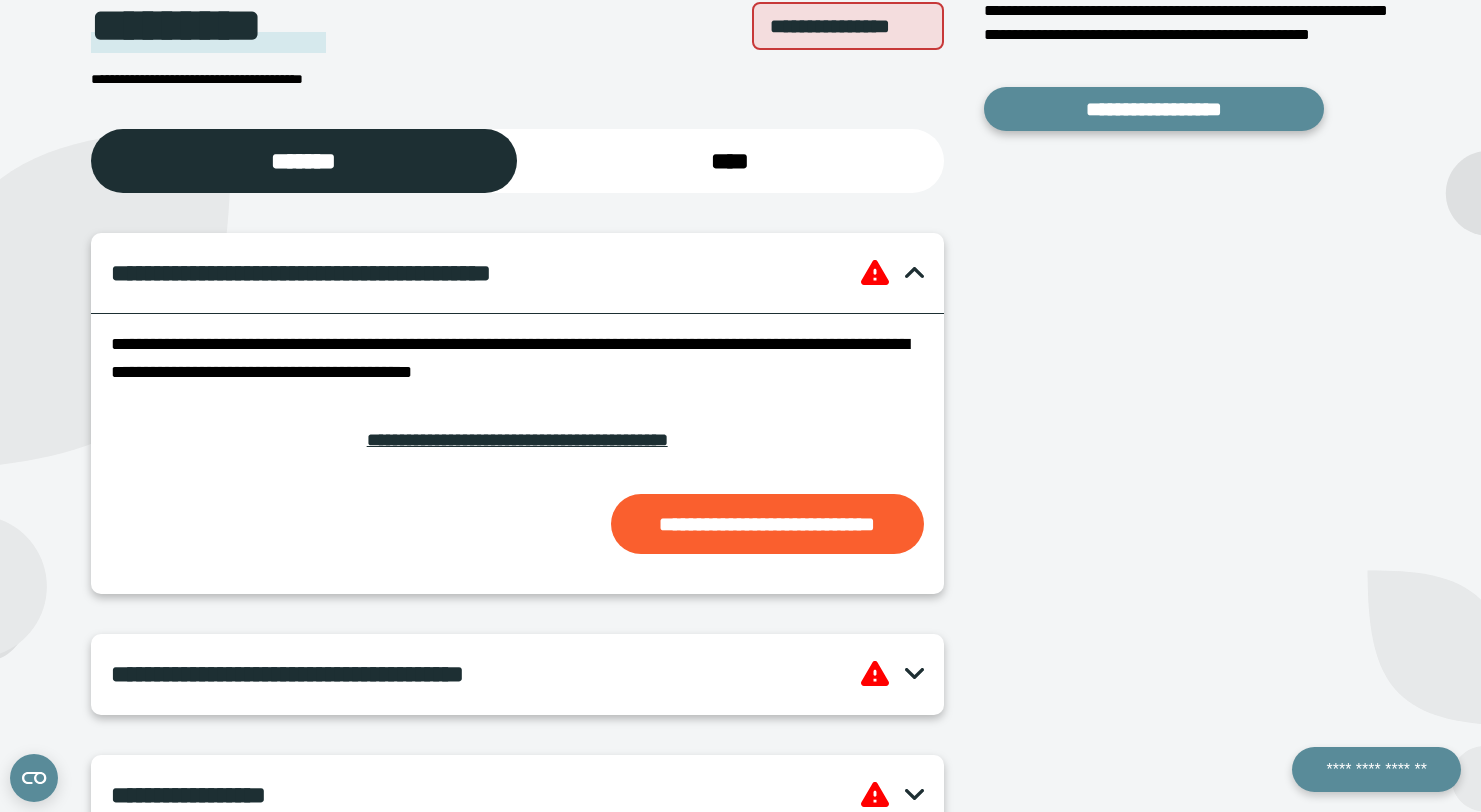 scroll, scrollTop: 383, scrollLeft: 0, axis: vertical 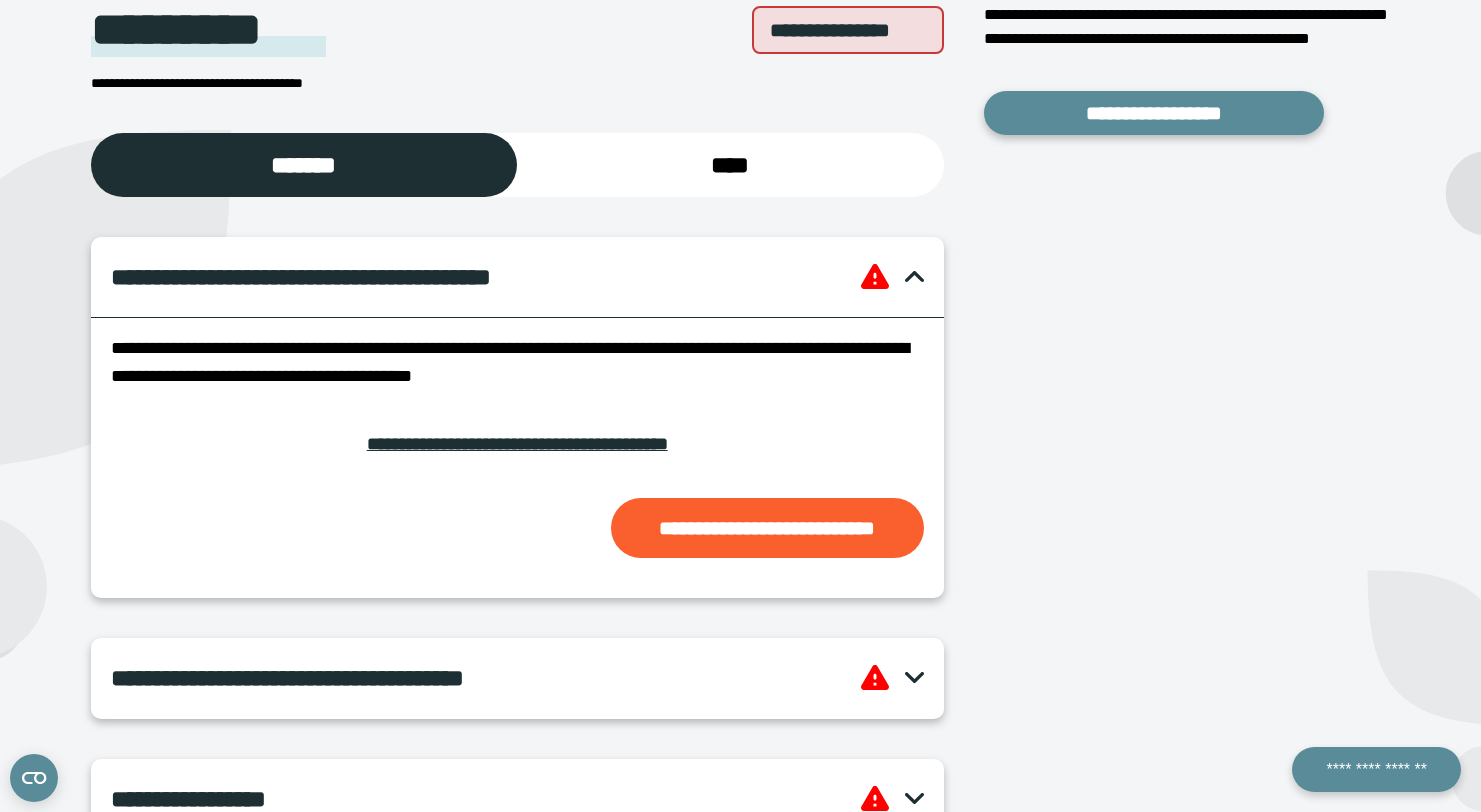 click on "**********" at bounding box center [517, 444] 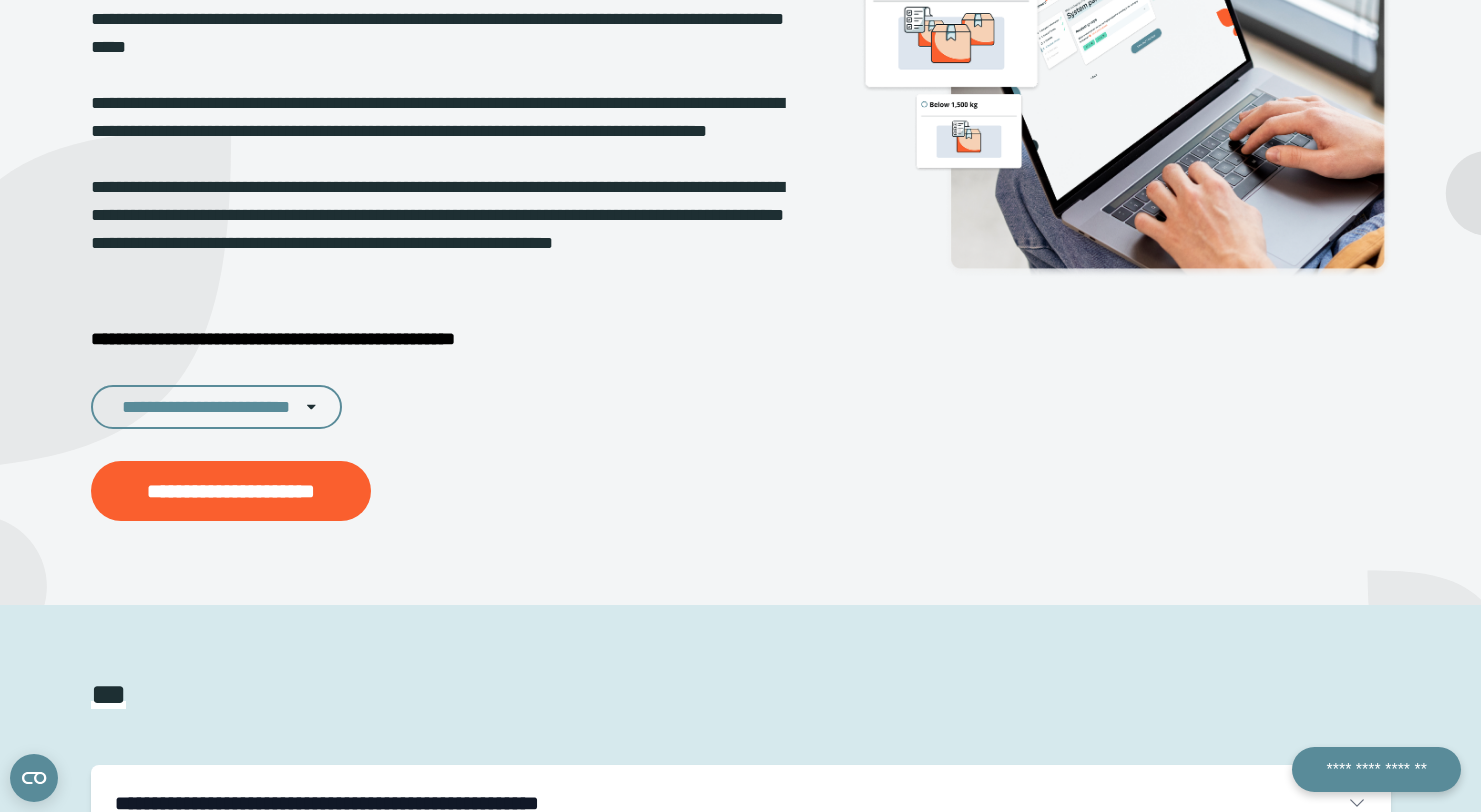 scroll, scrollTop: 377, scrollLeft: 0, axis: vertical 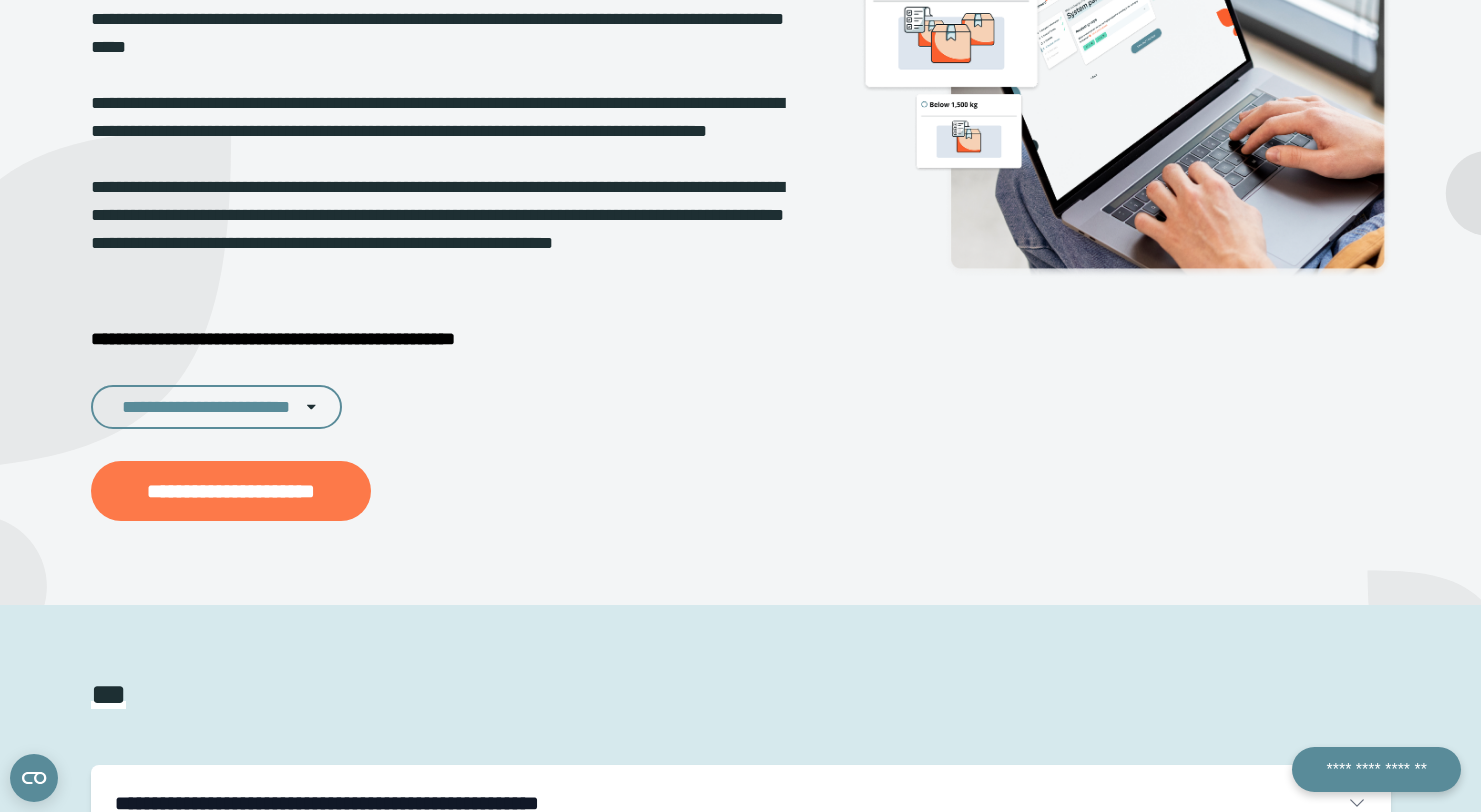 click on "**********" at bounding box center [231, 491] 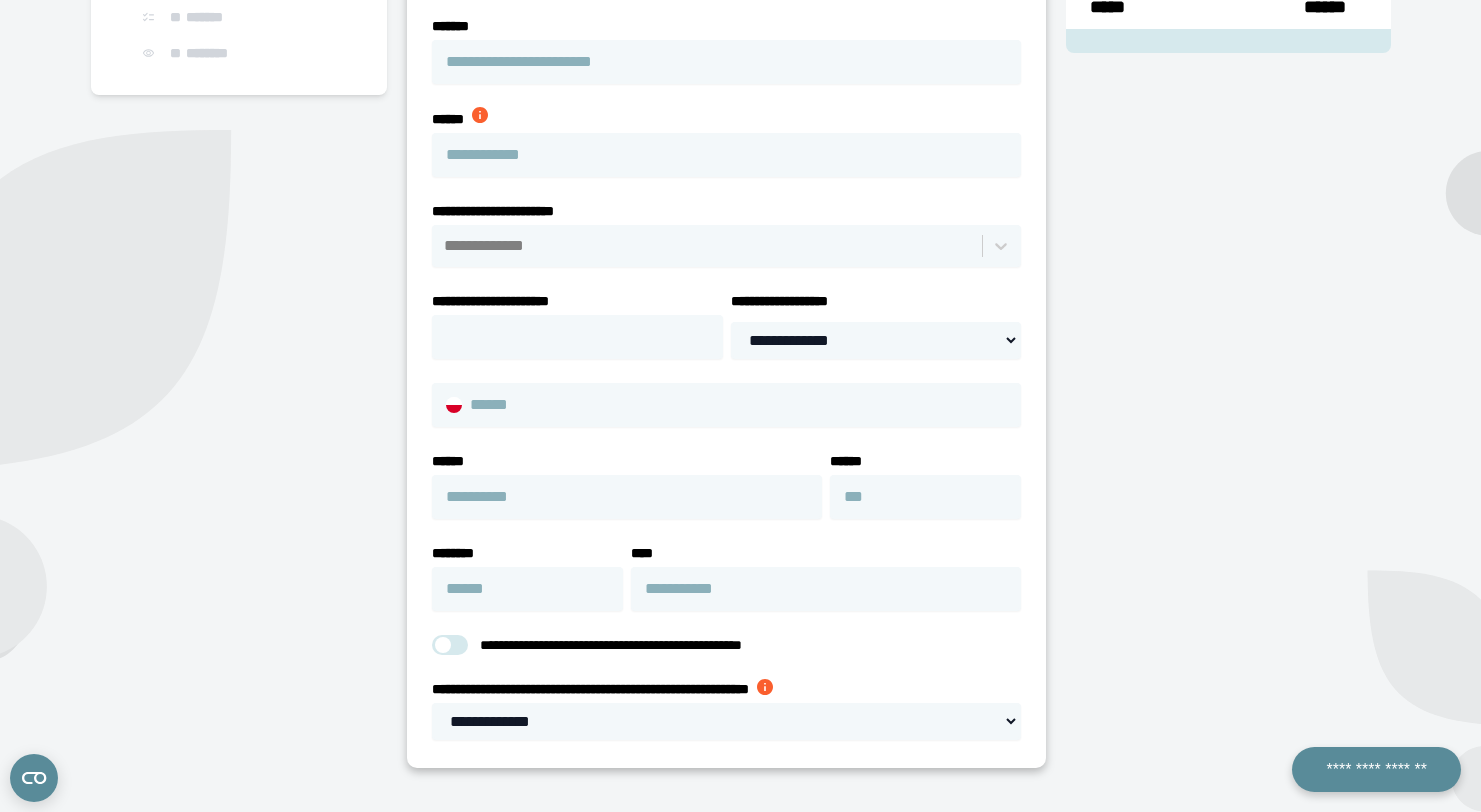 click at bounding box center [708, 246] 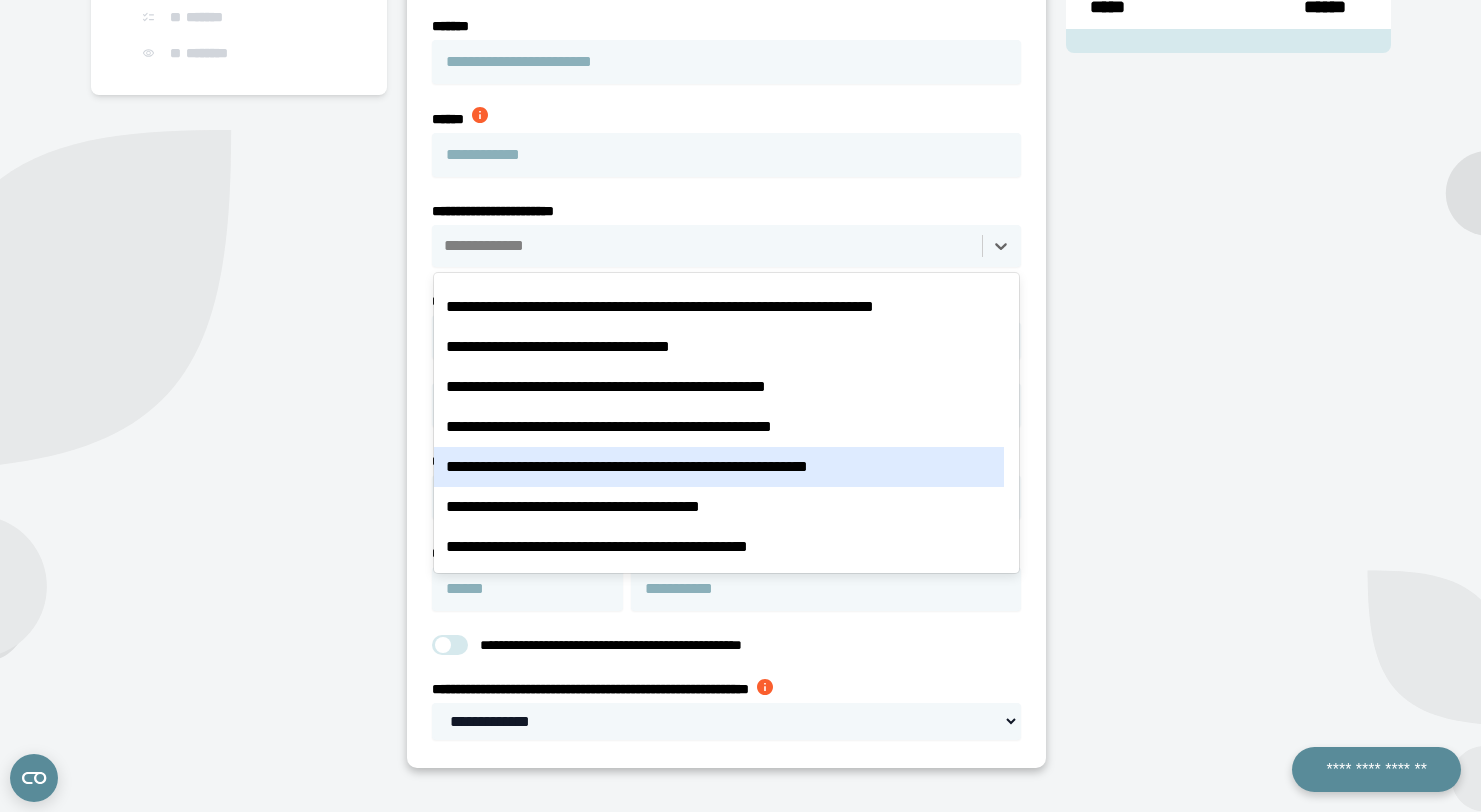 scroll, scrollTop: 3673, scrollLeft: 0, axis: vertical 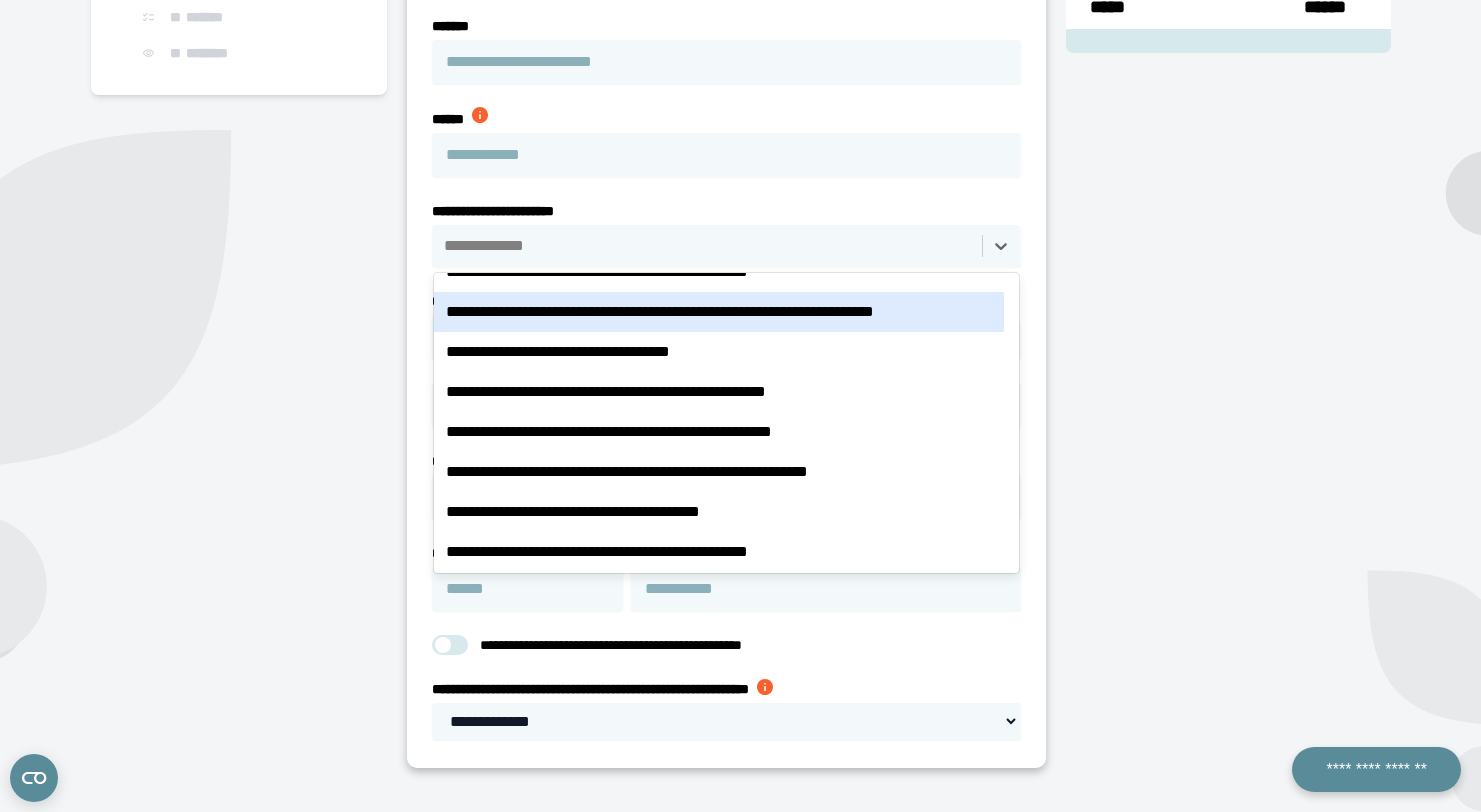 click on "**********" at bounding box center (719, 312) 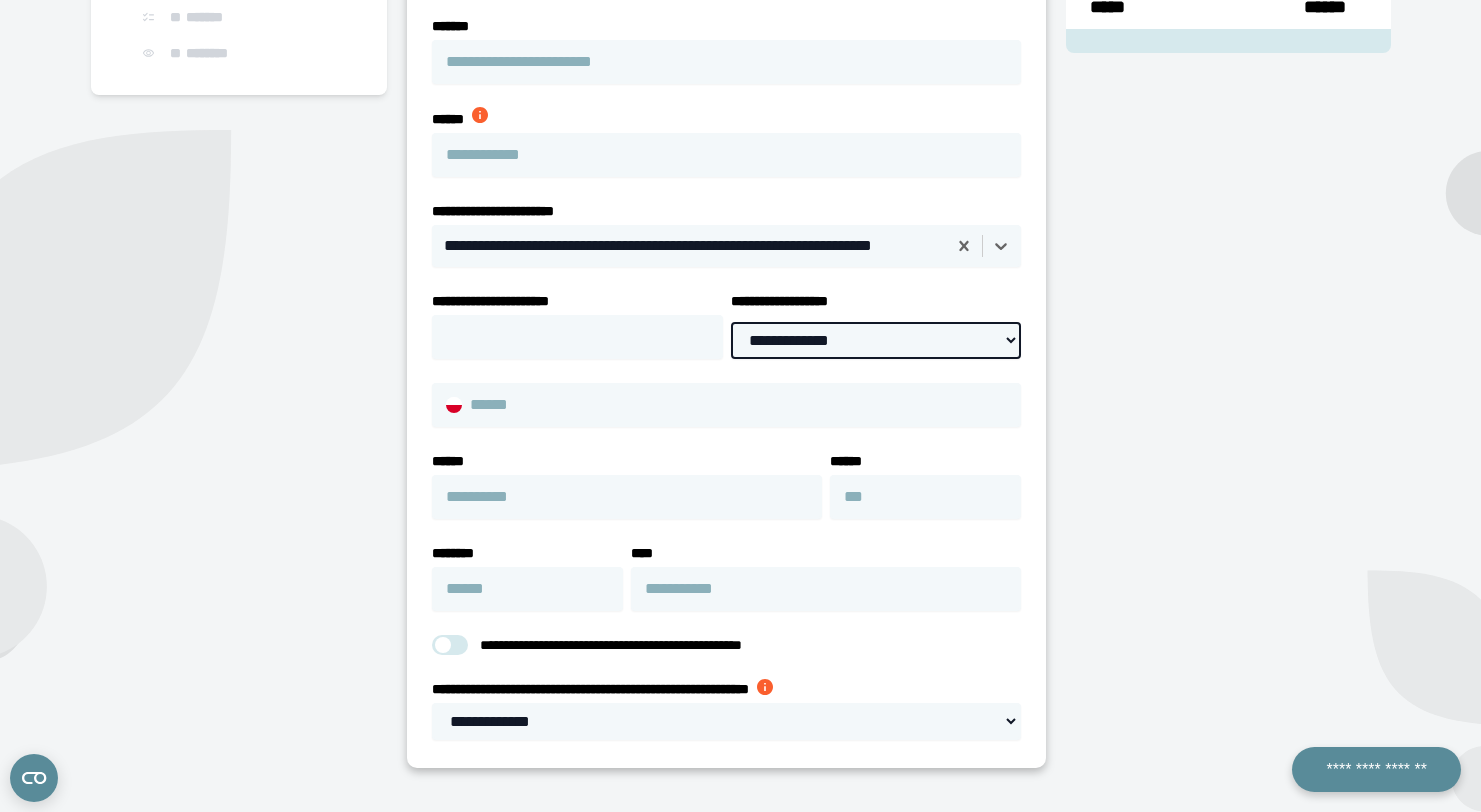 click on "**********" at bounding box center [876, 340] 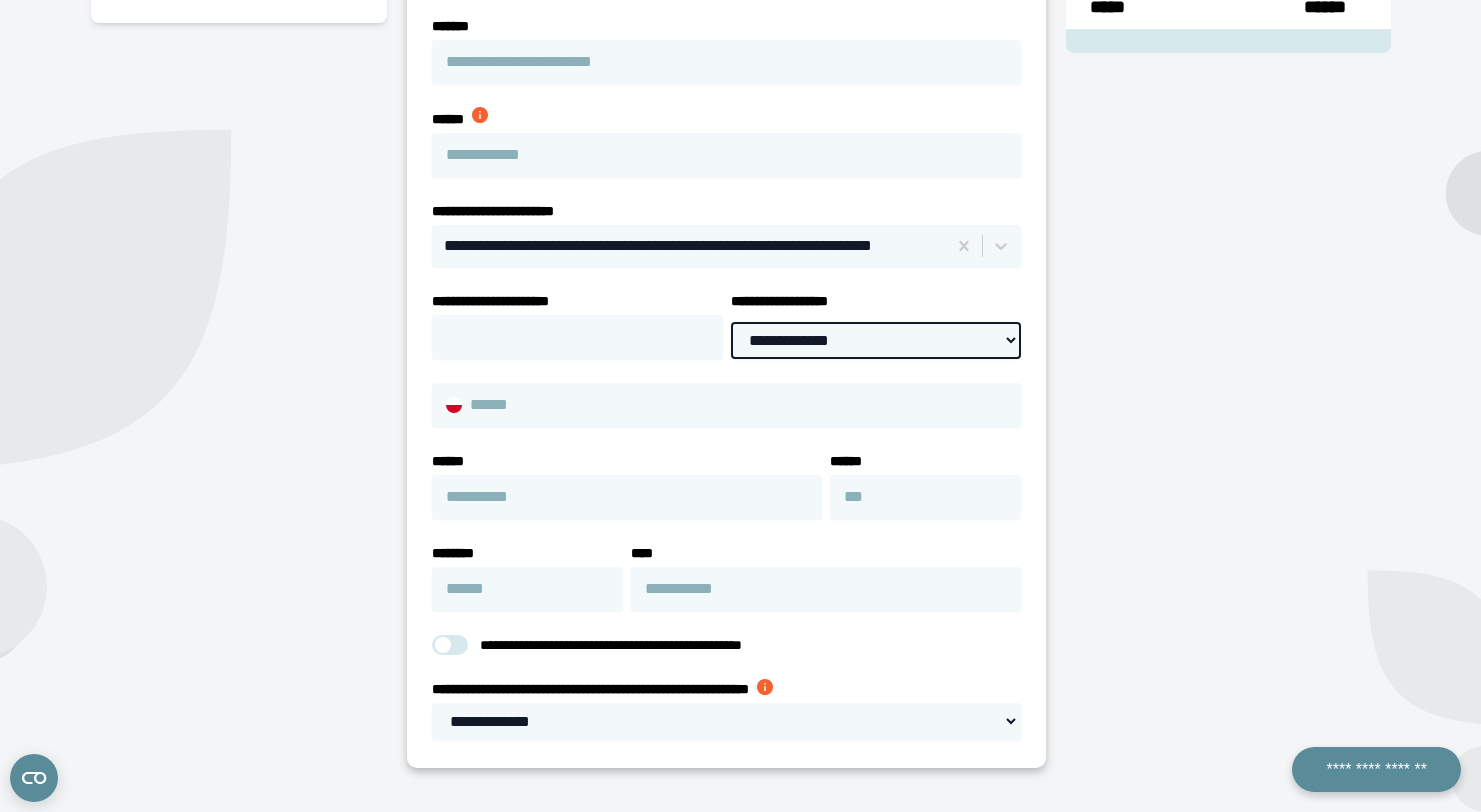 select on "**********" 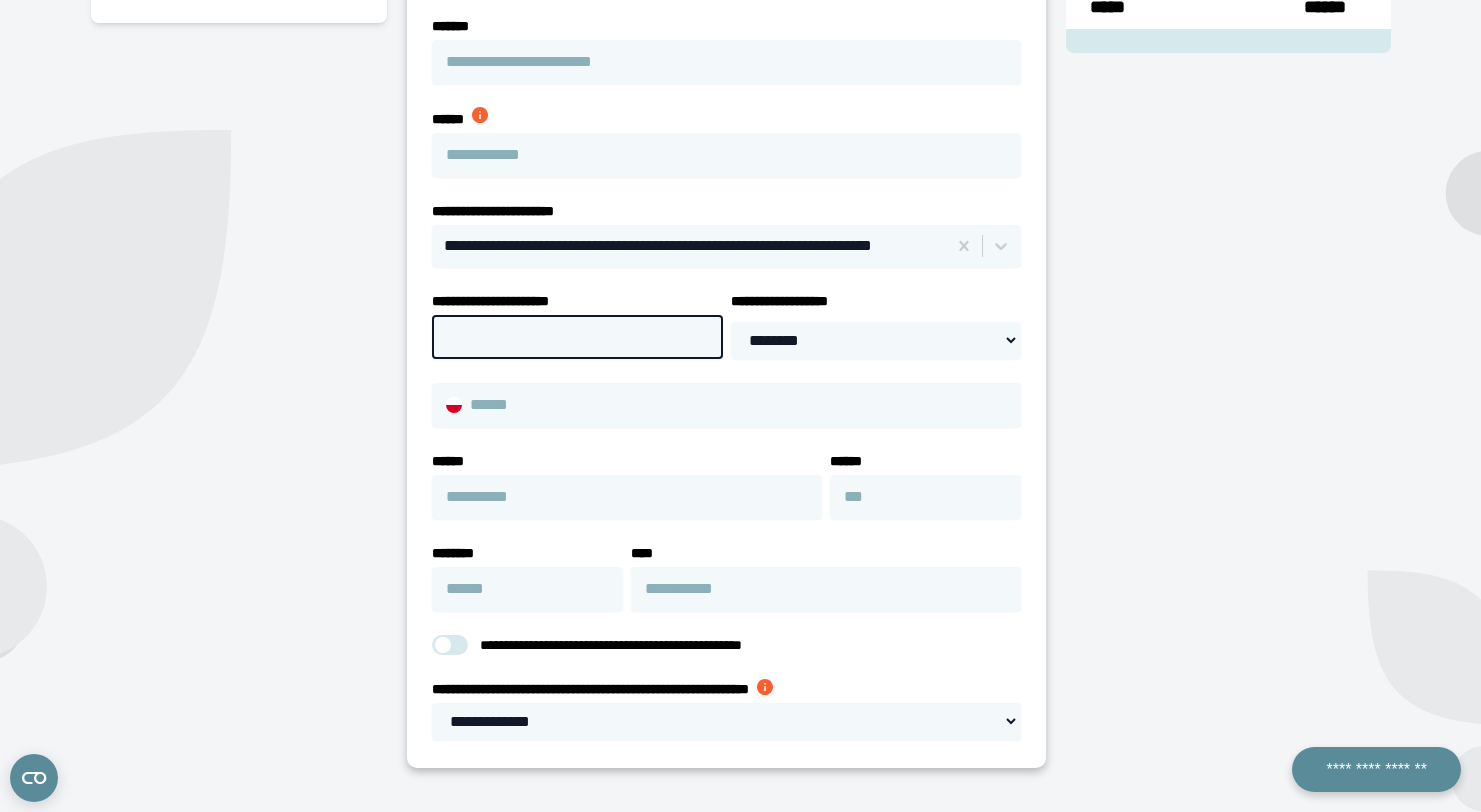 click on "**********" at bounding box center (577, 337) 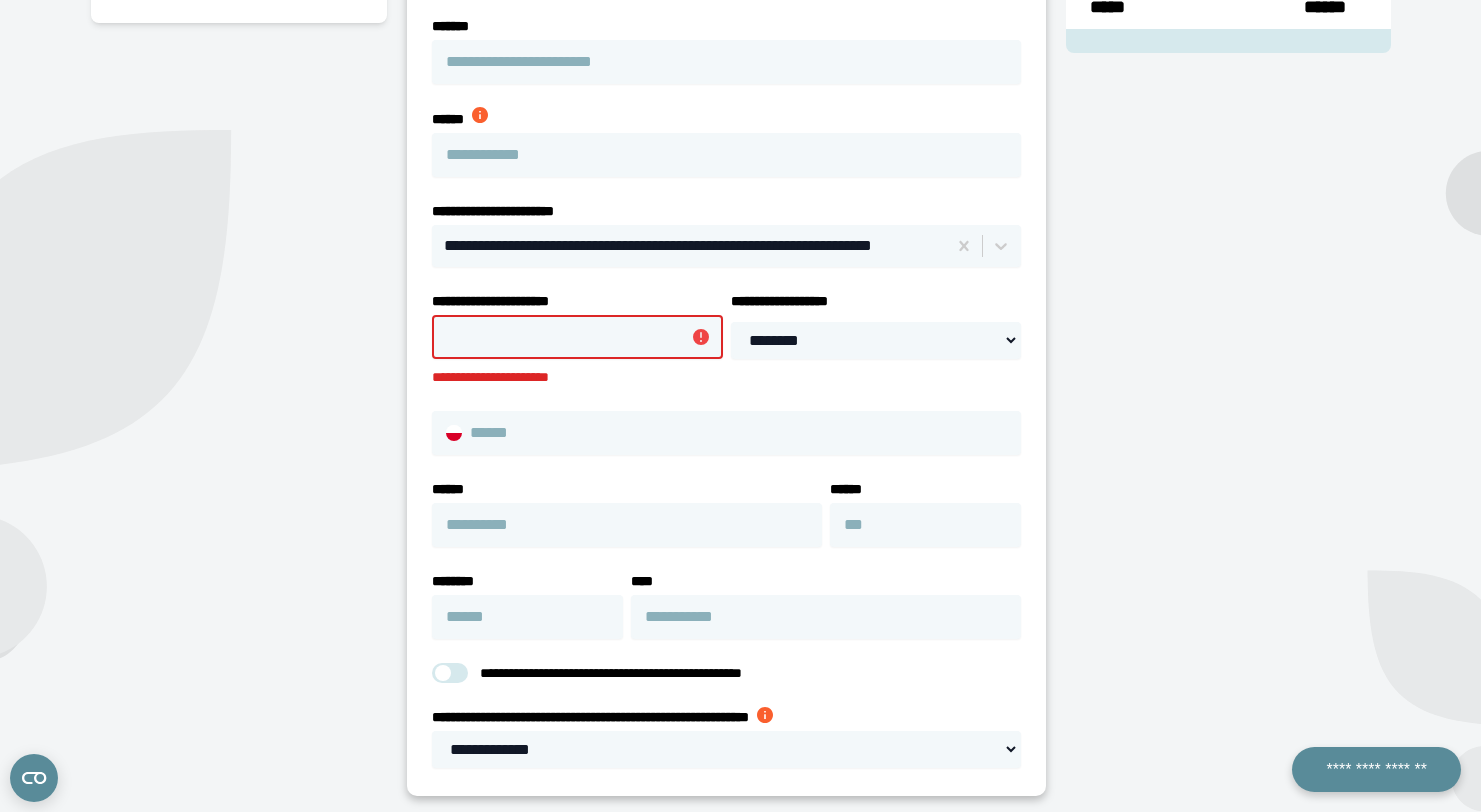 click on "**********" at bounding box center [577, 337] 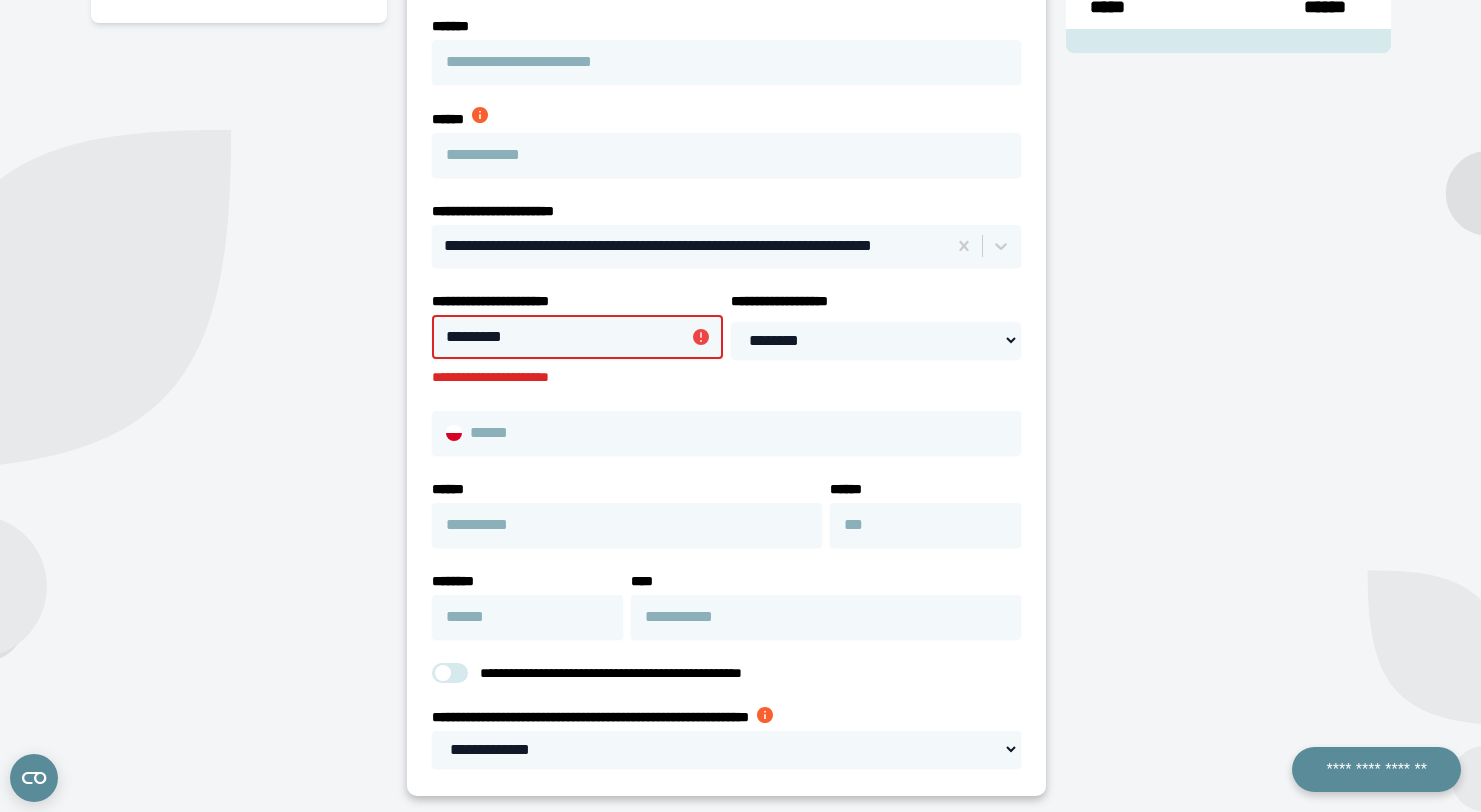 click on "*********" at bounding box center [577, 337] 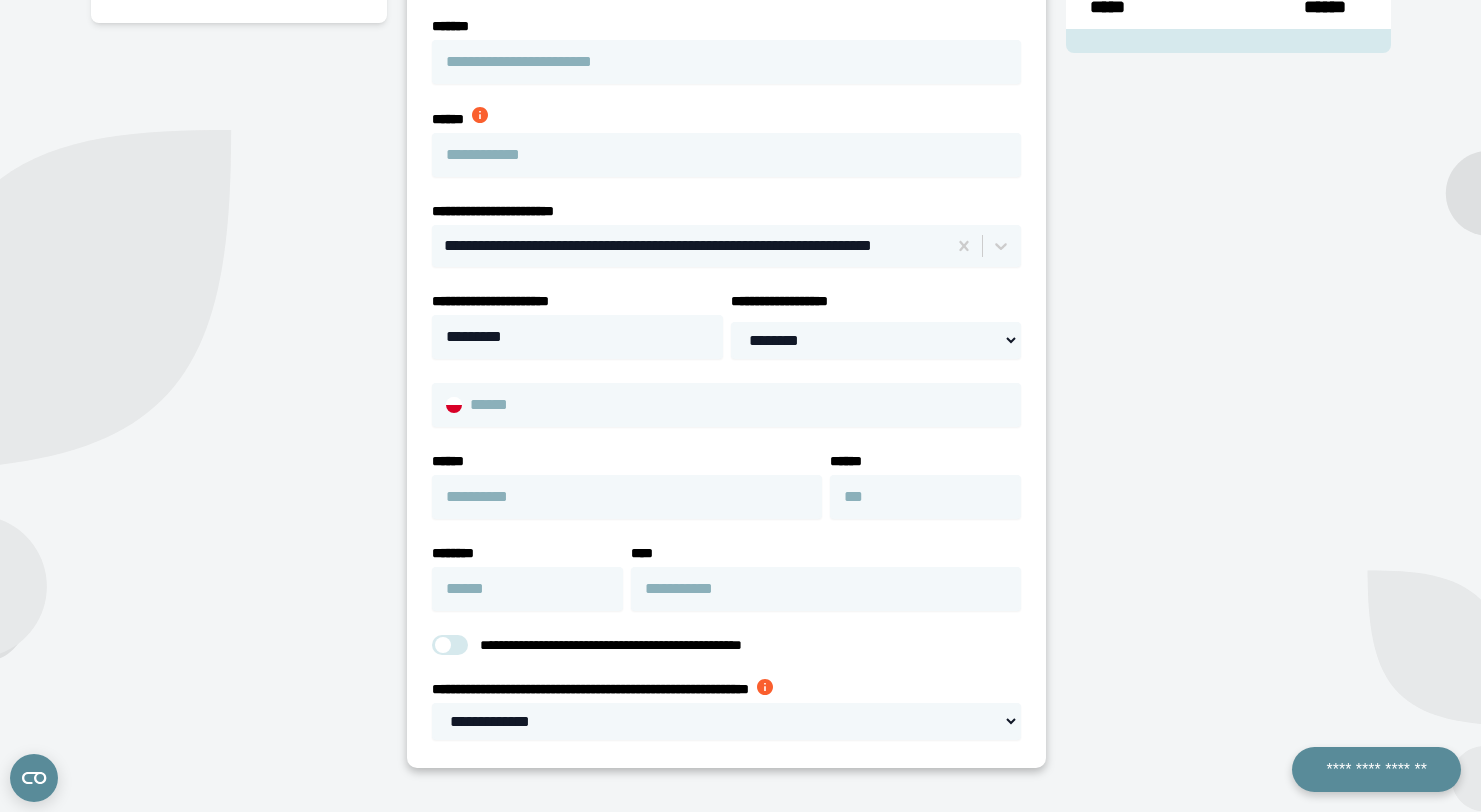 click on "**********" at bounding box center (726, 350) 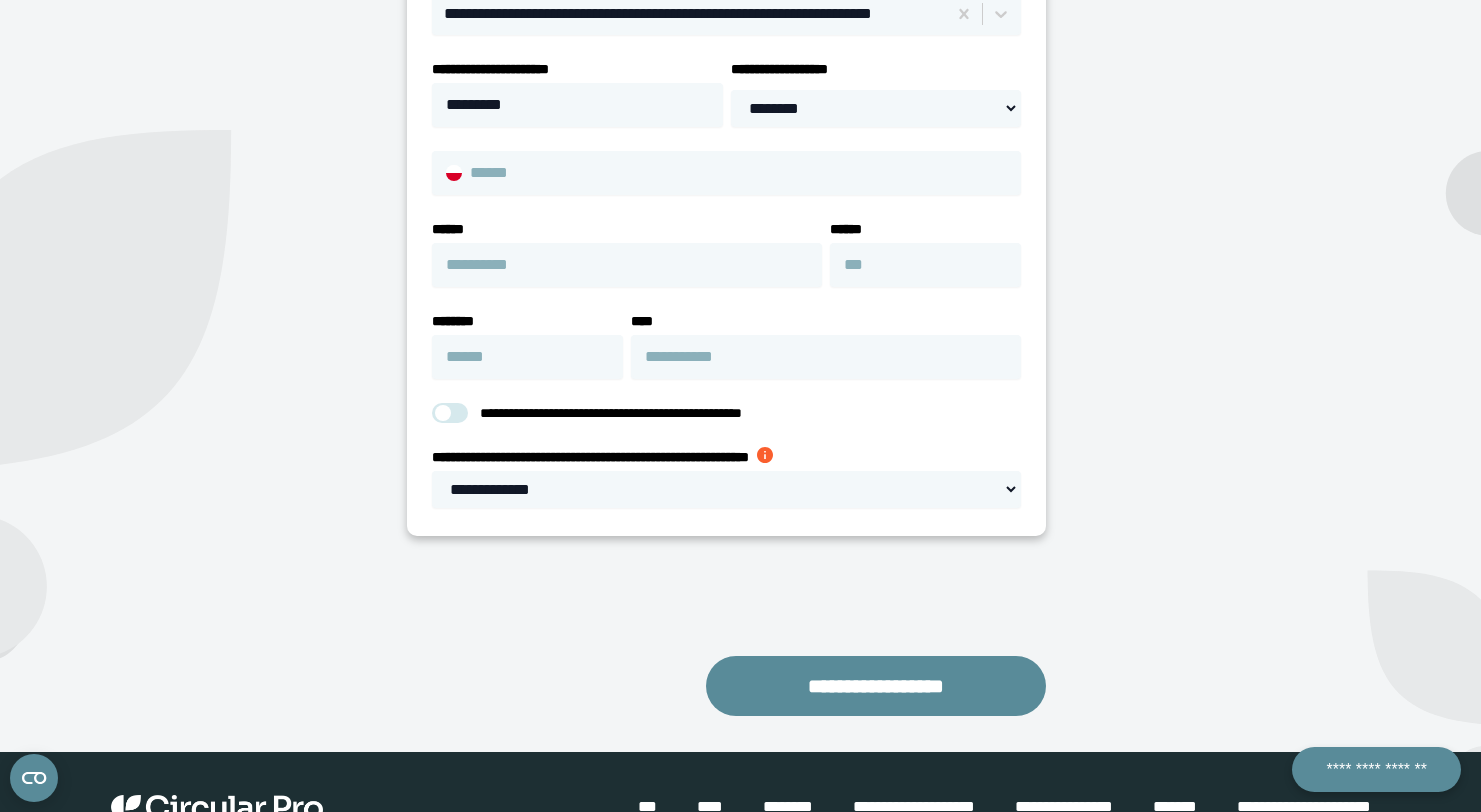 scroll, scrollTop: 616, scrollLeft: 0, axis: vertical 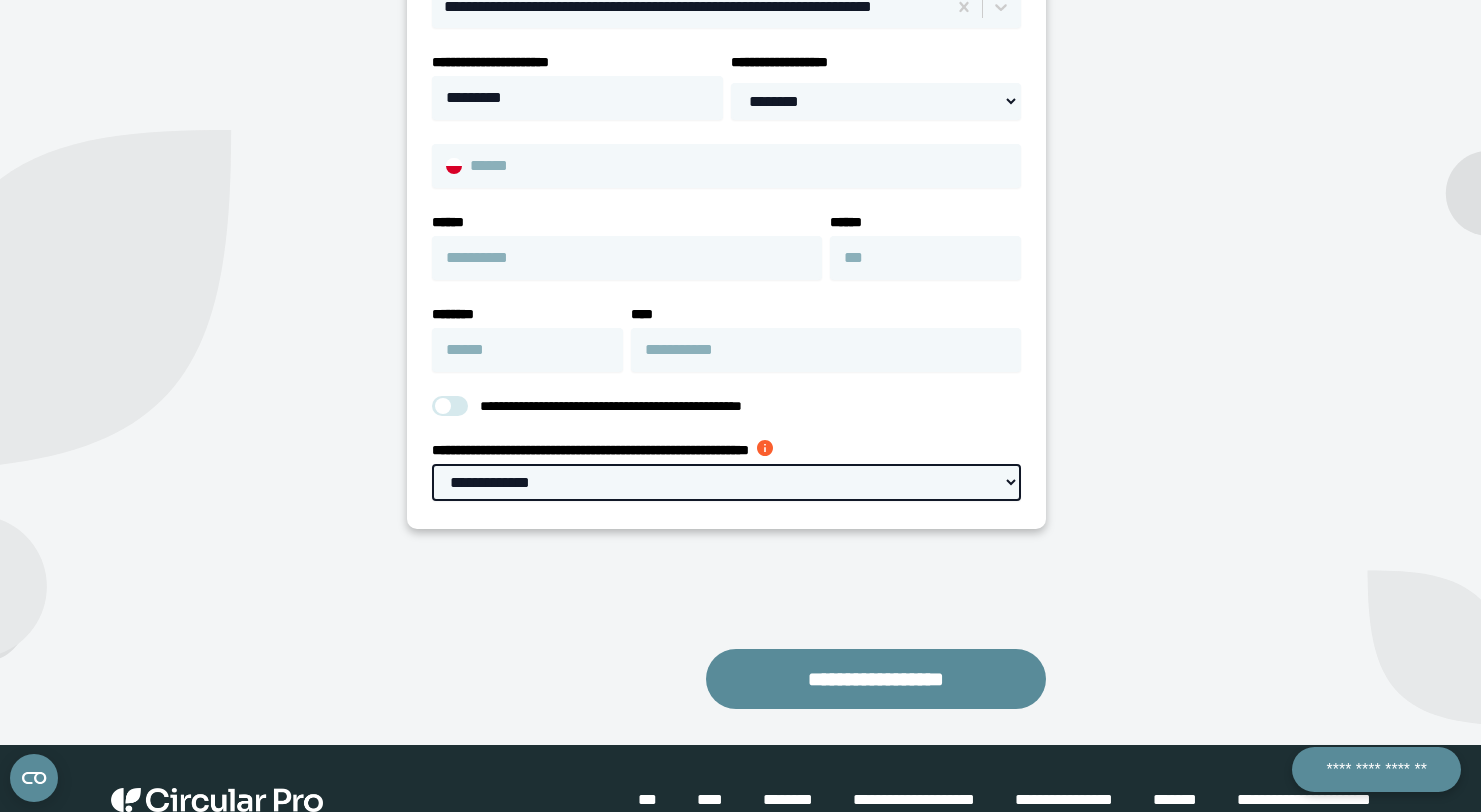 click on "**********" at bounding box center (726, 482) 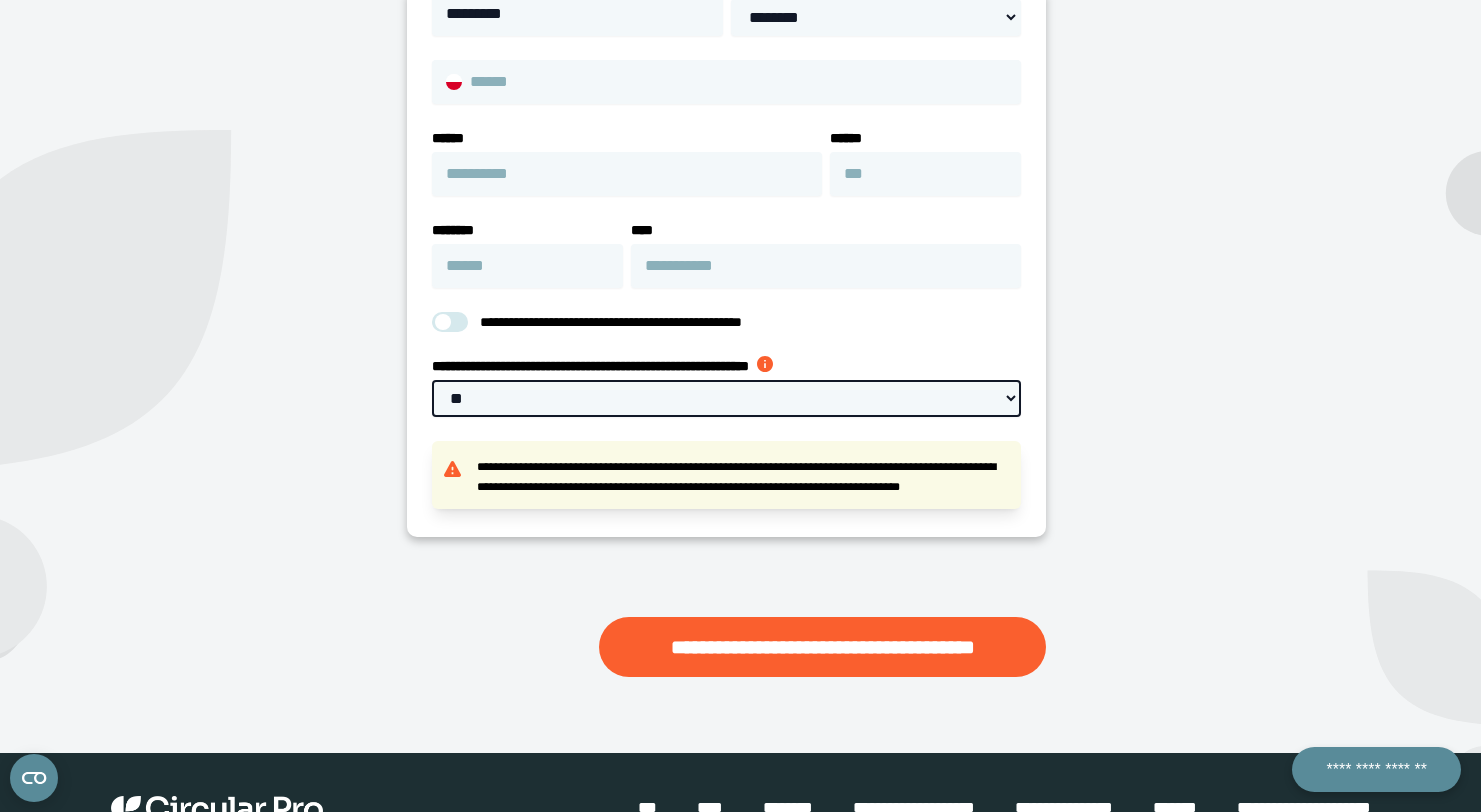 scroll, scrollTop: 704, scrollLeft: 0, axis: vertical 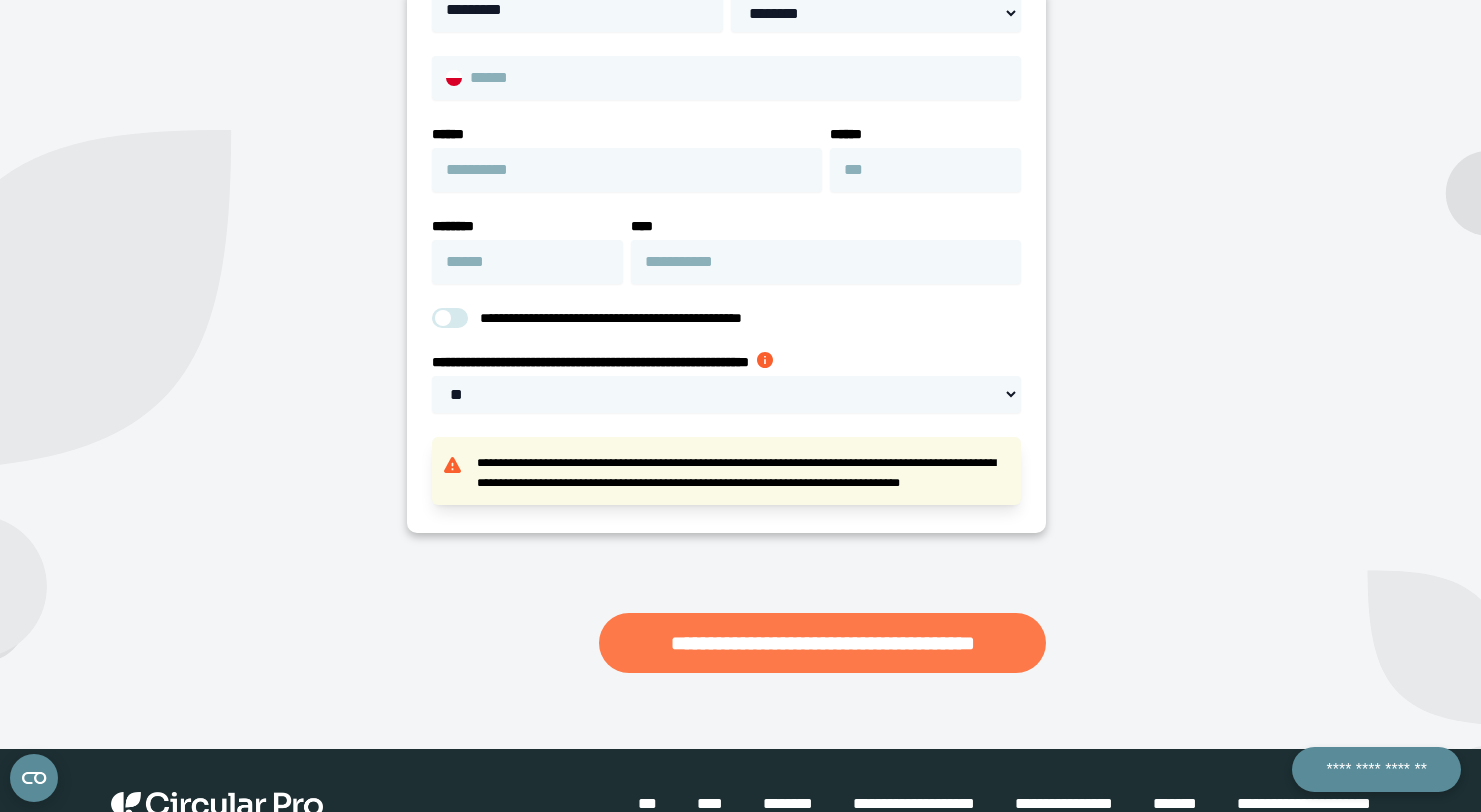 click on "**********" at bounding box center [822, 643] 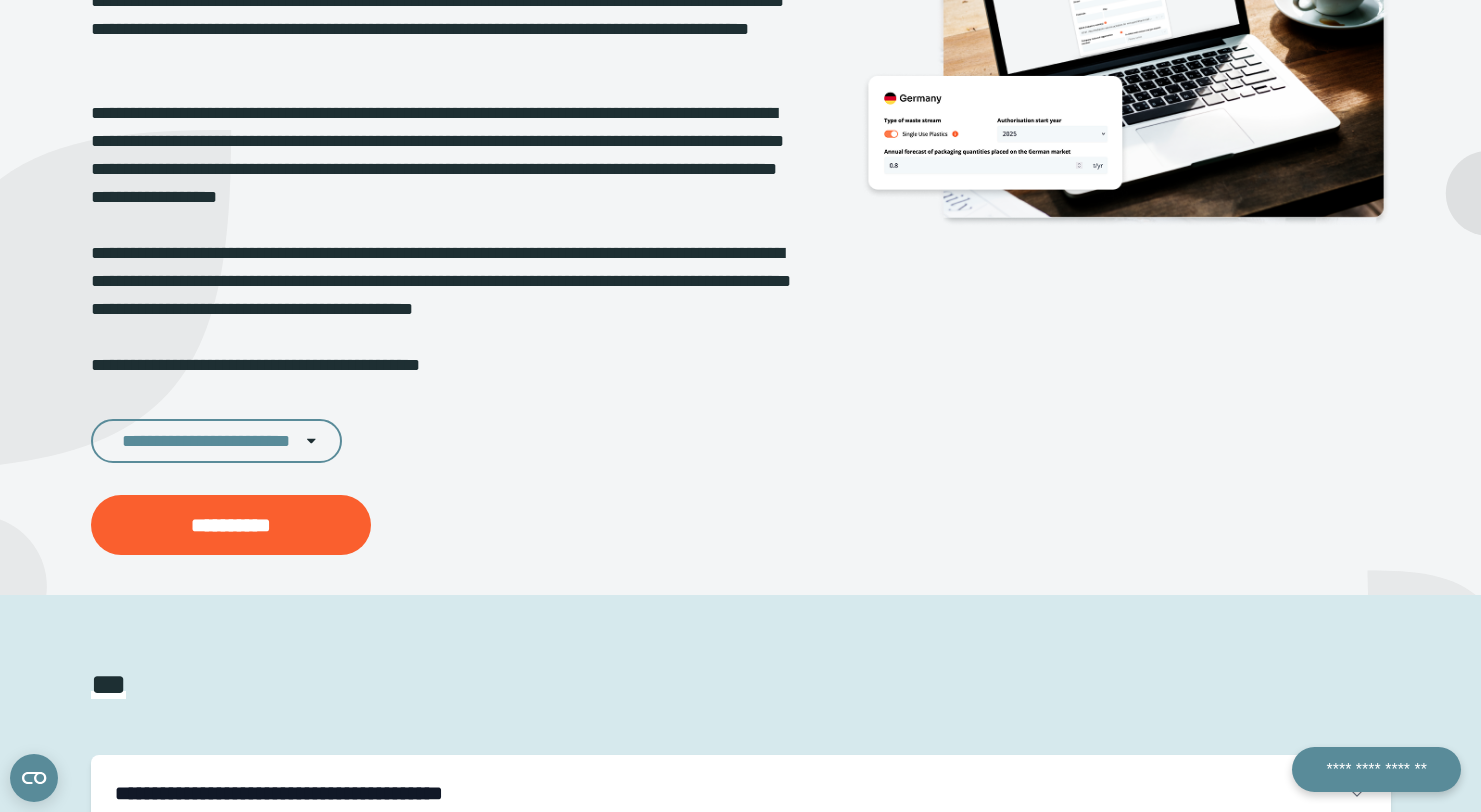scroll, scrollTop: 439, scrollLeft: 0, axis: vertical 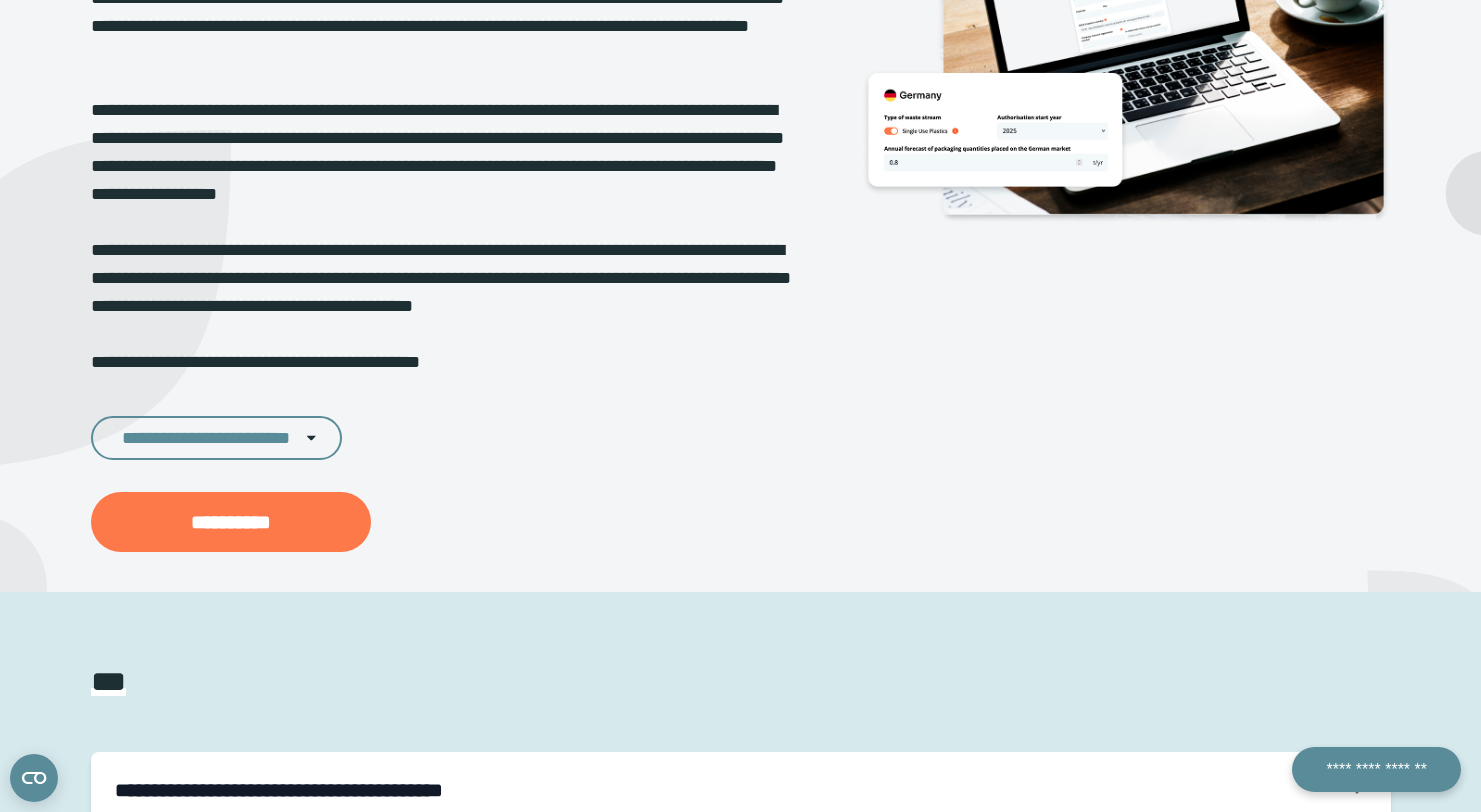 click on "**********" at bounding box center [231, 522] 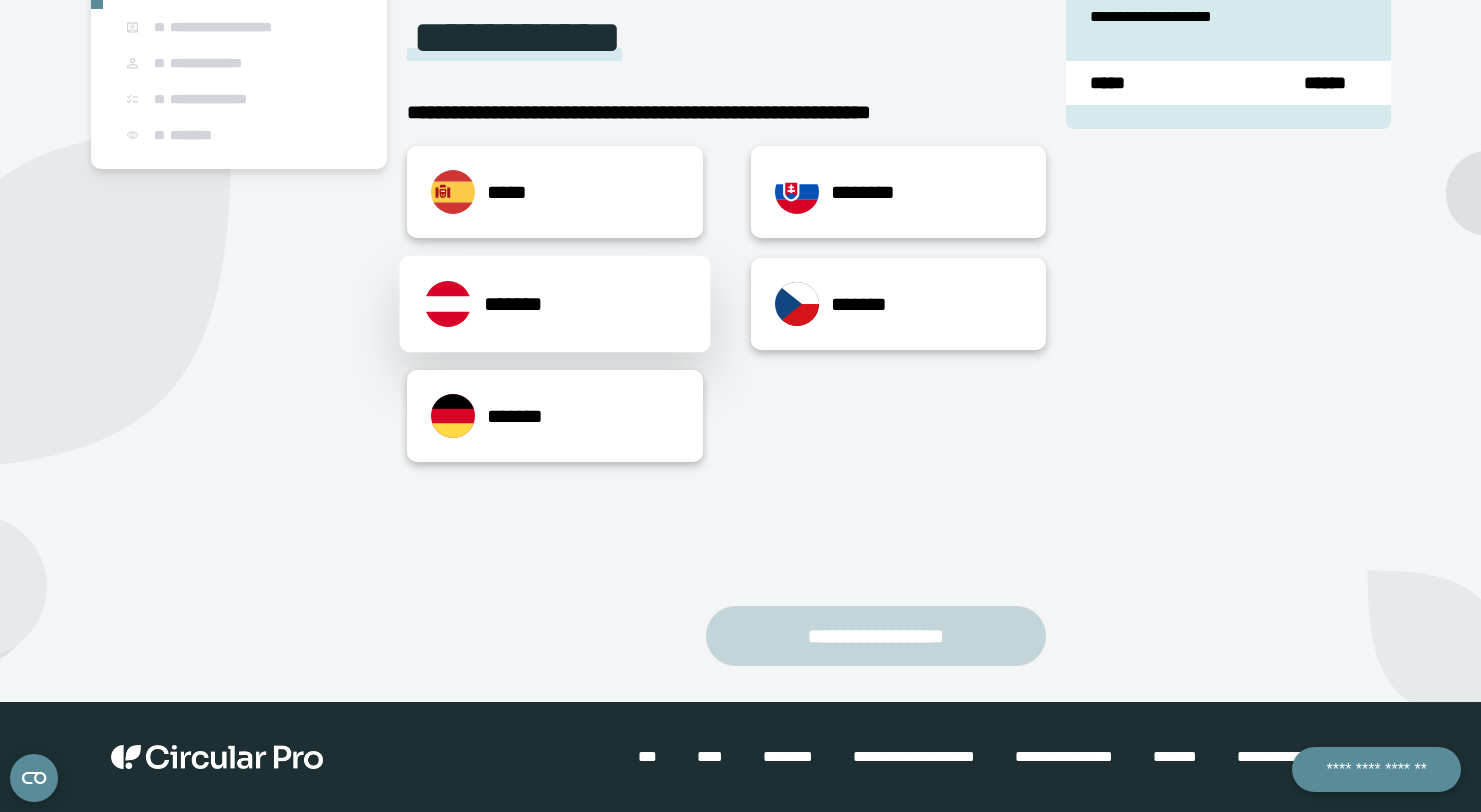 click on "*******" at bounding box center (555, 304) 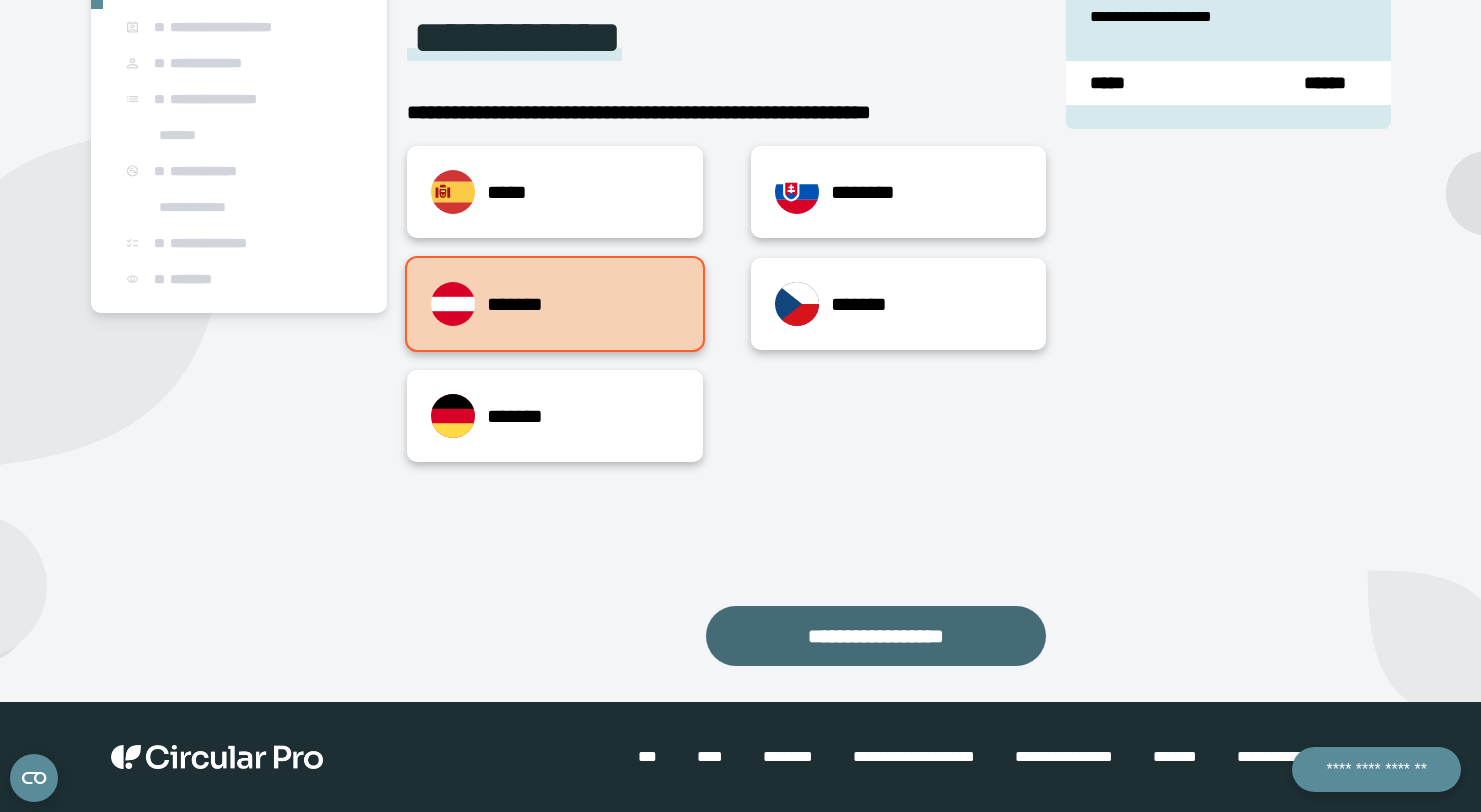 click on "**********" at bounding box center (876, 636) 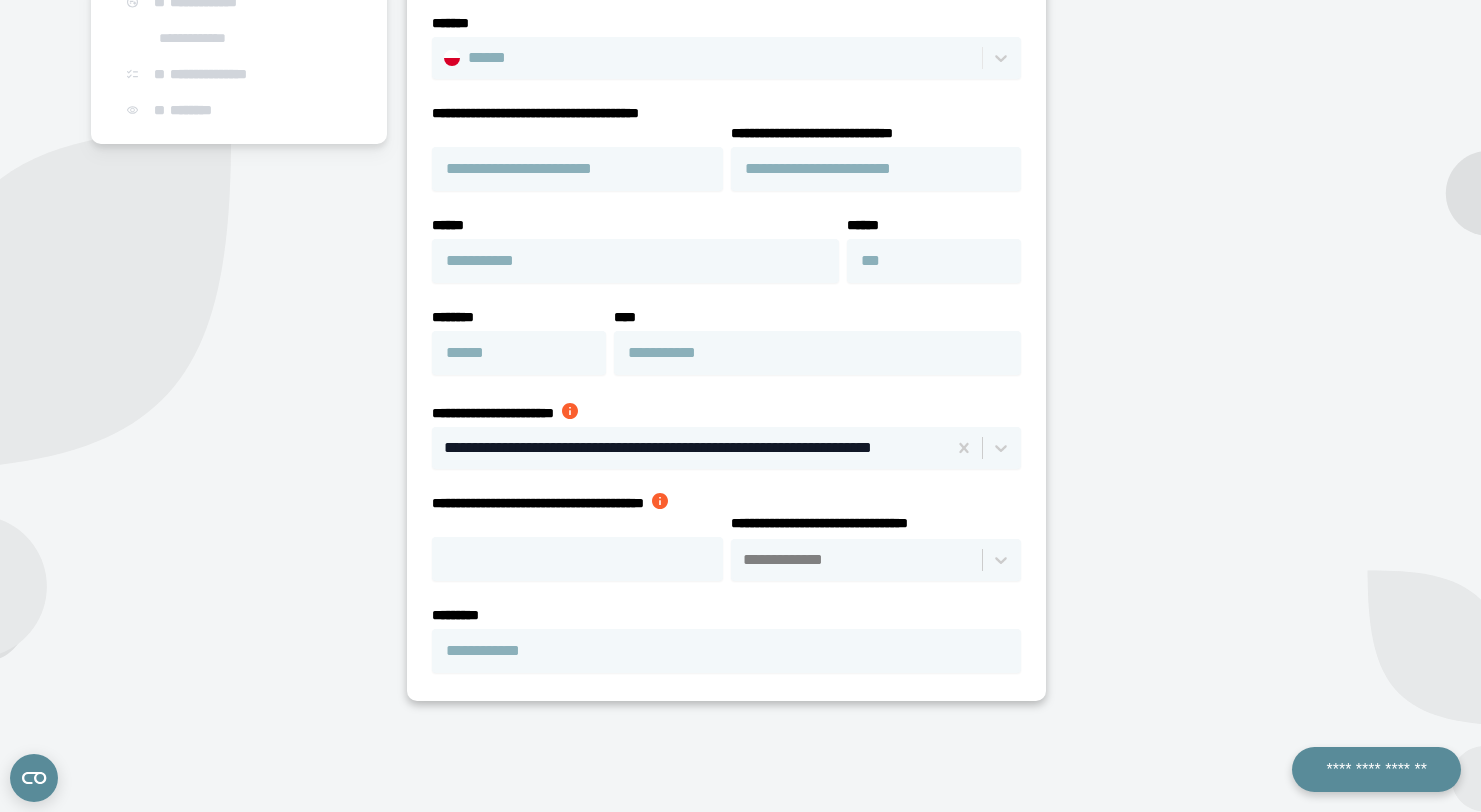 scroll, scrollTop: 413, scrollLeft: 0, axis: vertical 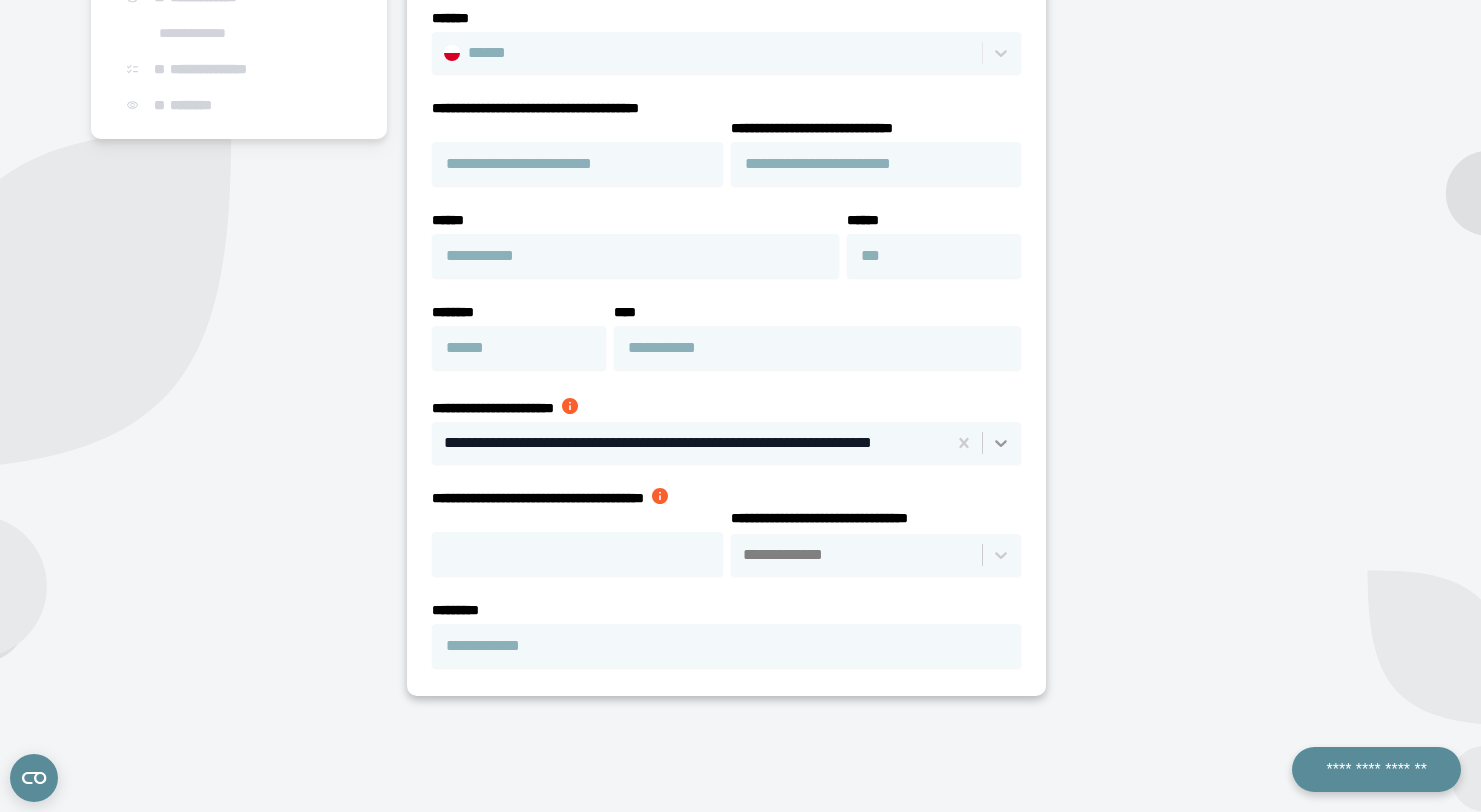 click 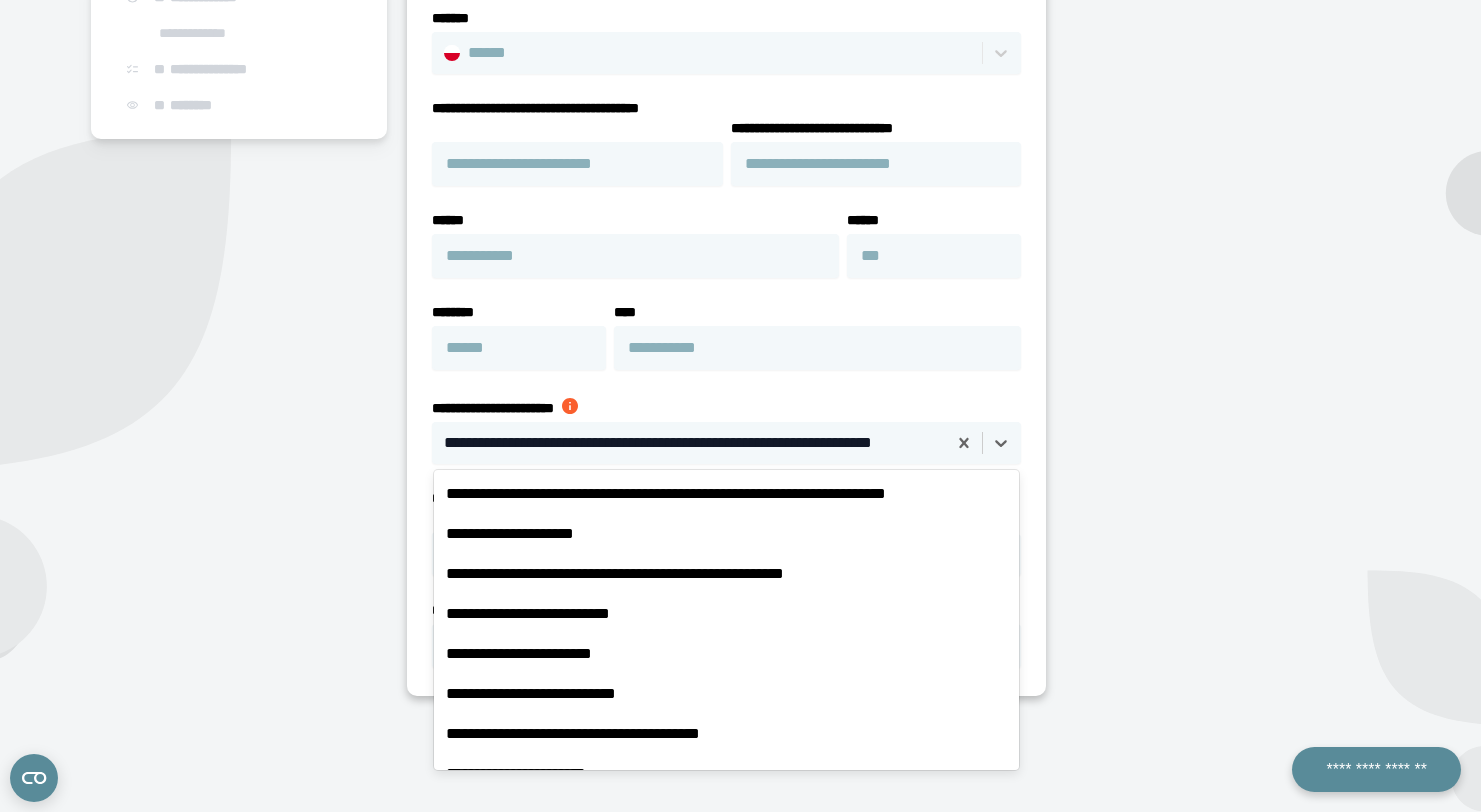 click on "**********" at bounding box center [726, 310] 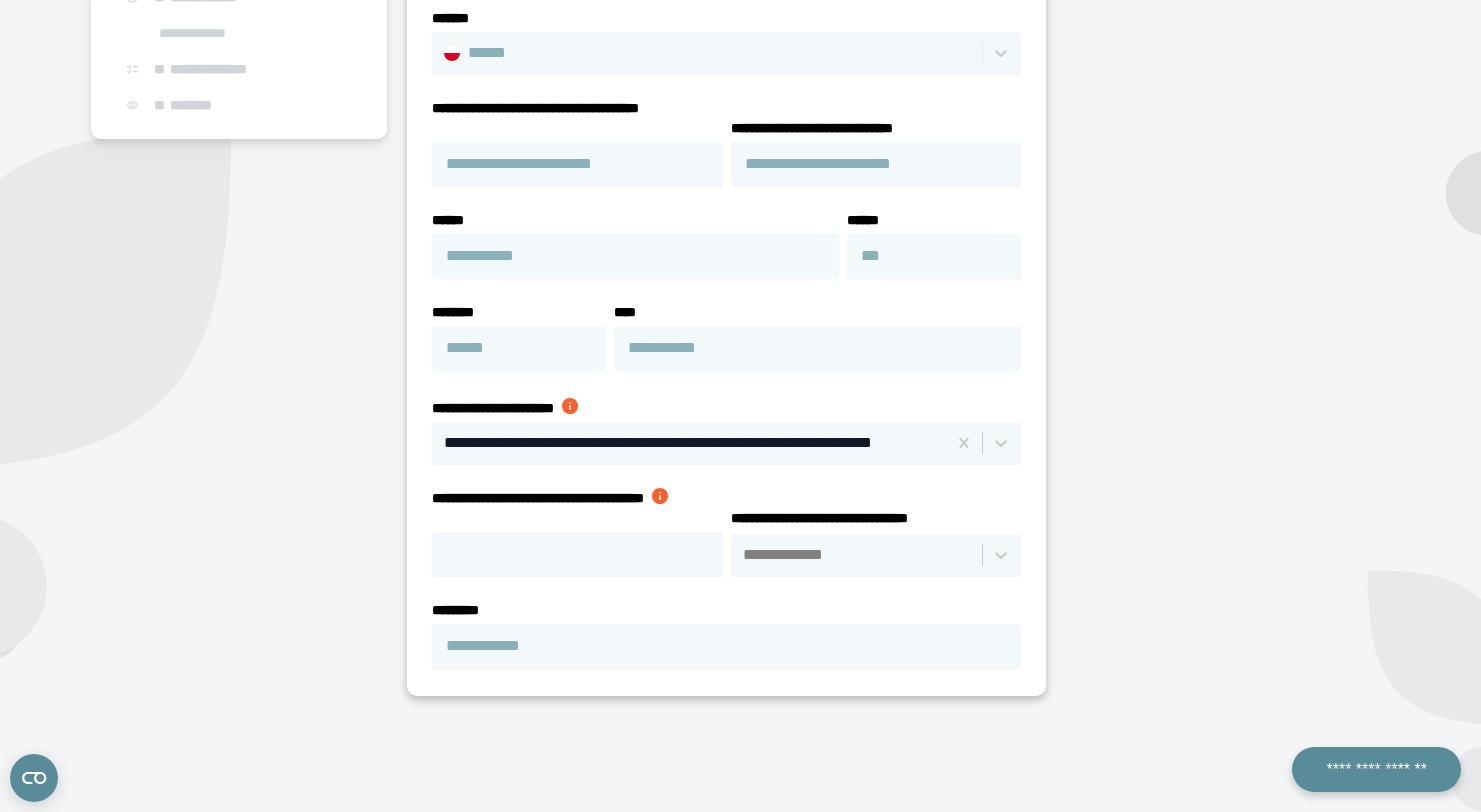 click at bounding box center [570, 406] 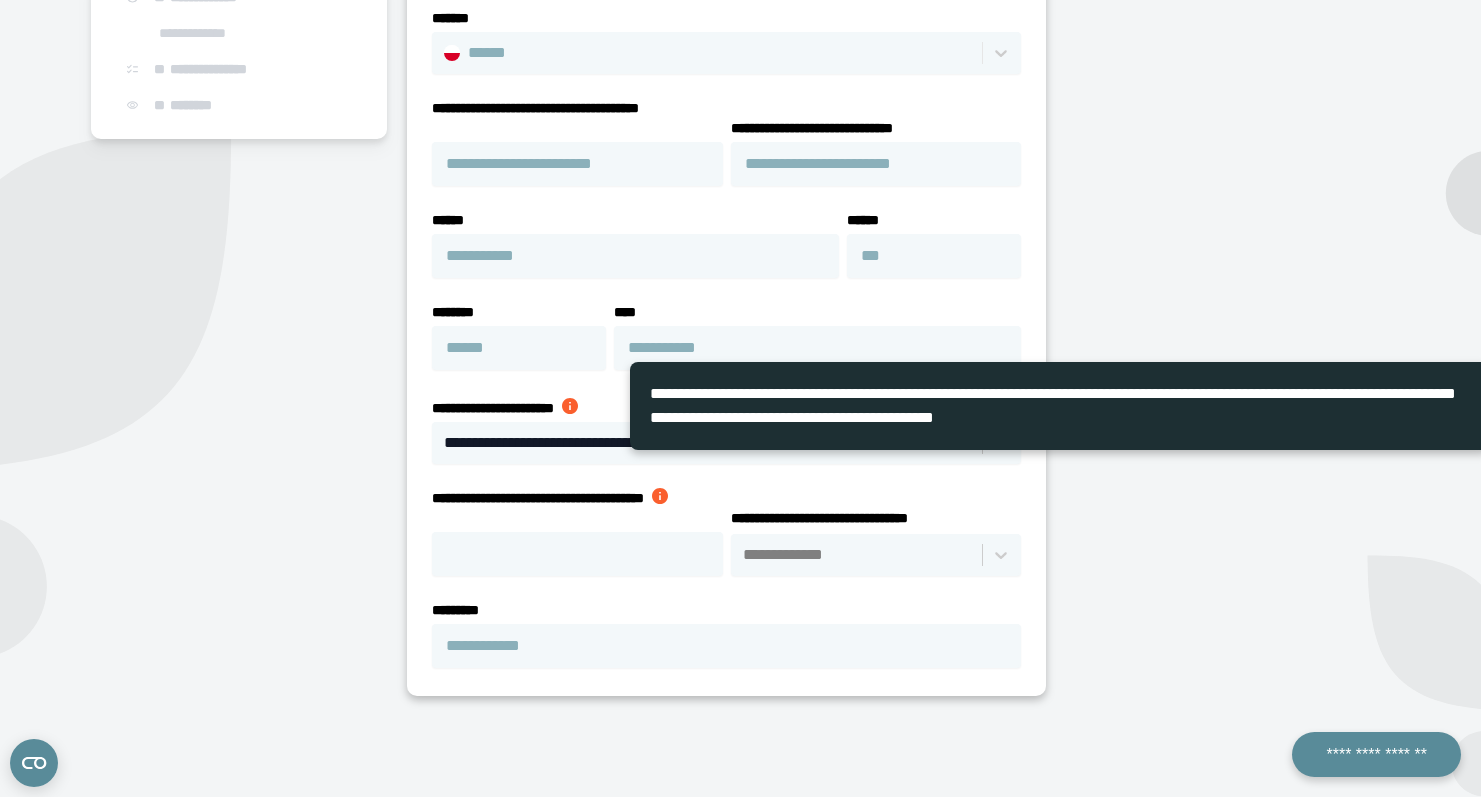 click on "**********" at bounding box center [726, 310] 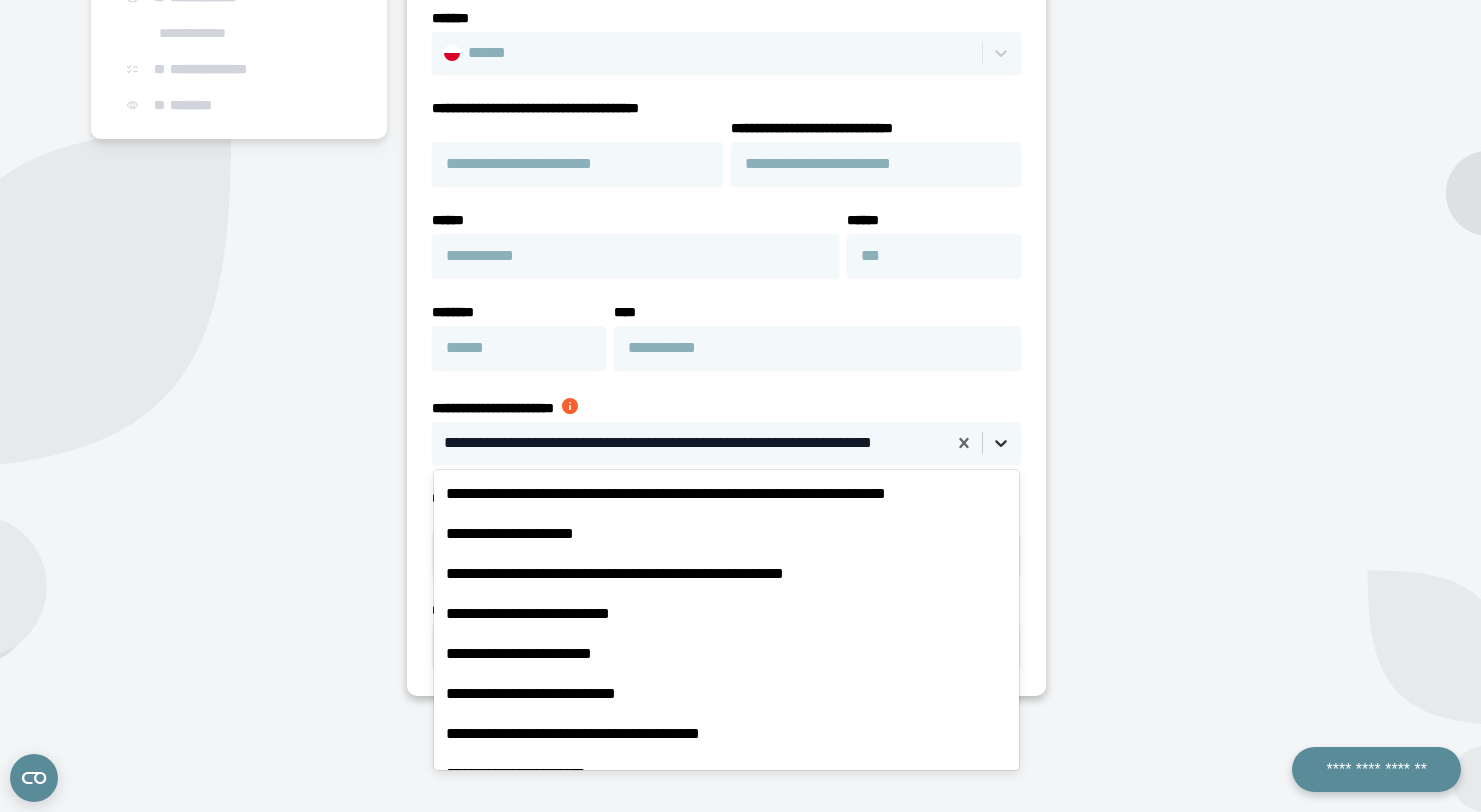 click 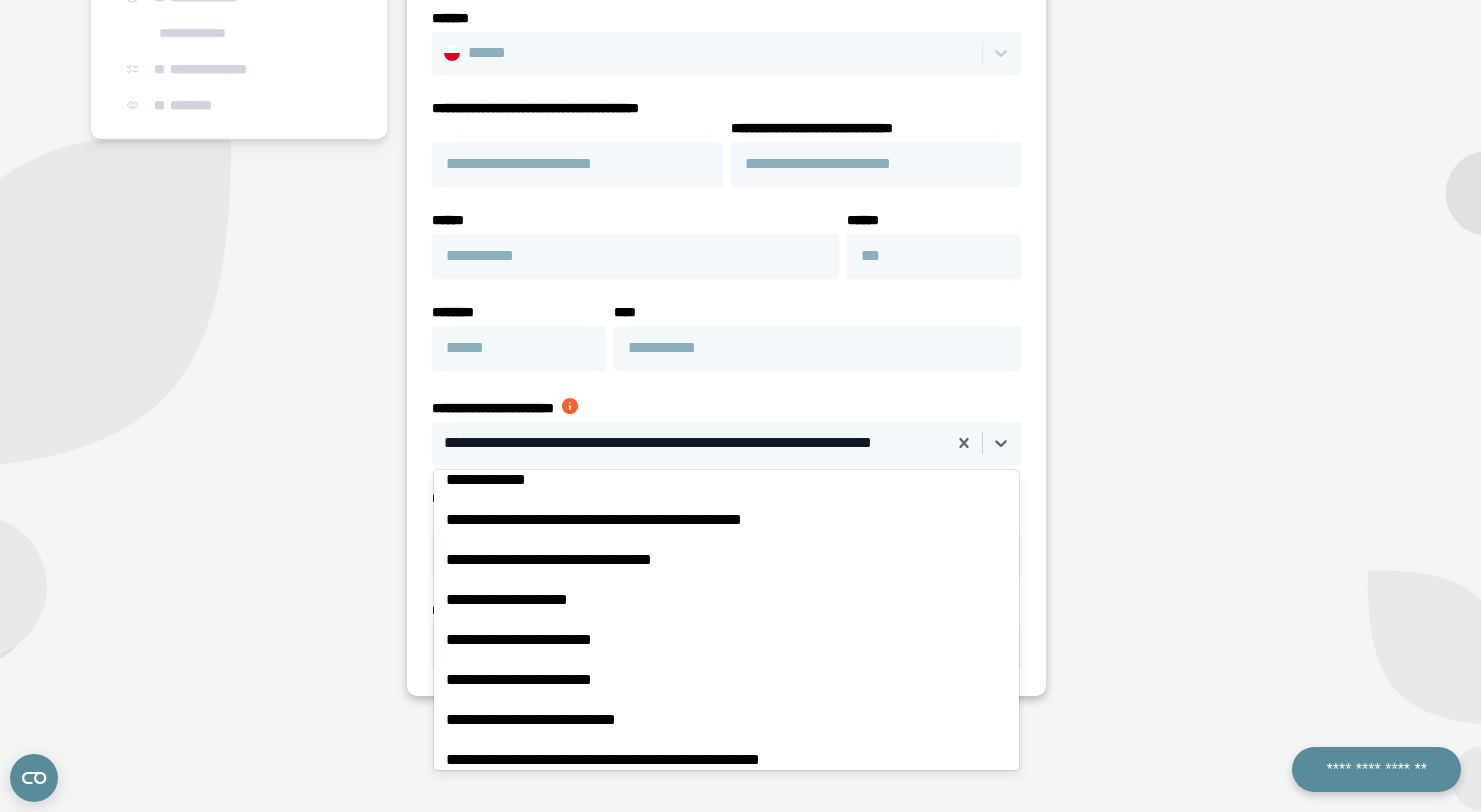 scroll, scrollTop: 1281, scrollLeft: 0, axis: vertical 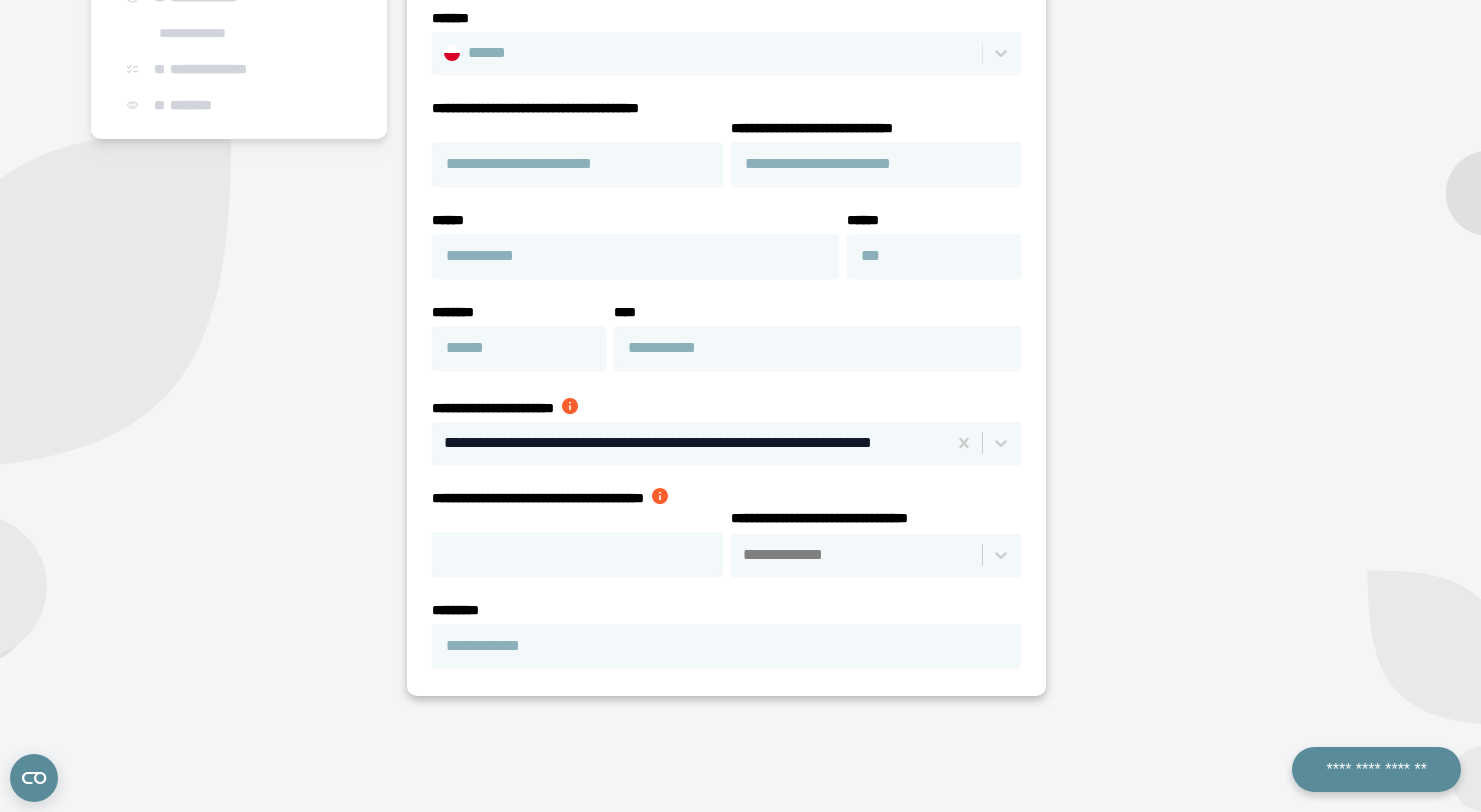click on "**********" at bounding box center [726, 310] 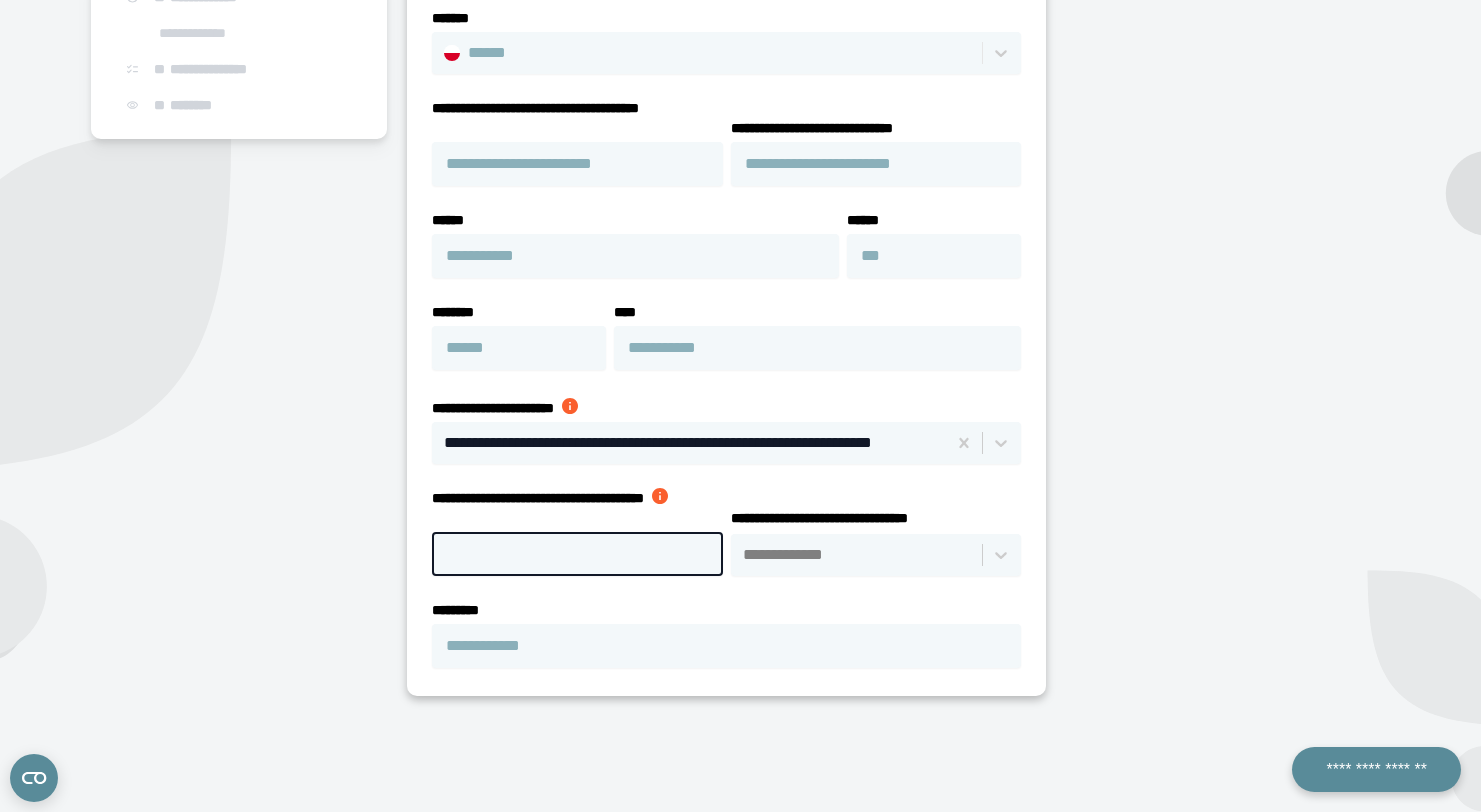 click on "**********" at bounding box center [577, 554] 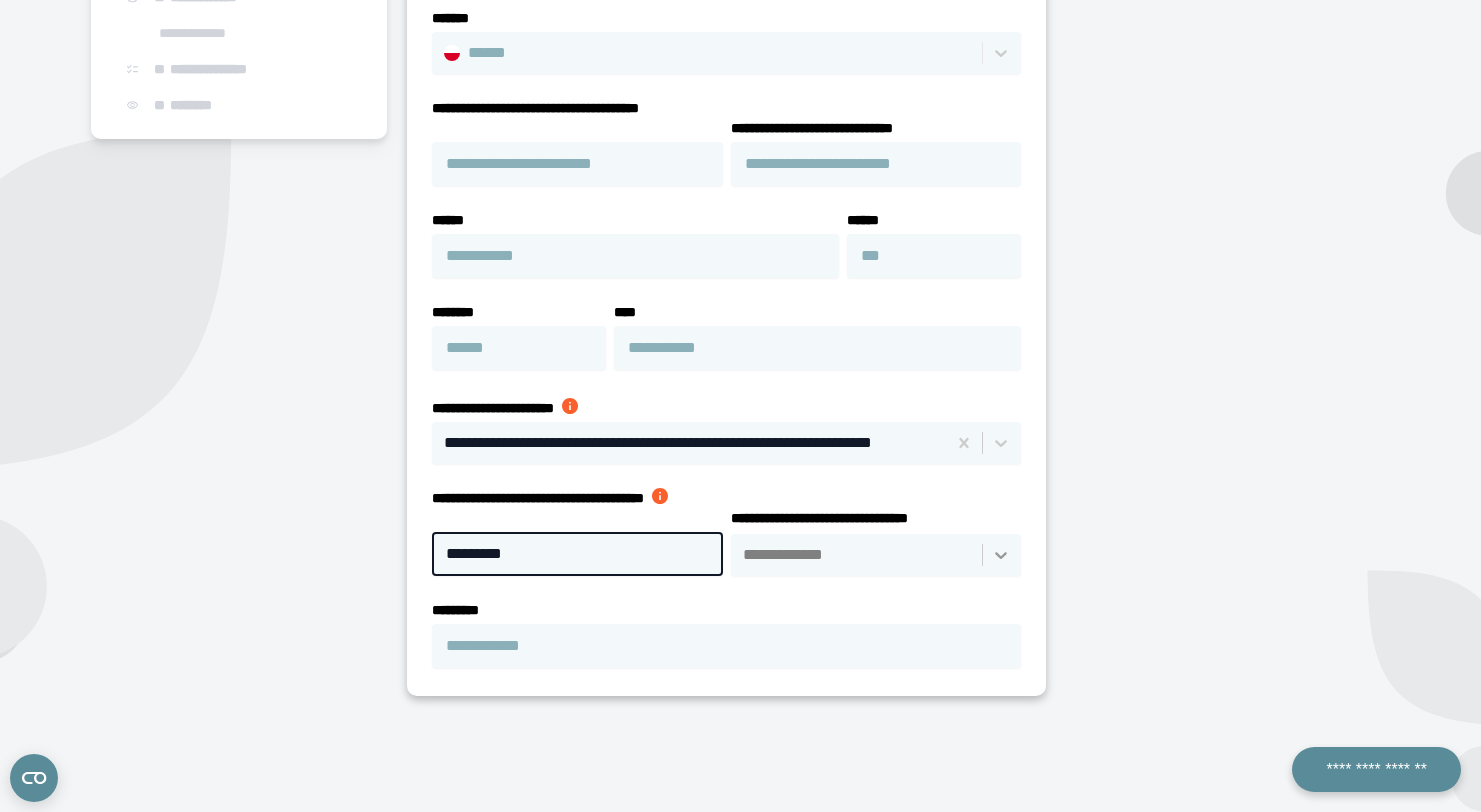 type on "*********" 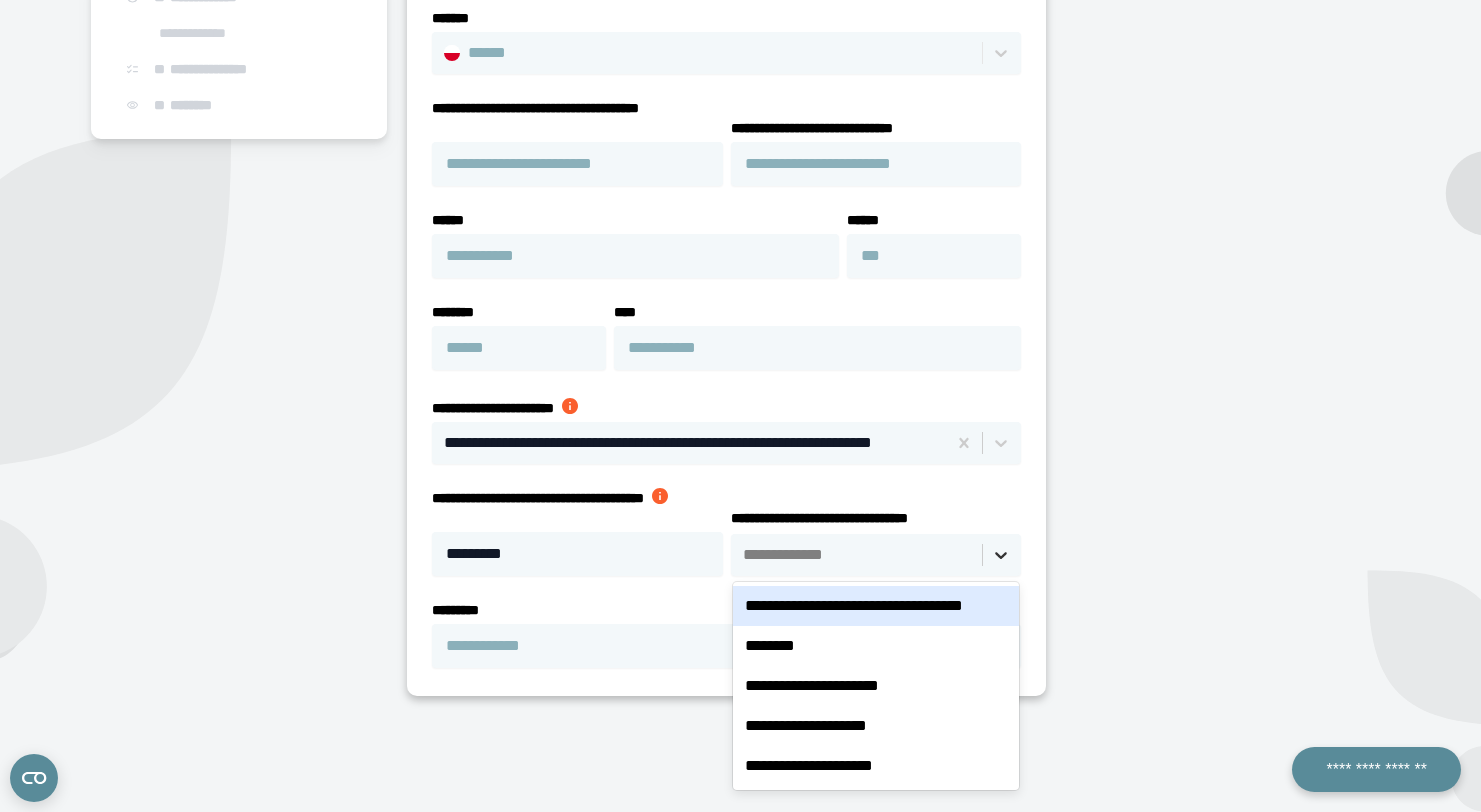 scroll, scrollTop: 423, scrollLeft: 0, axis: vertical 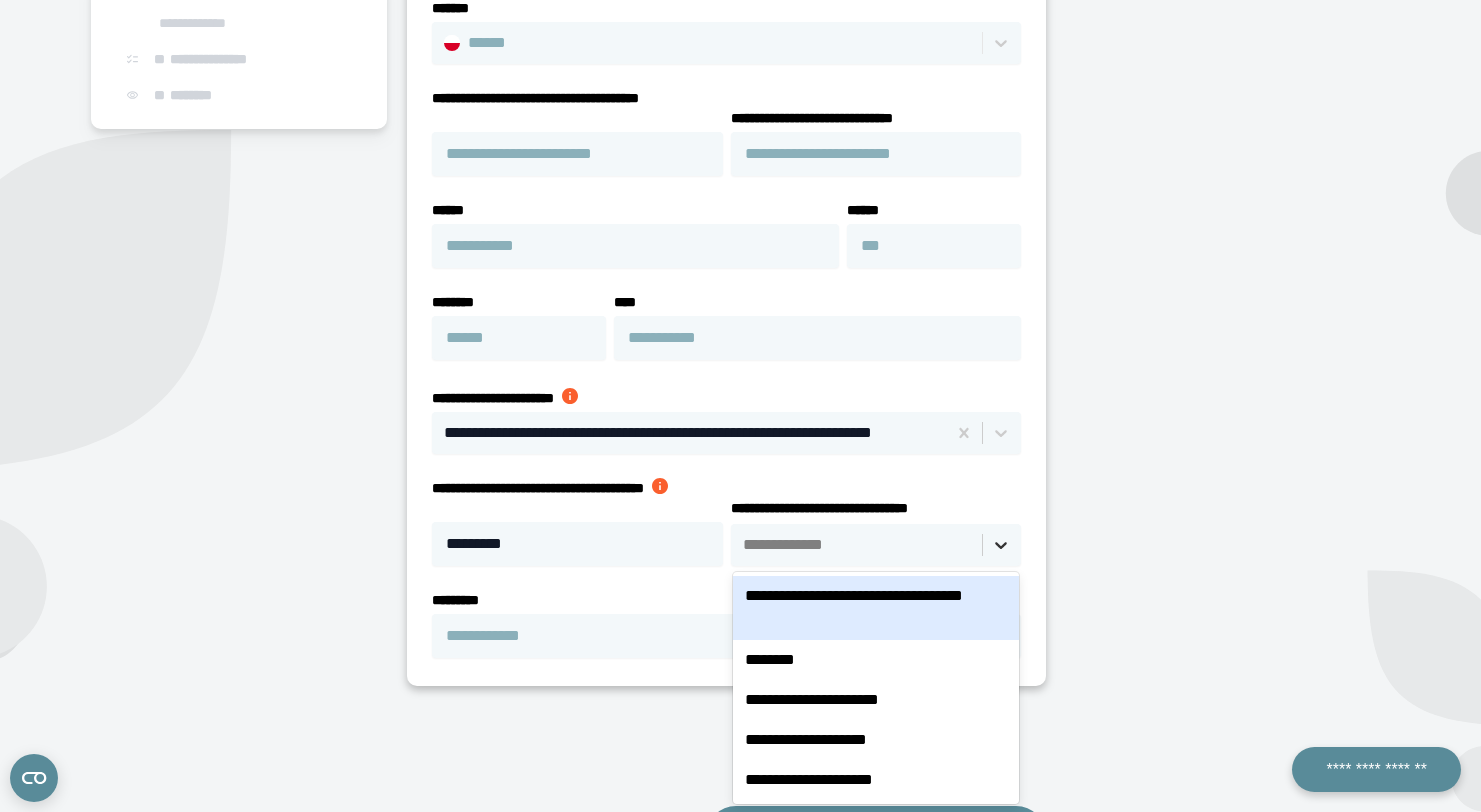 click at bounding box center (1001, 545) 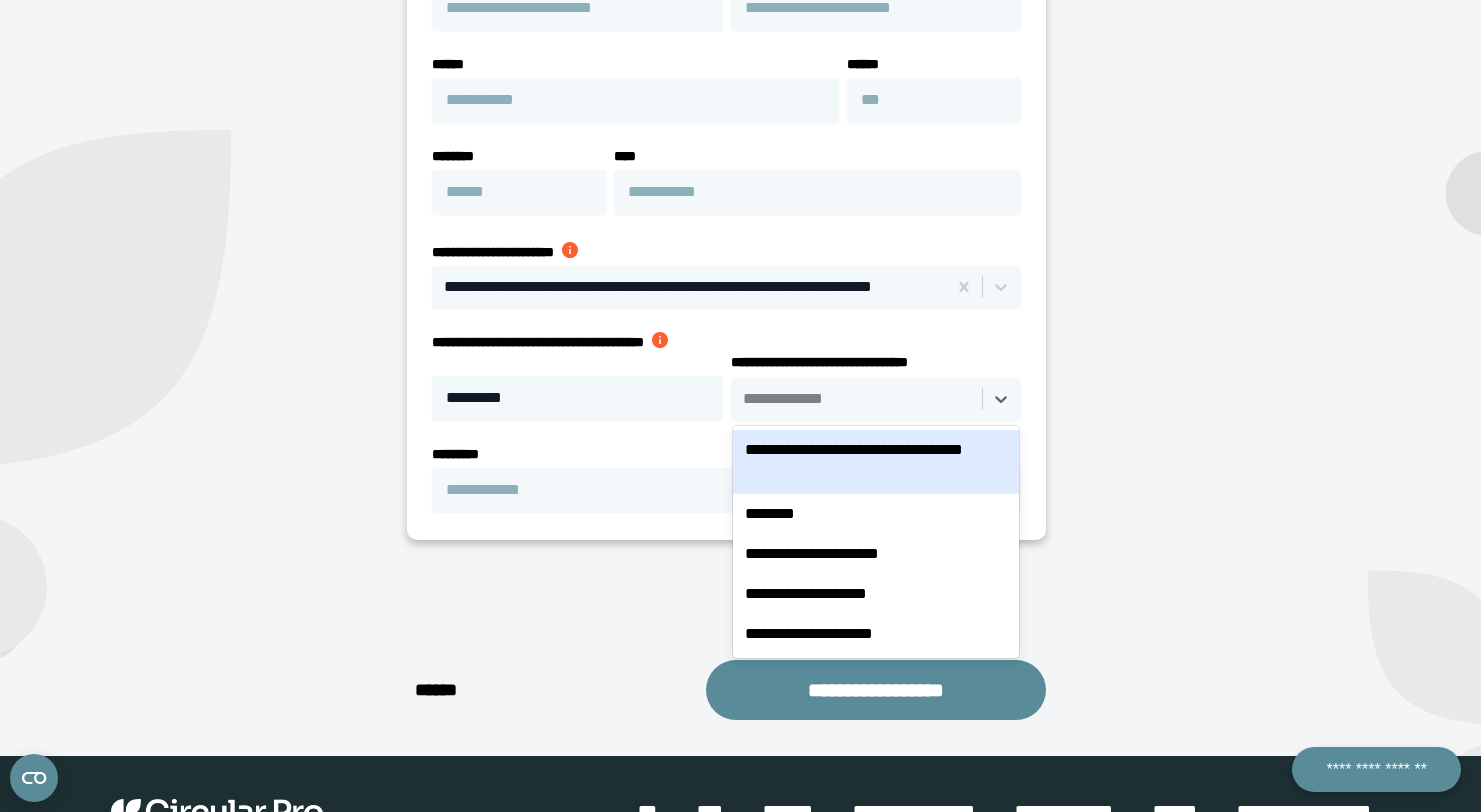 scroll, scrollTop: 577, scrollLeft: 0, axis: vertical 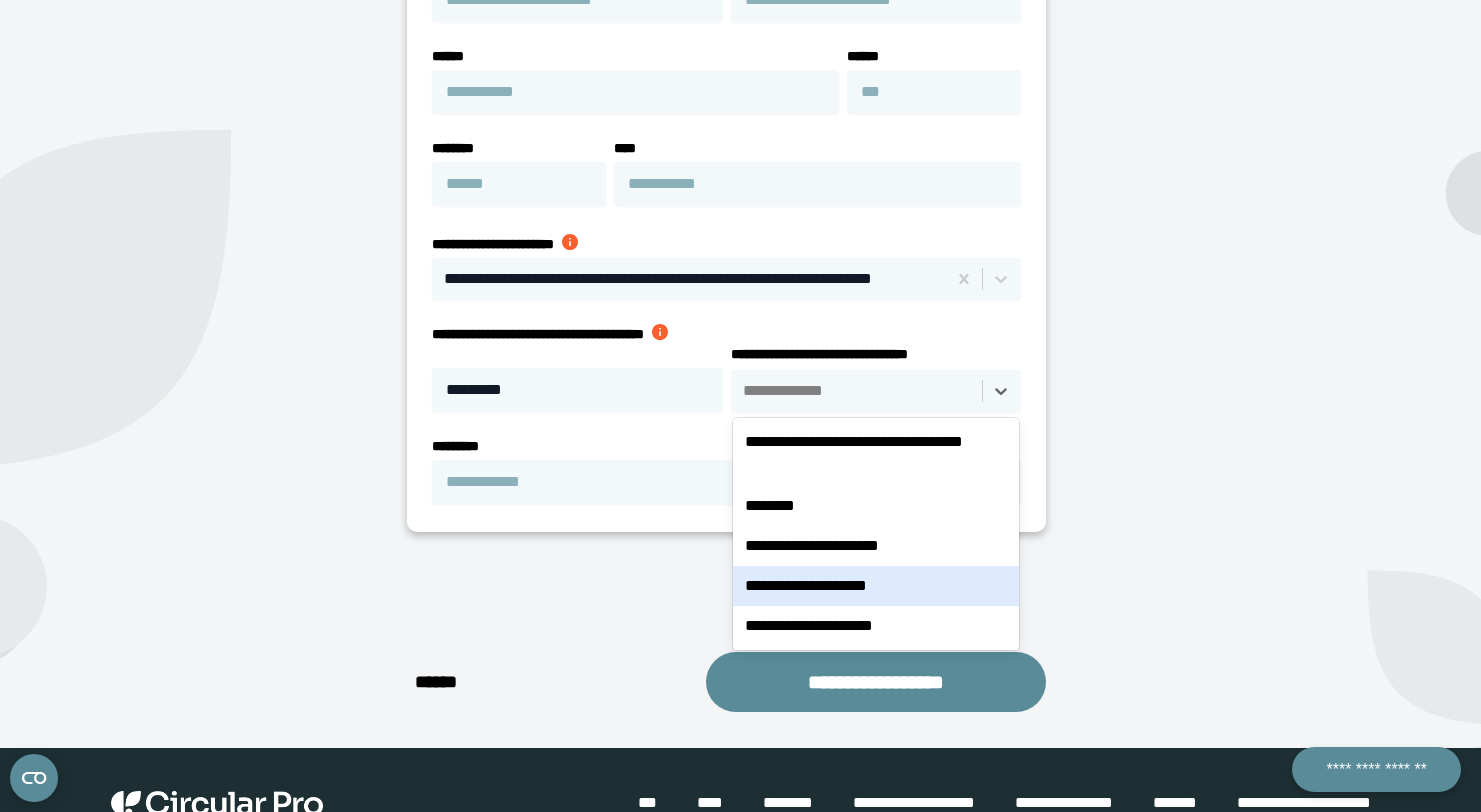 click on "**********" at bounding box center [876, 586] 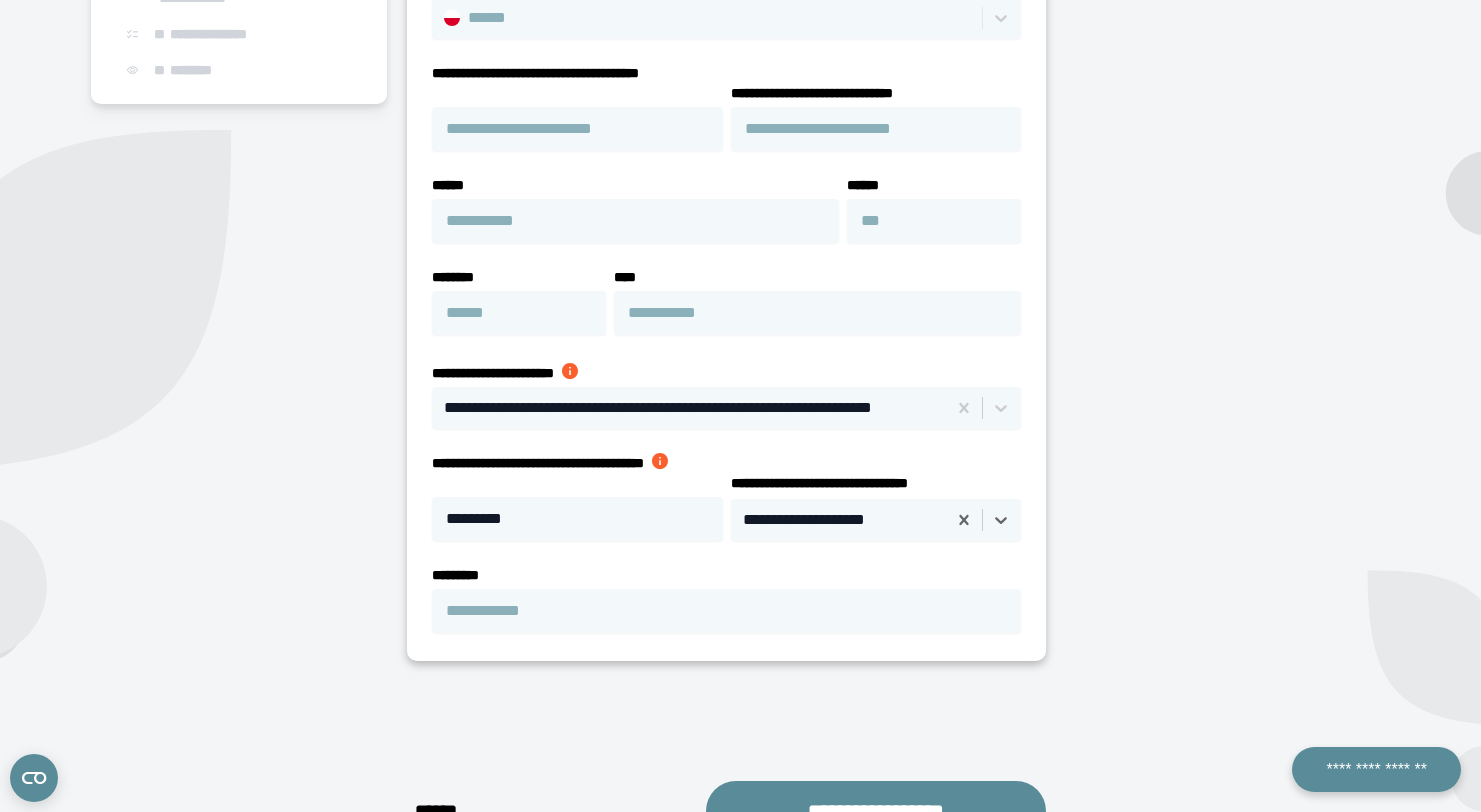 scroll, scrollTop: 443, scrollLeft: 0, axis: vertical 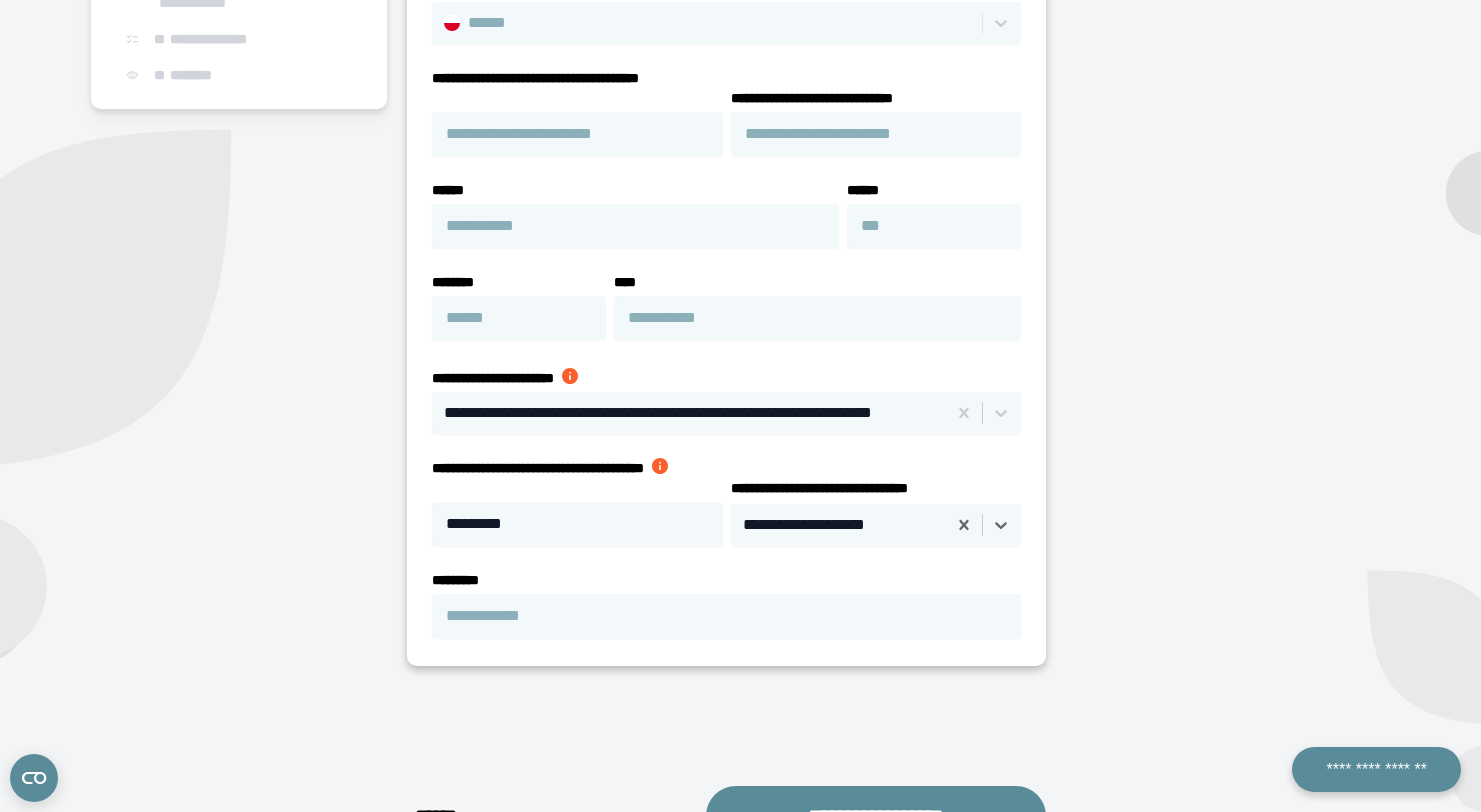 click at bounding box center (570, 376) 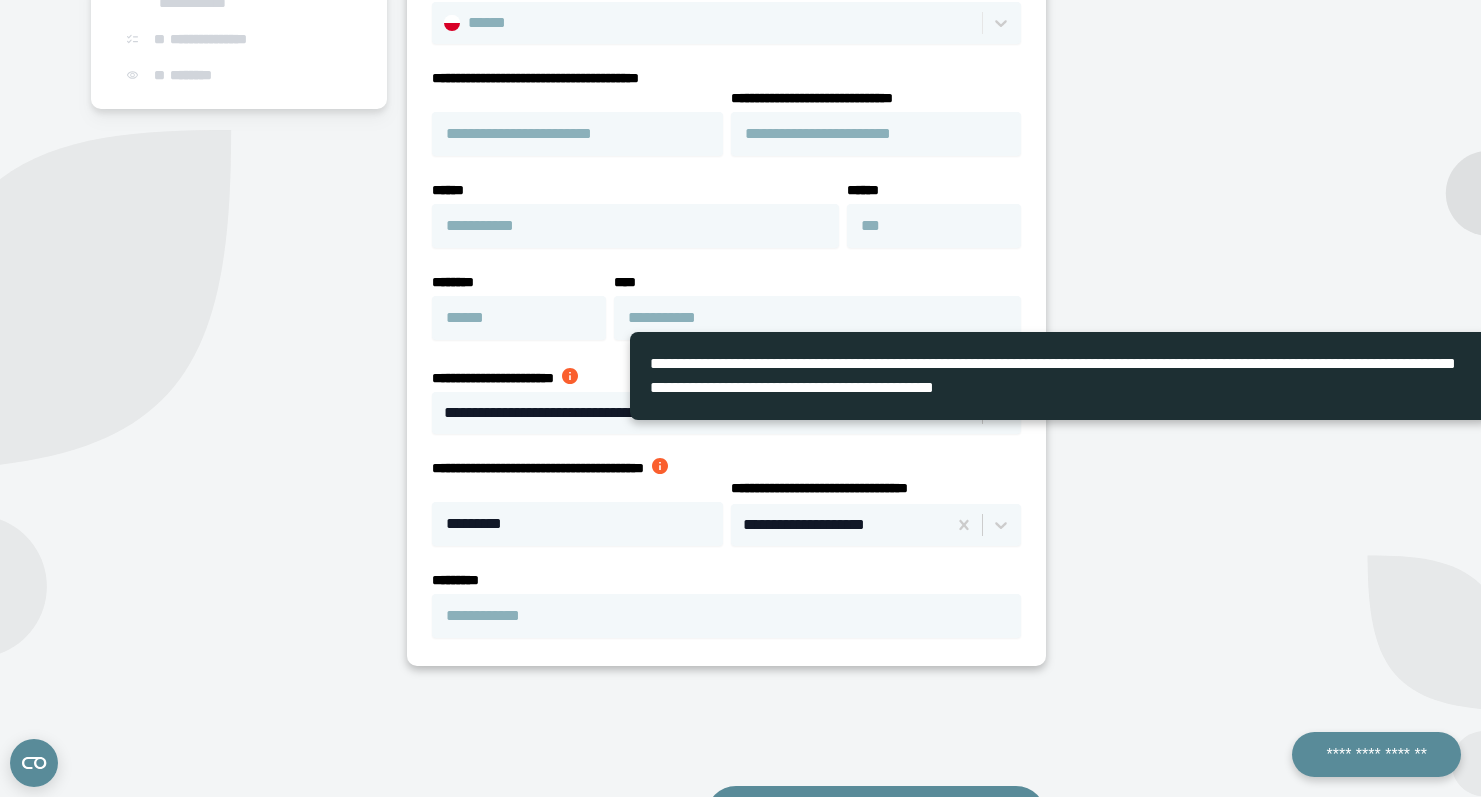 click on "**********" at bounding box center [1228, 291] 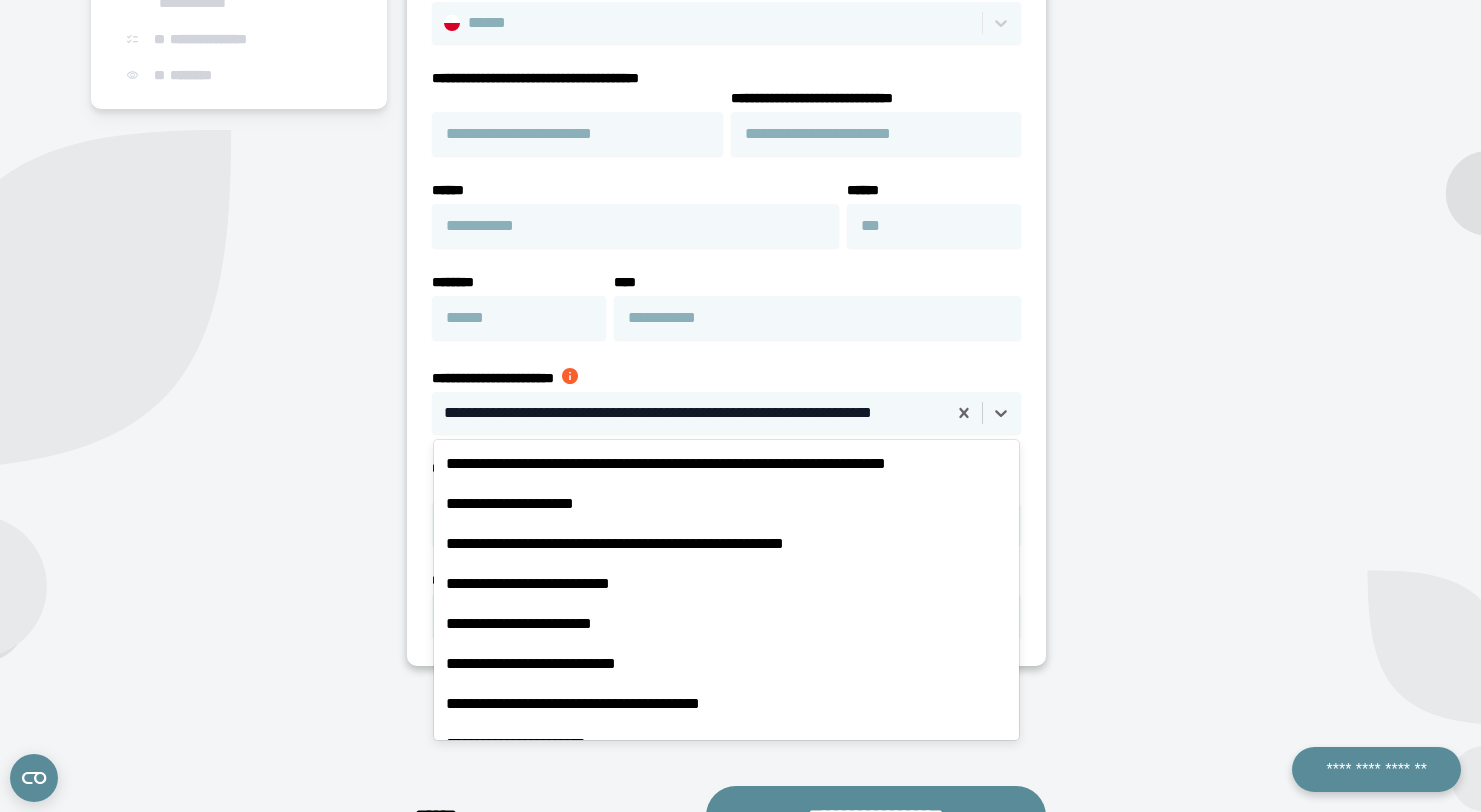 drag, startPoint x: 490, startPoint y: 414, endPoint x: 554, endPoint y: 412, distance: 64.03124 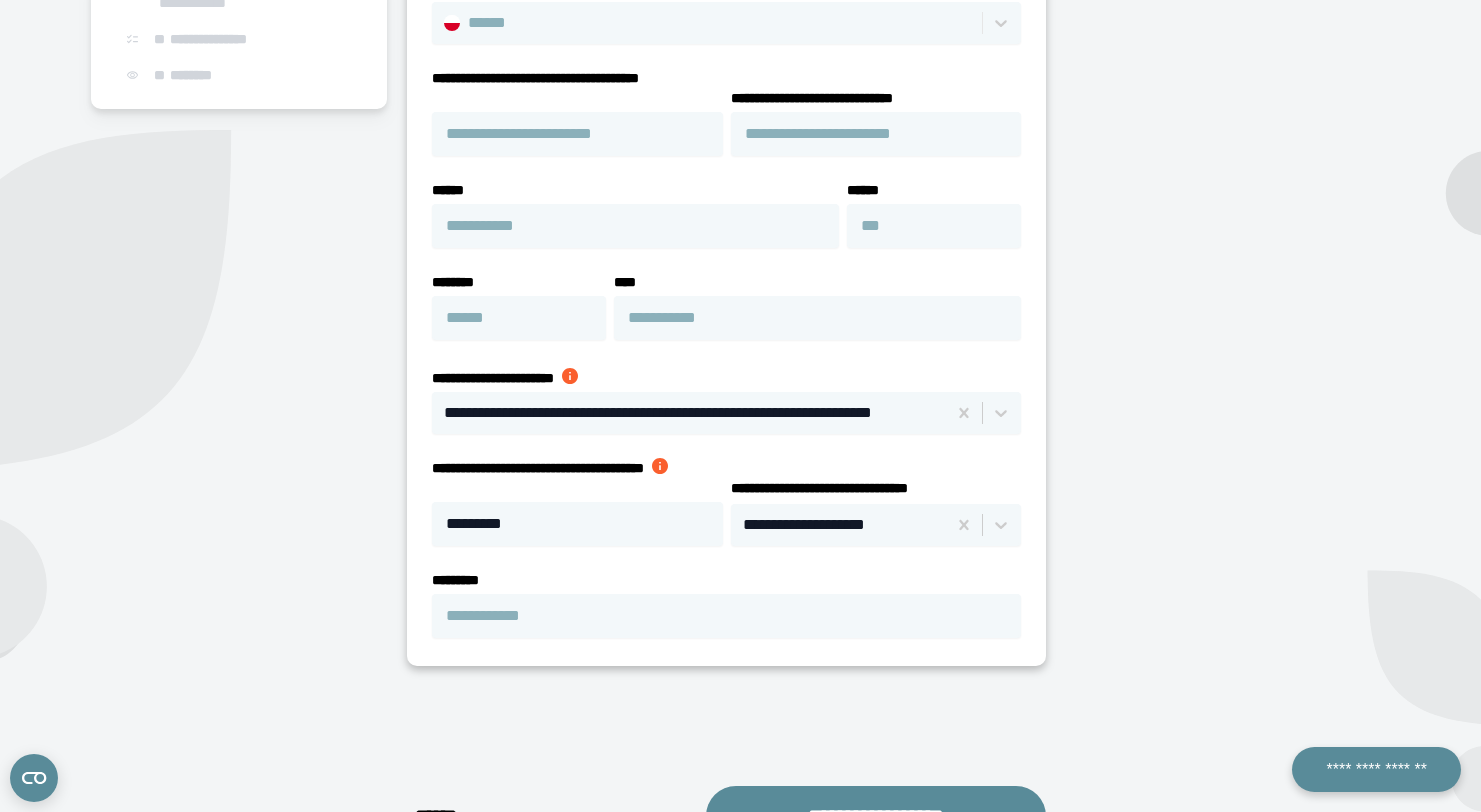 click on "**********" at bounding box center [726, 280] 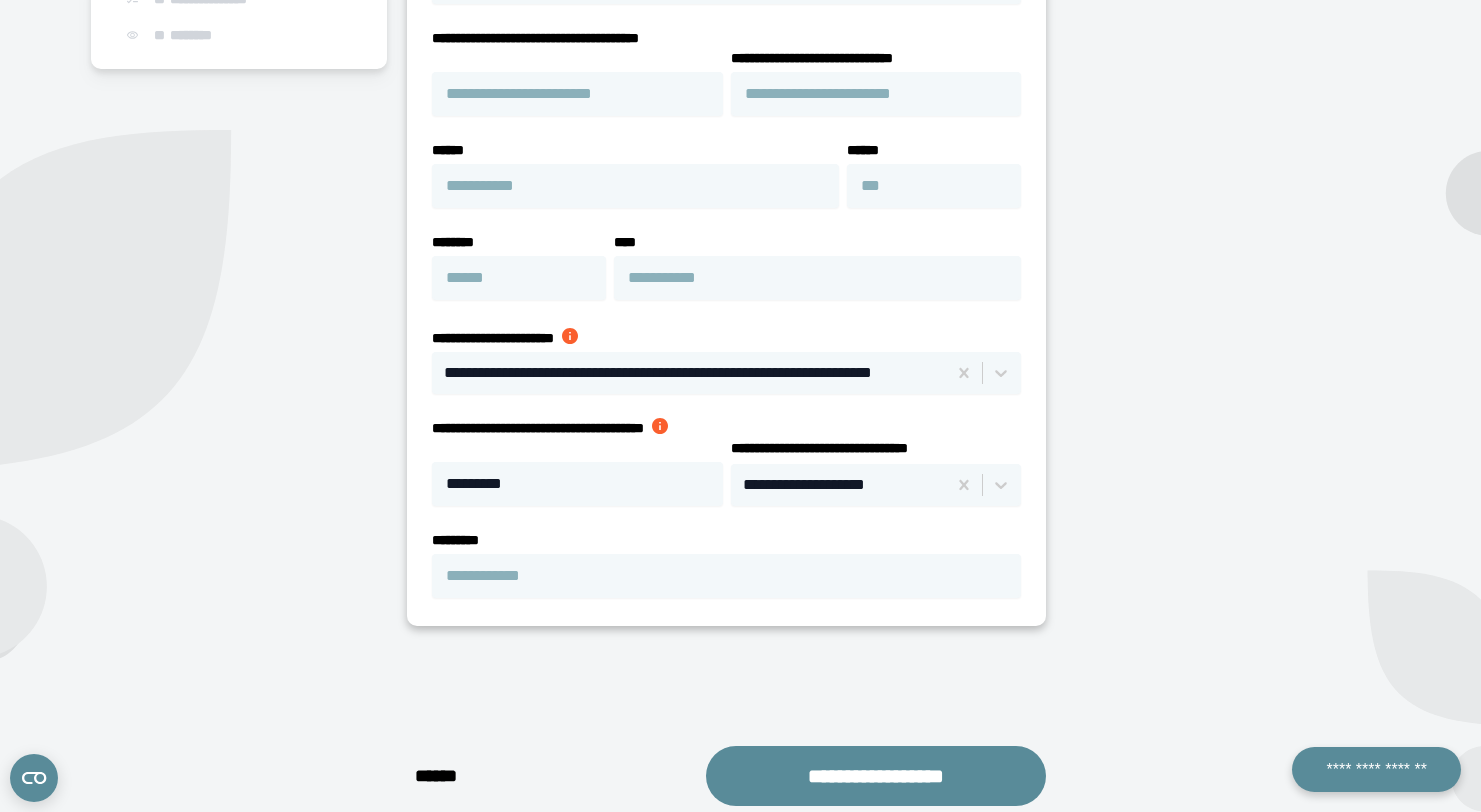 scroll, scrollTop: 487, scrollLeft: 0, axis: vertical 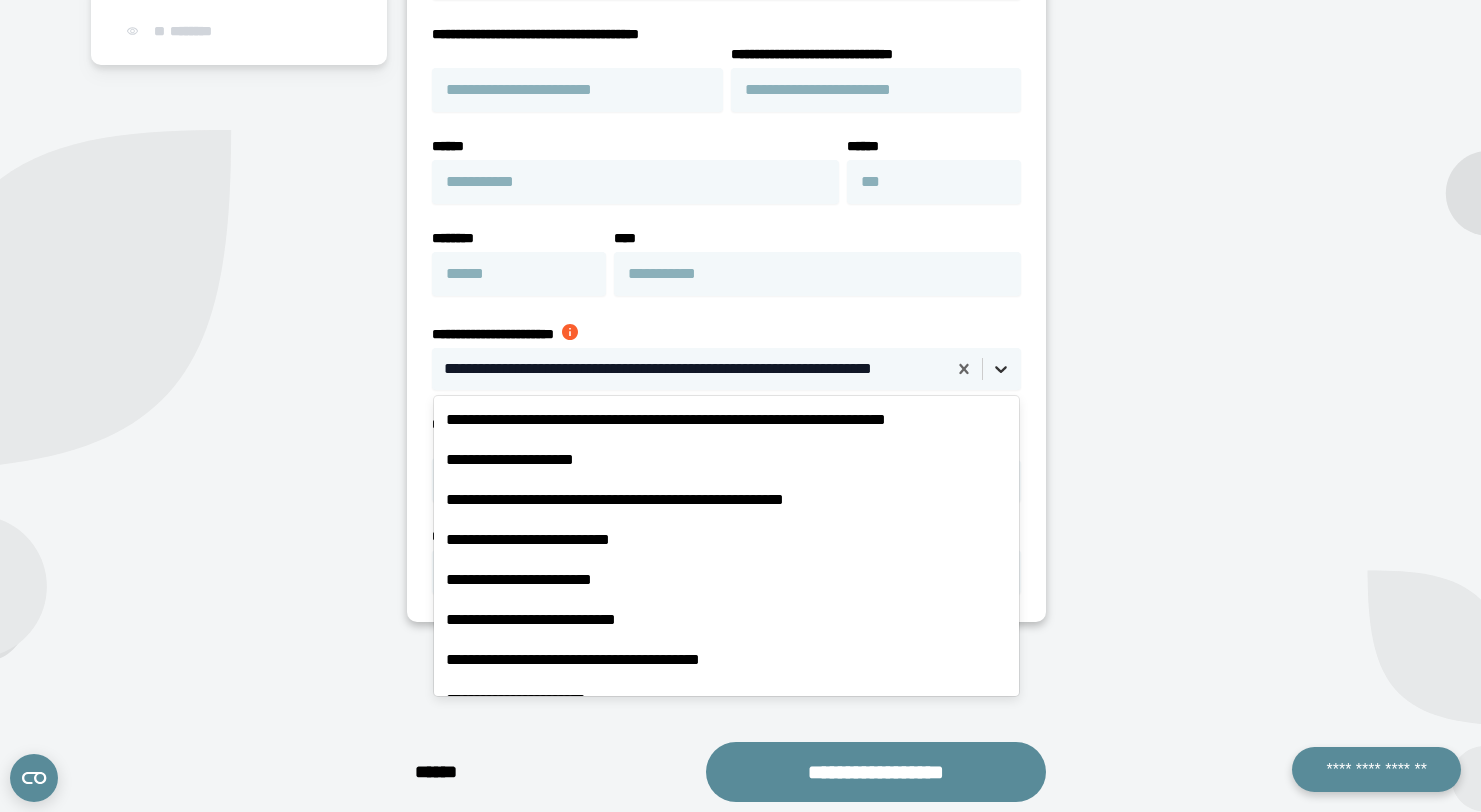 click 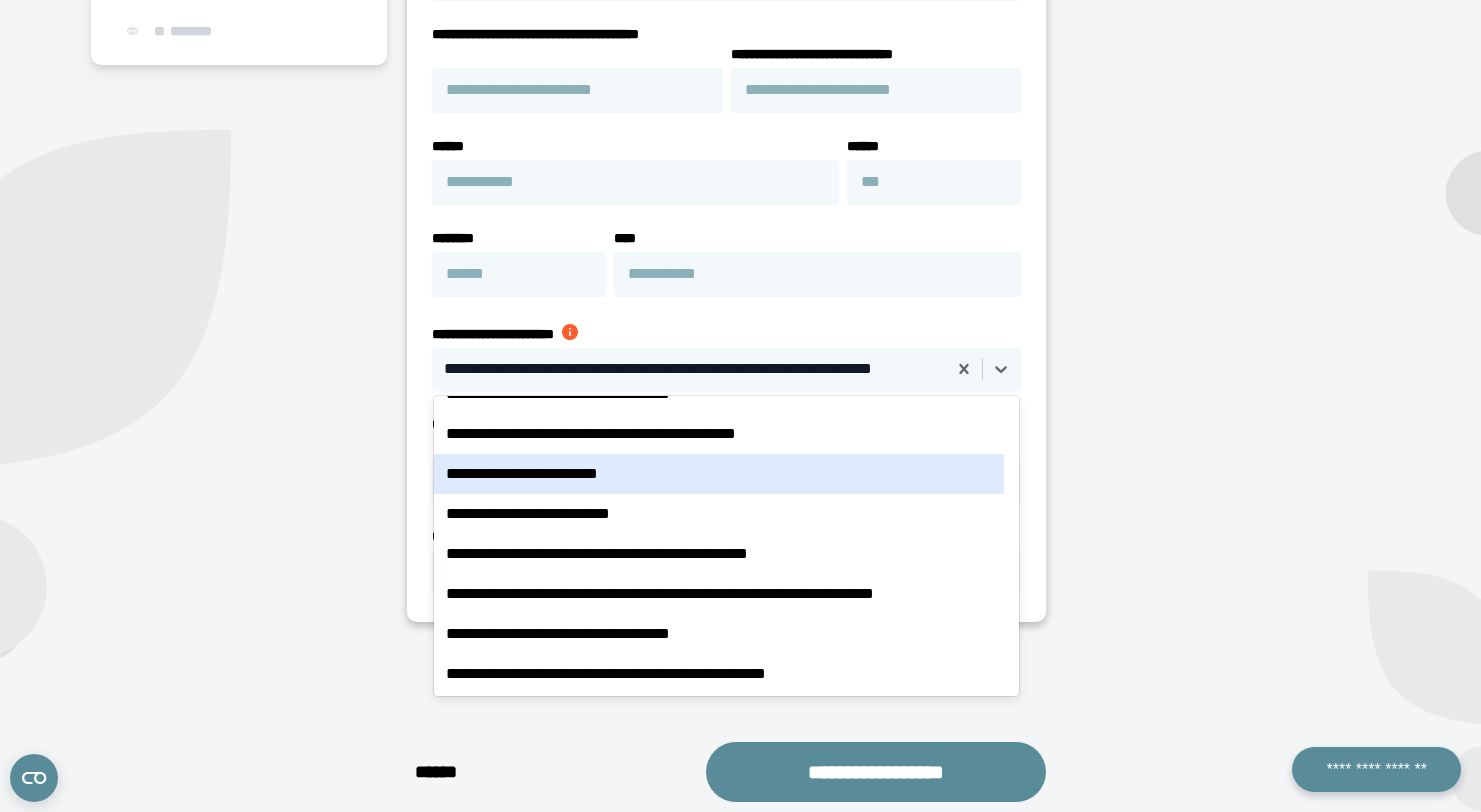 scroll, scrollTop: 3520, scrollLeft: 0, axis: vertical 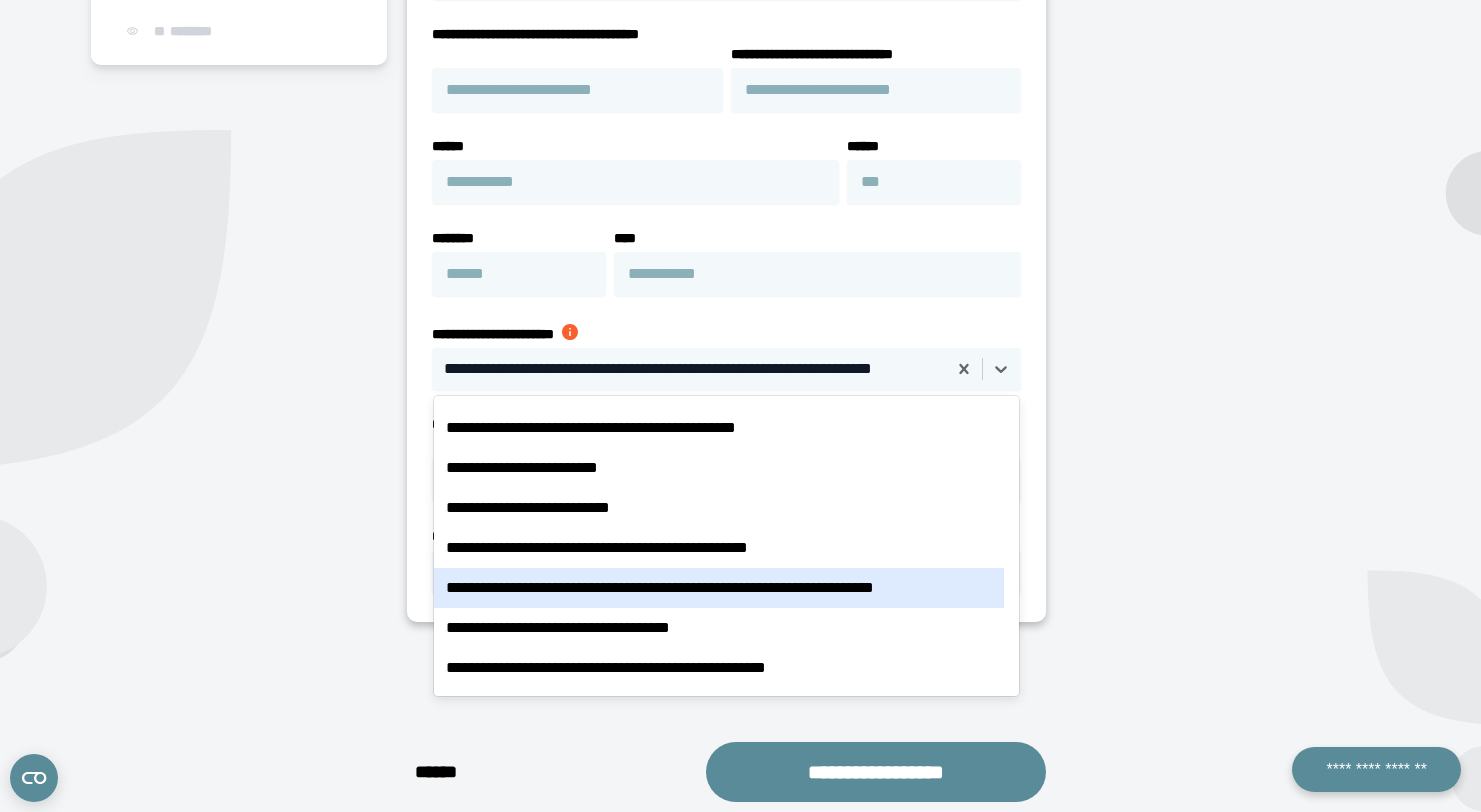 click on "**********" at bounding box center [719, 588] 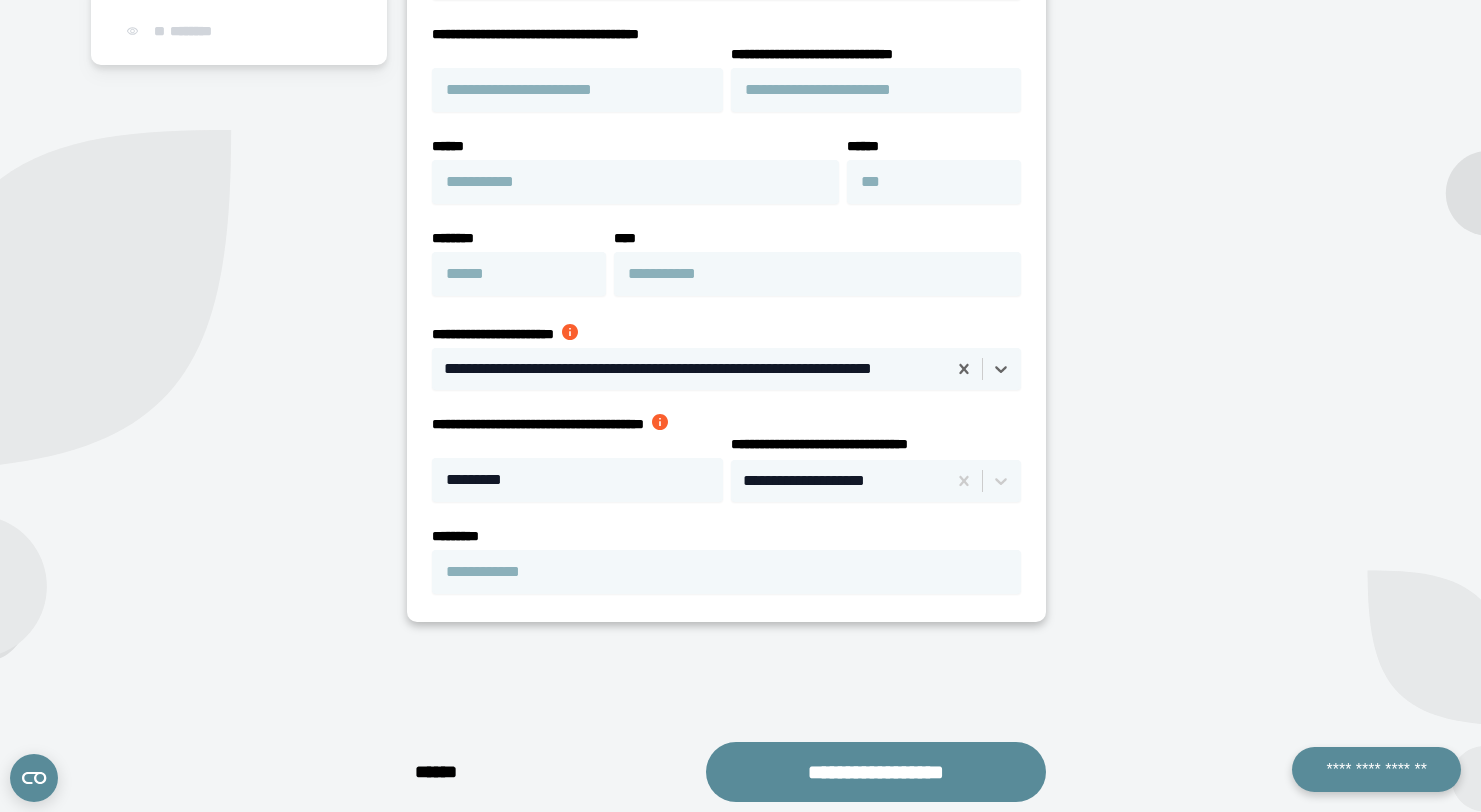 click on "**********" at bounding box center [1228, 247] 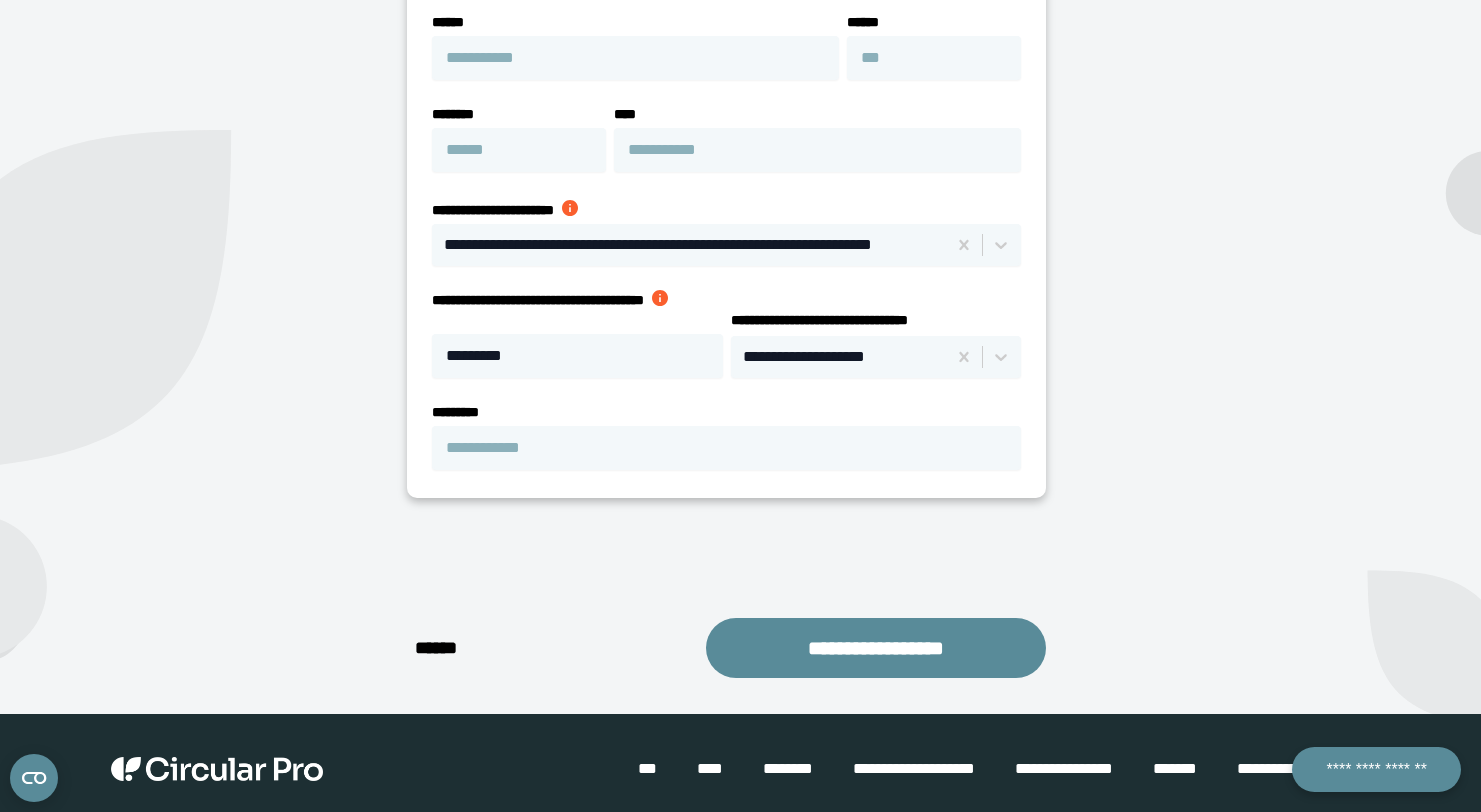 scroll, scrollTop: 623, scrollLeft: 0, axis: vertical 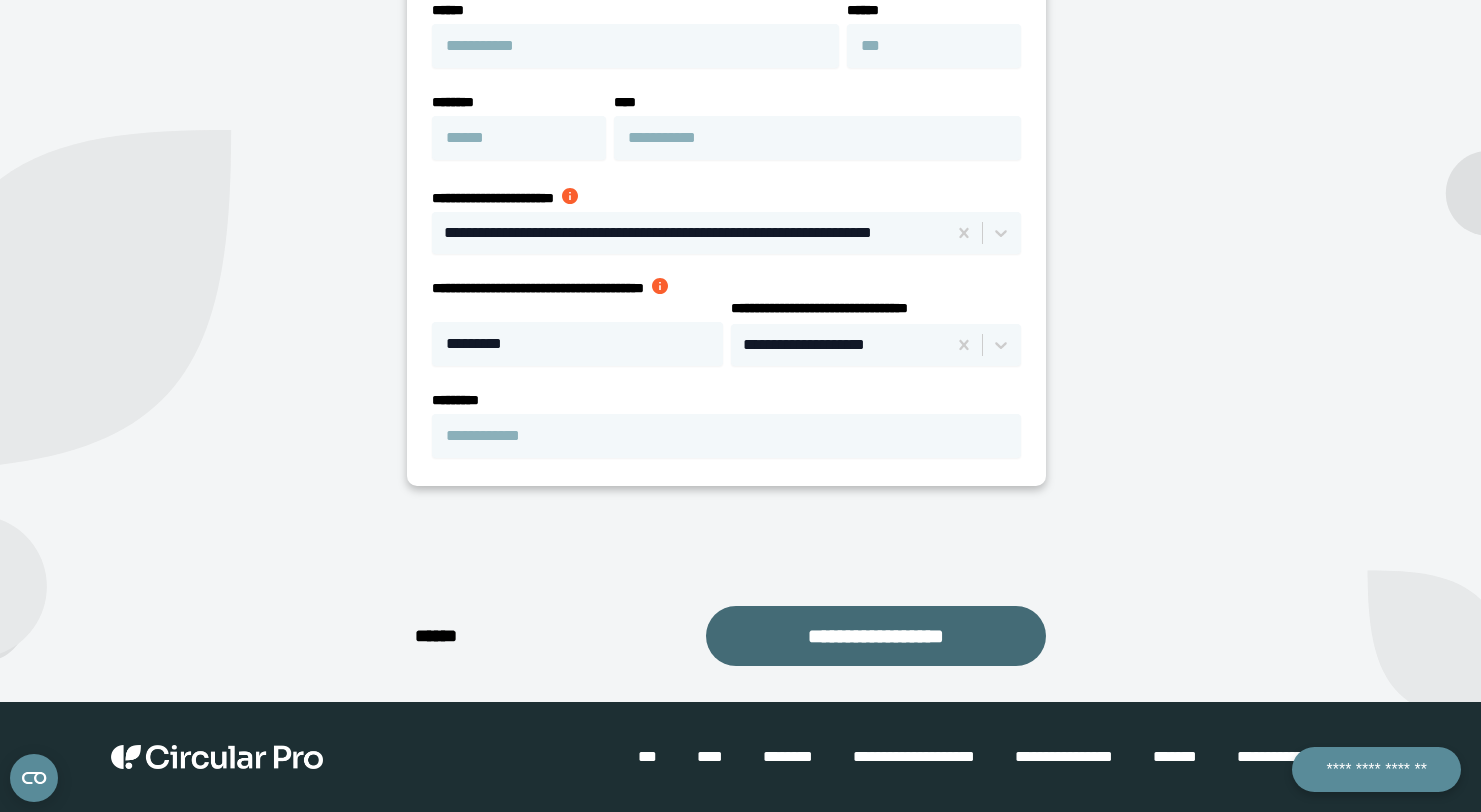 click on "**********" at bounding box center (876, 636) 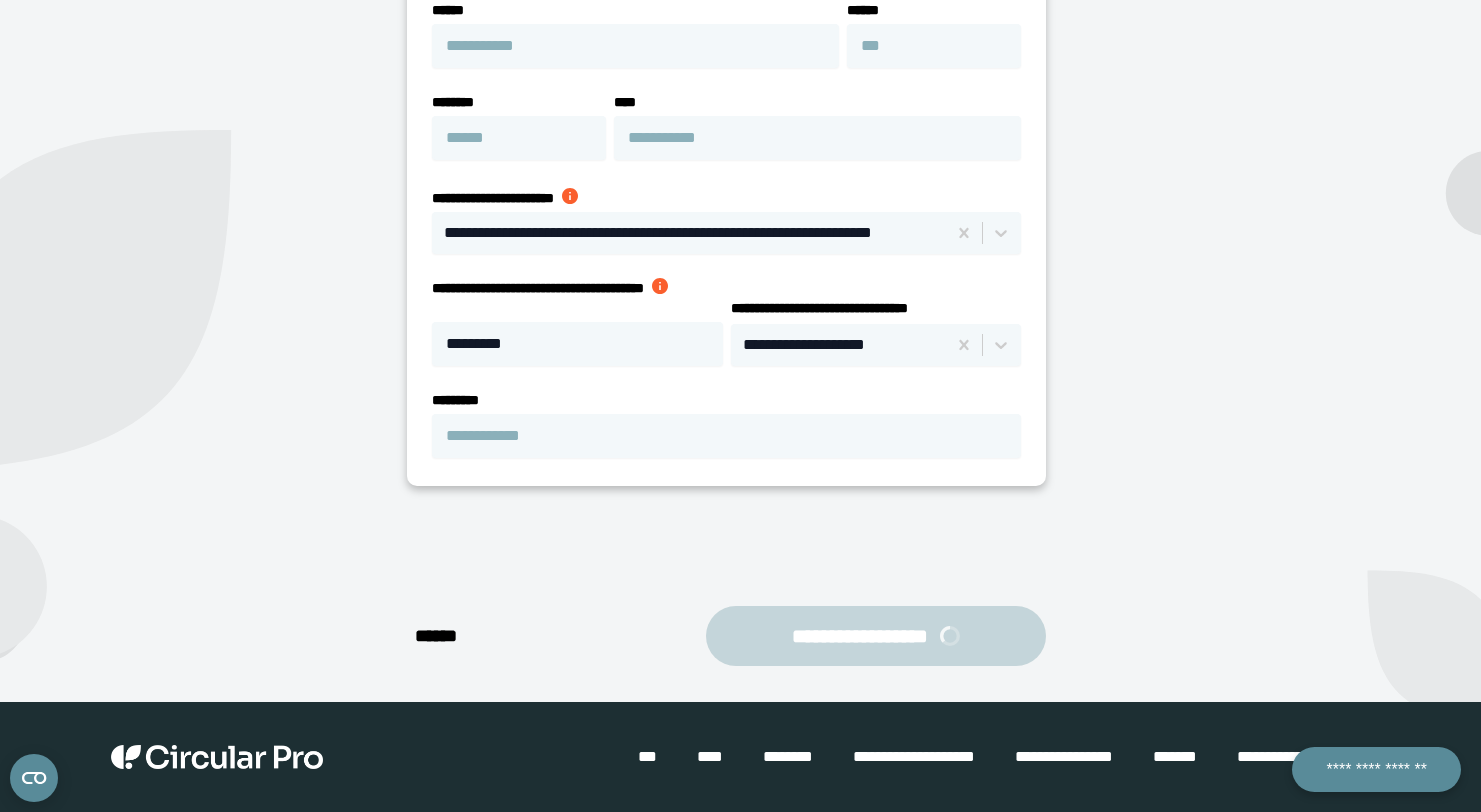 scroll, scrollTop: 370, scrollLeft: 0, axis: vertical 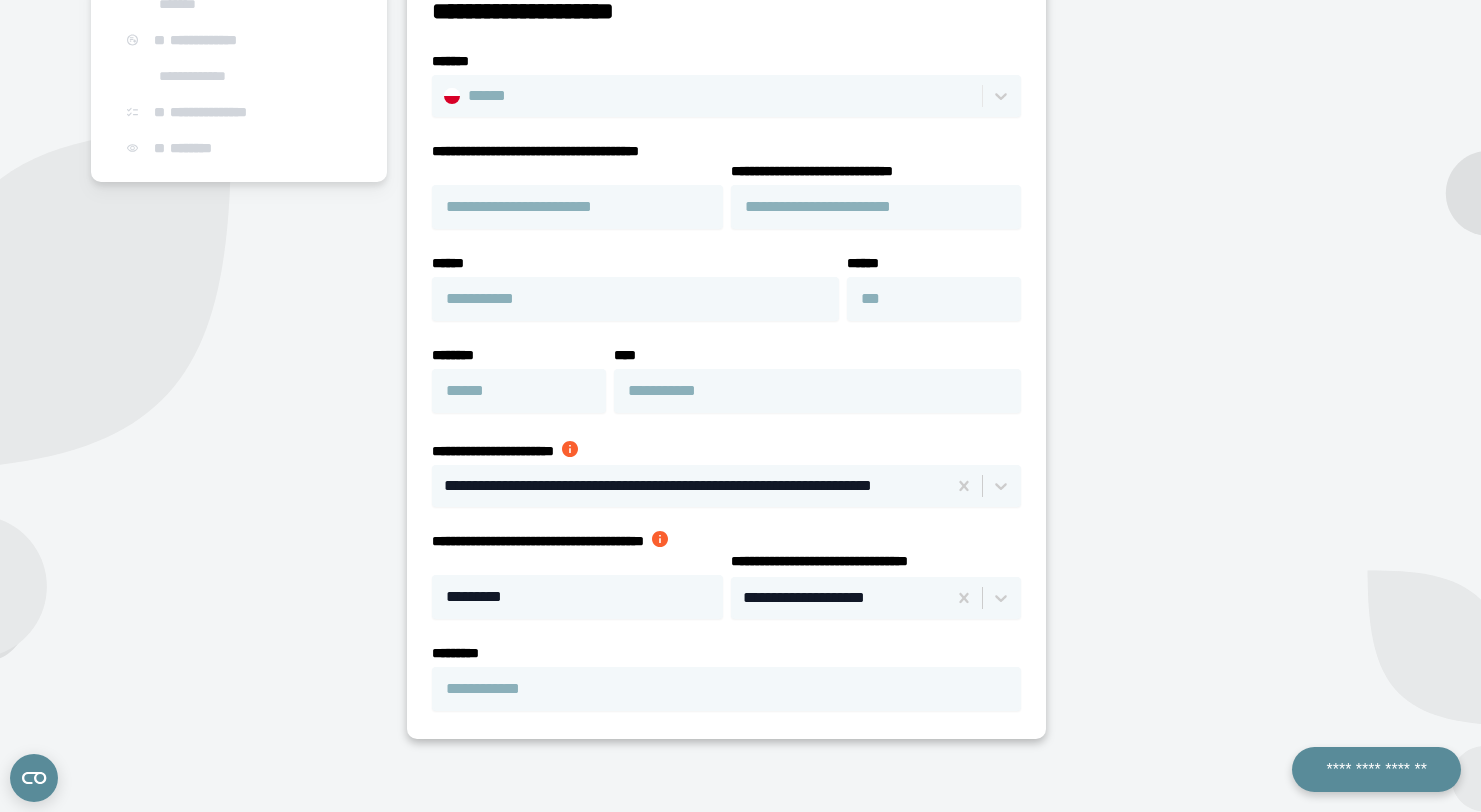 select on "**" 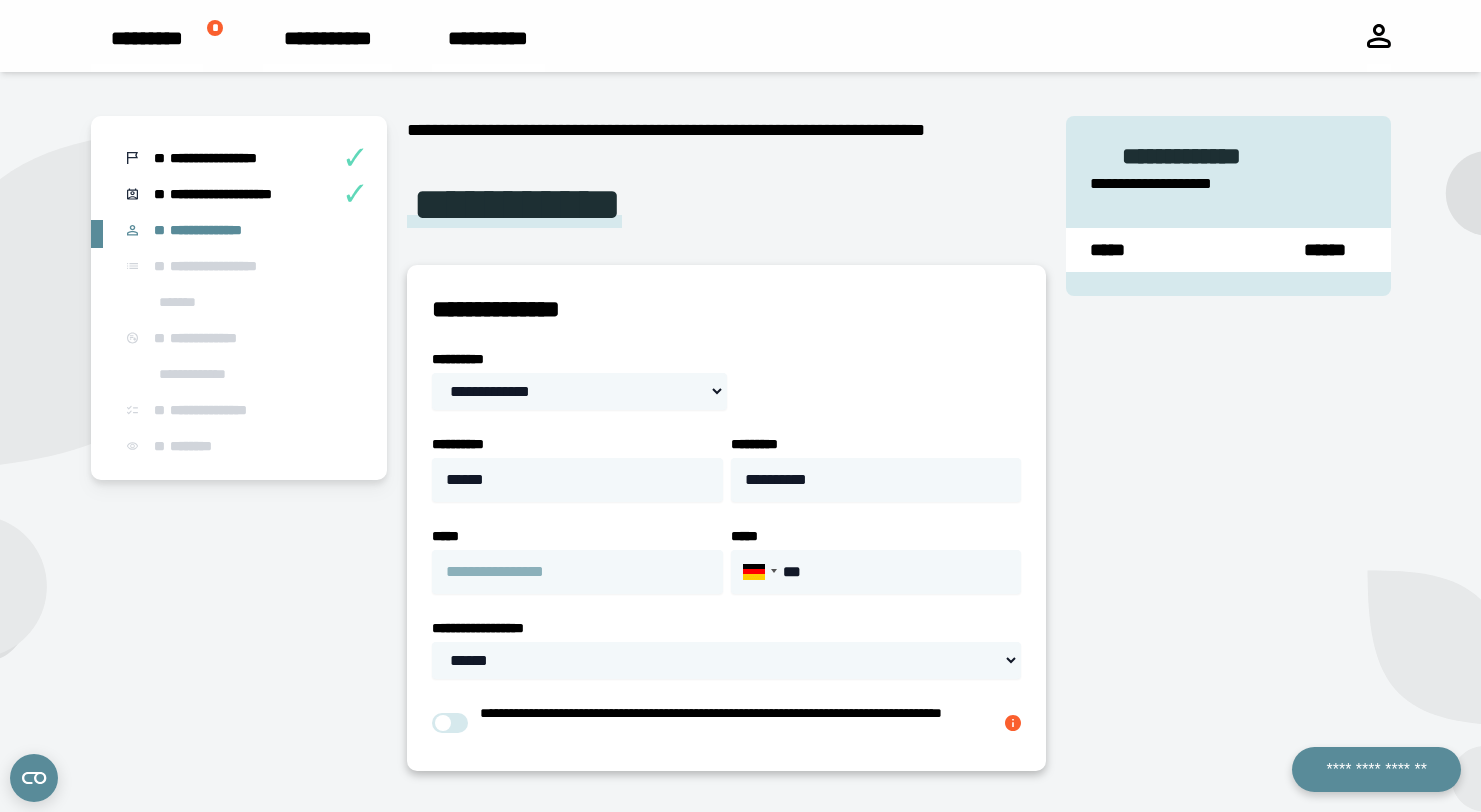 scroll, scrollTop: 80, scrollLeft: 0, axis: vertical 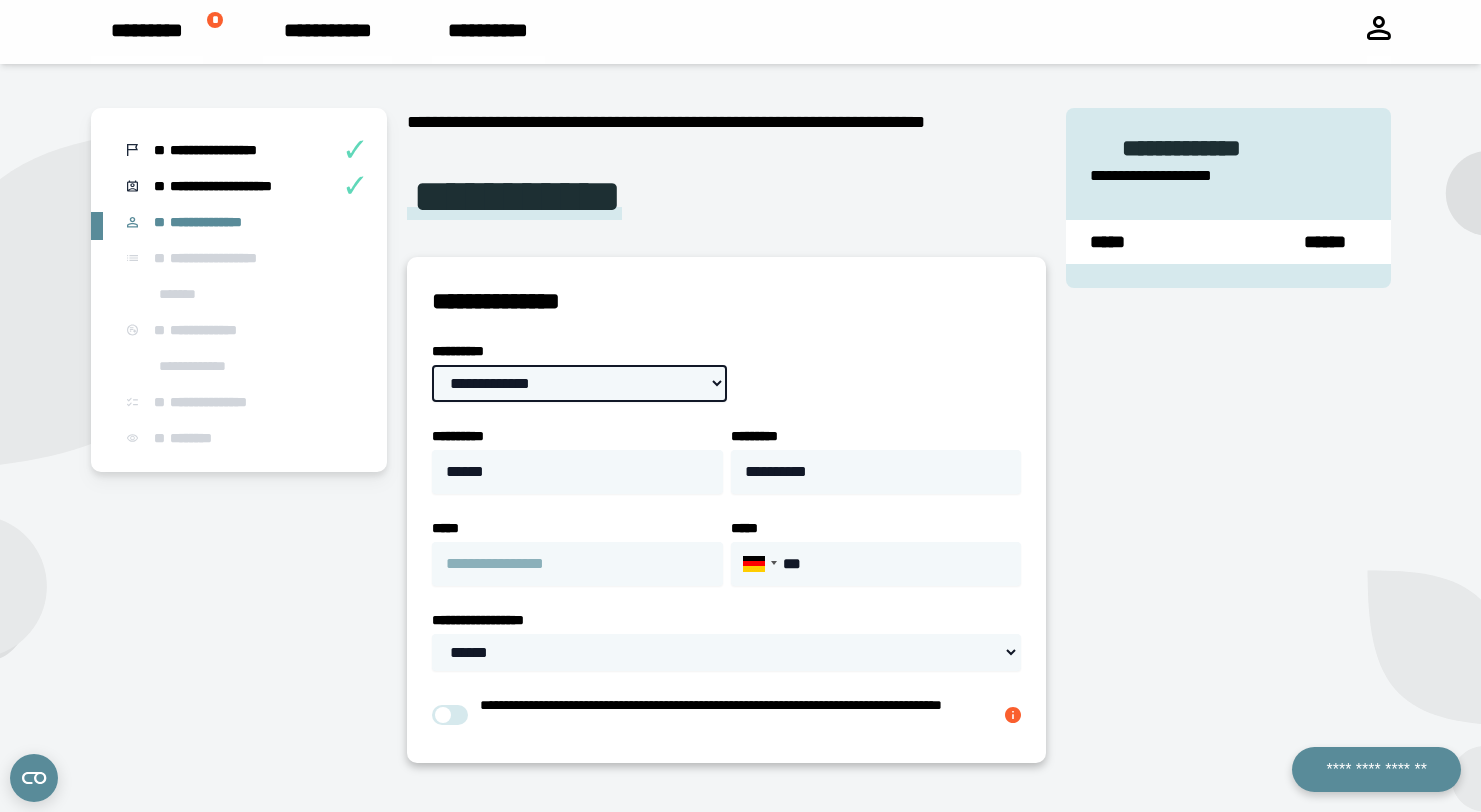 click on "**********" at bounding box center (579, 383) 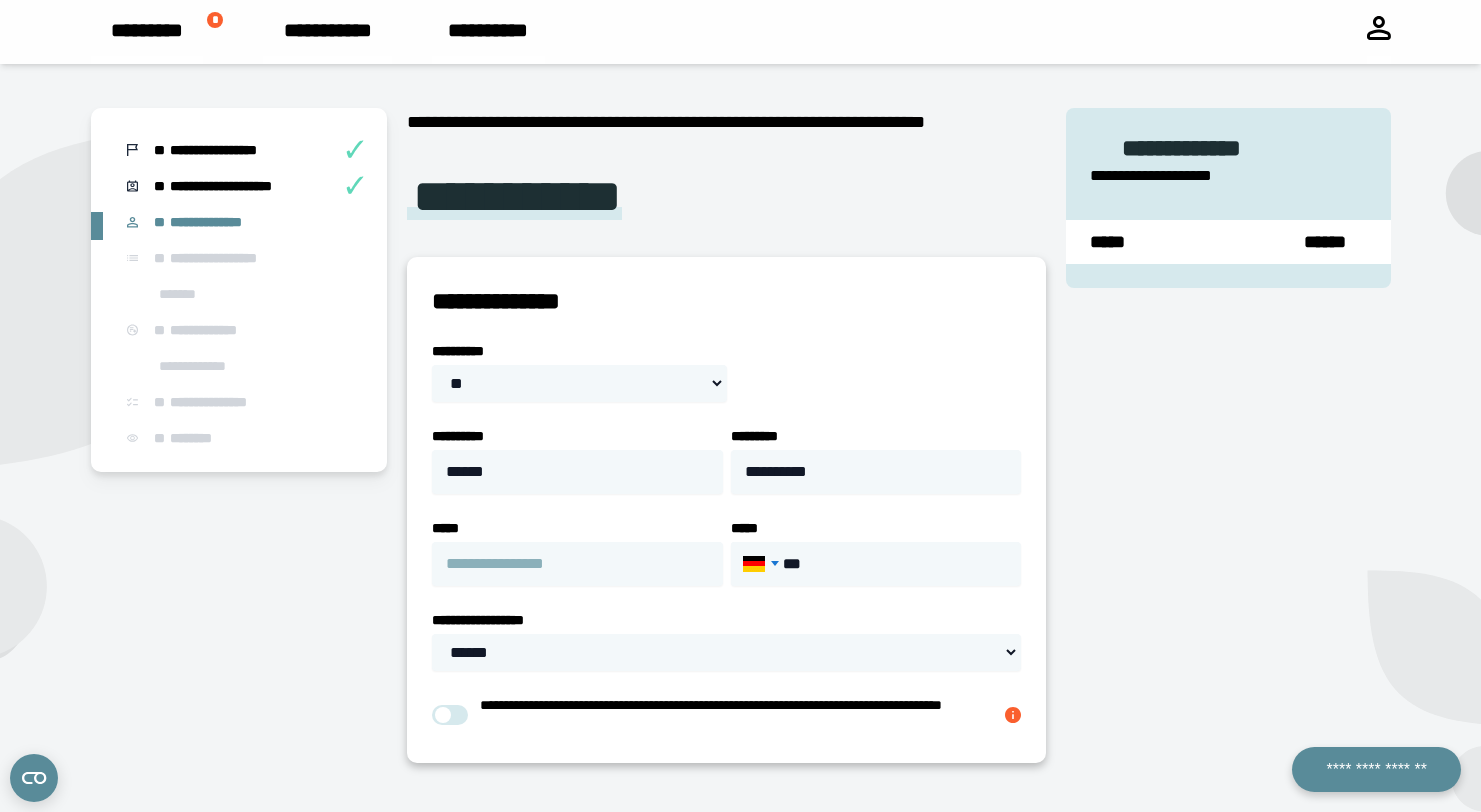 click at bounding box center [754, 562] 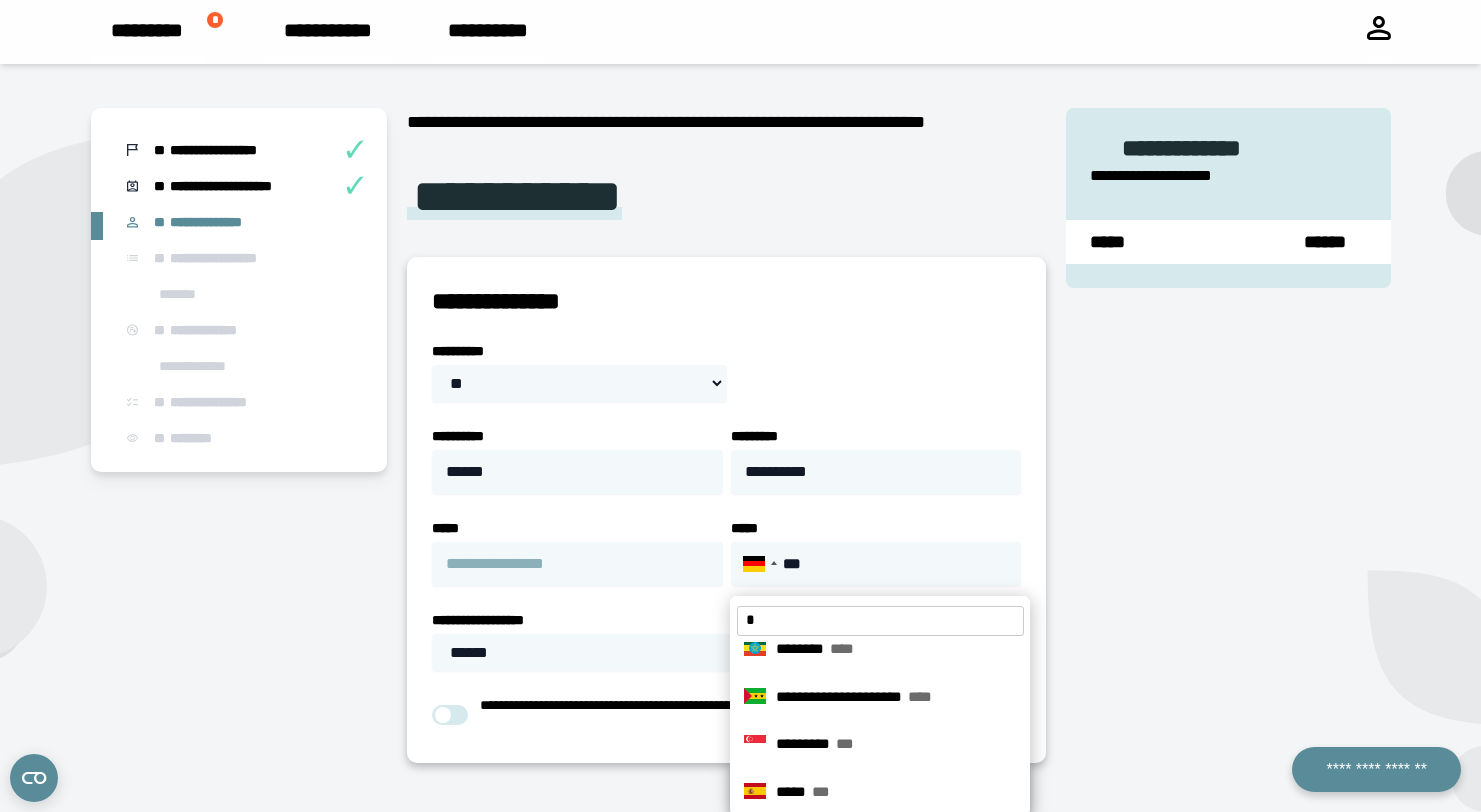 scroll, scrollTop: 0, scrollLeft: 0, axis: both 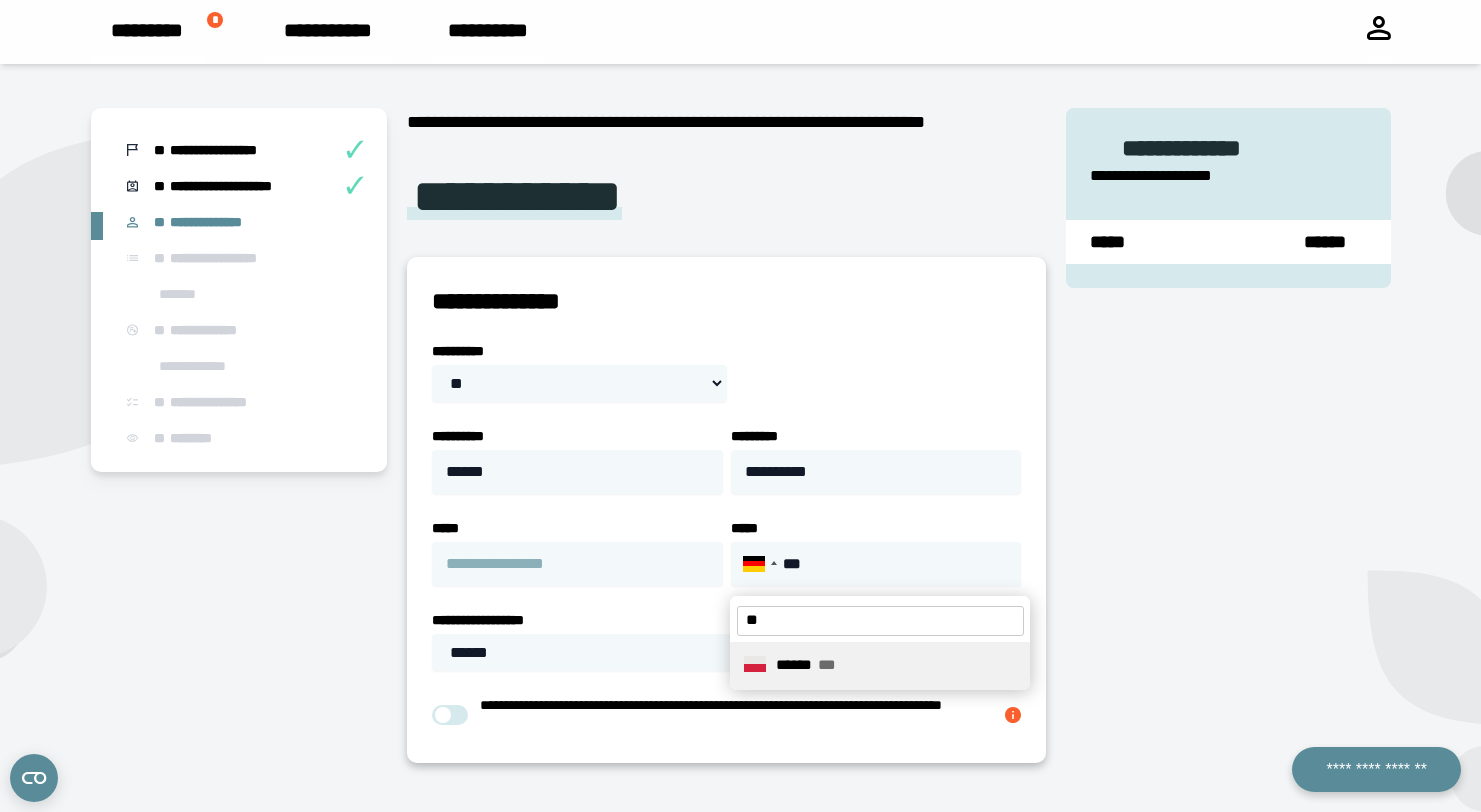 type on "**" 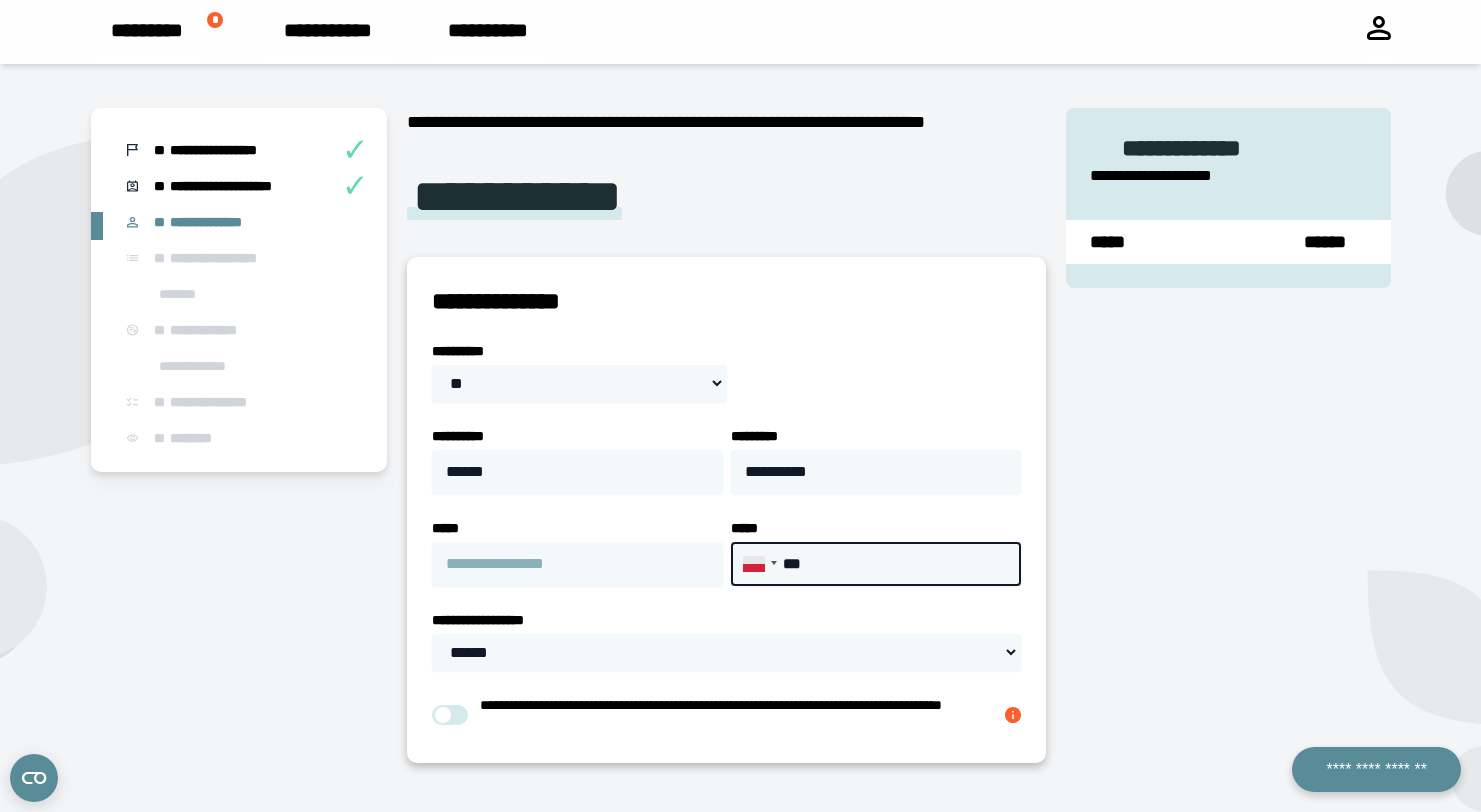 click on "***" at bounding box center [876, 564] 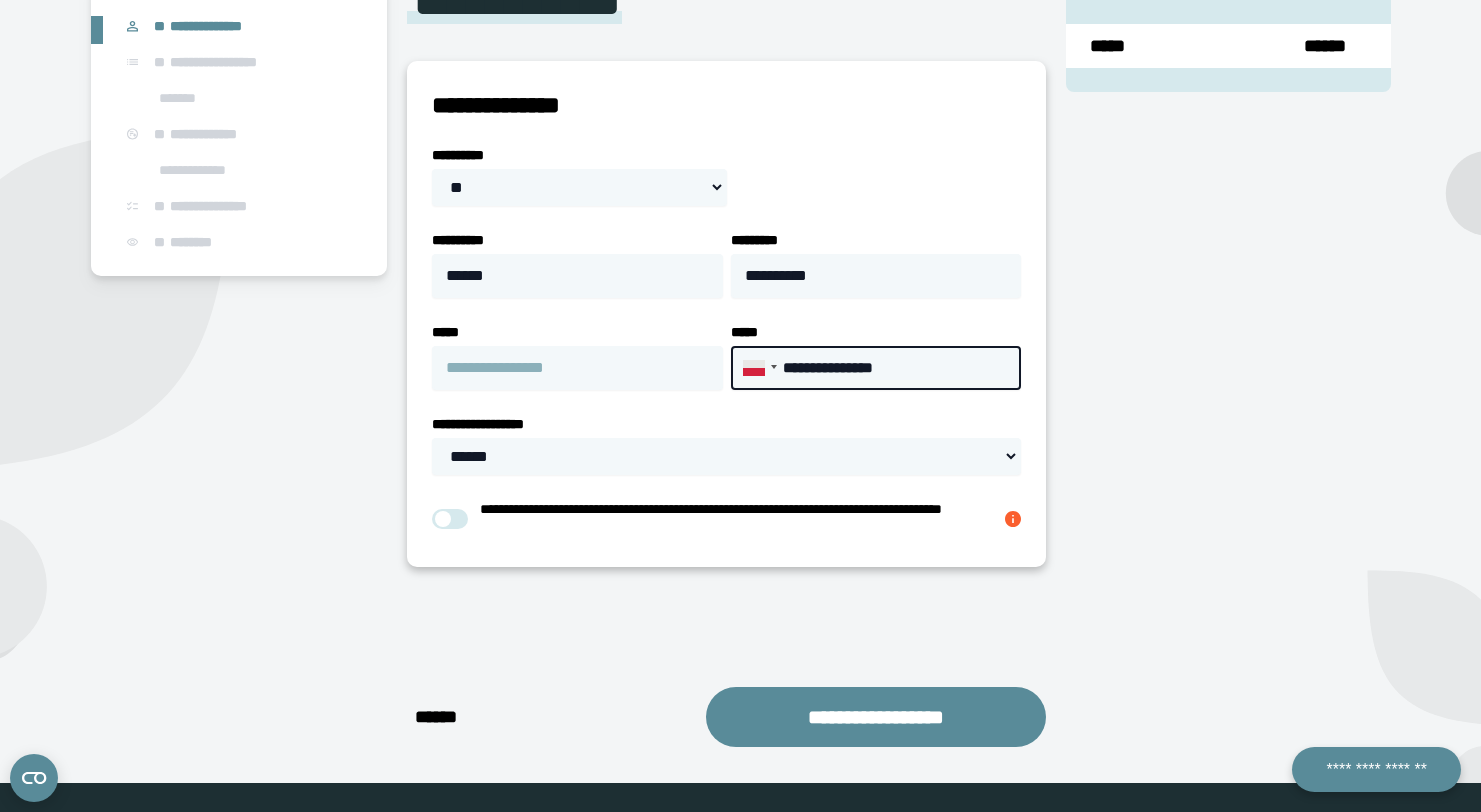 scroll, scrollTop: 277, scrollLeft: 0, axis: vertical 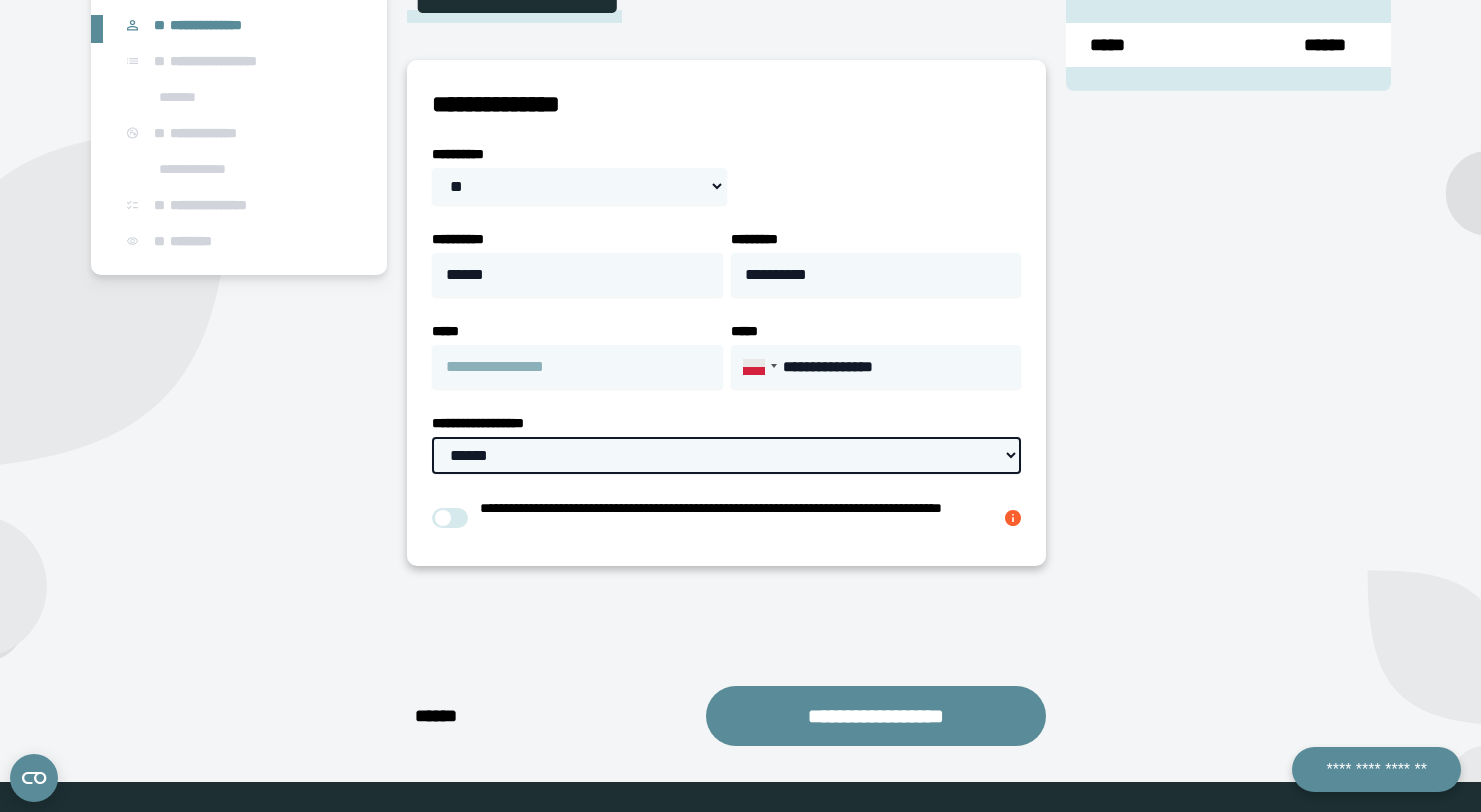 click on "**********" at bounding box center (726, 455) 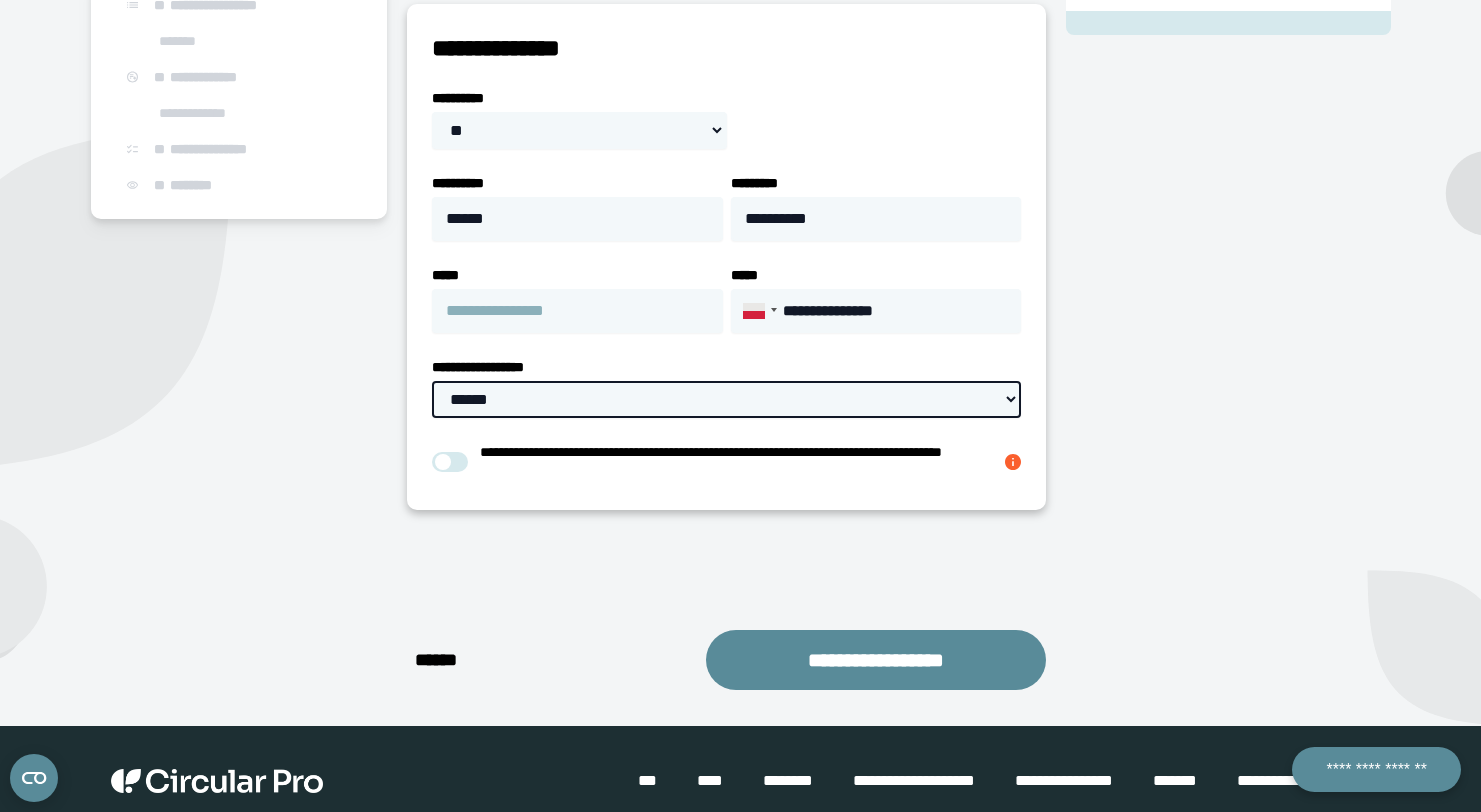 scroll, scrollTop: 339, scrollLeft: 0, axis: vertical 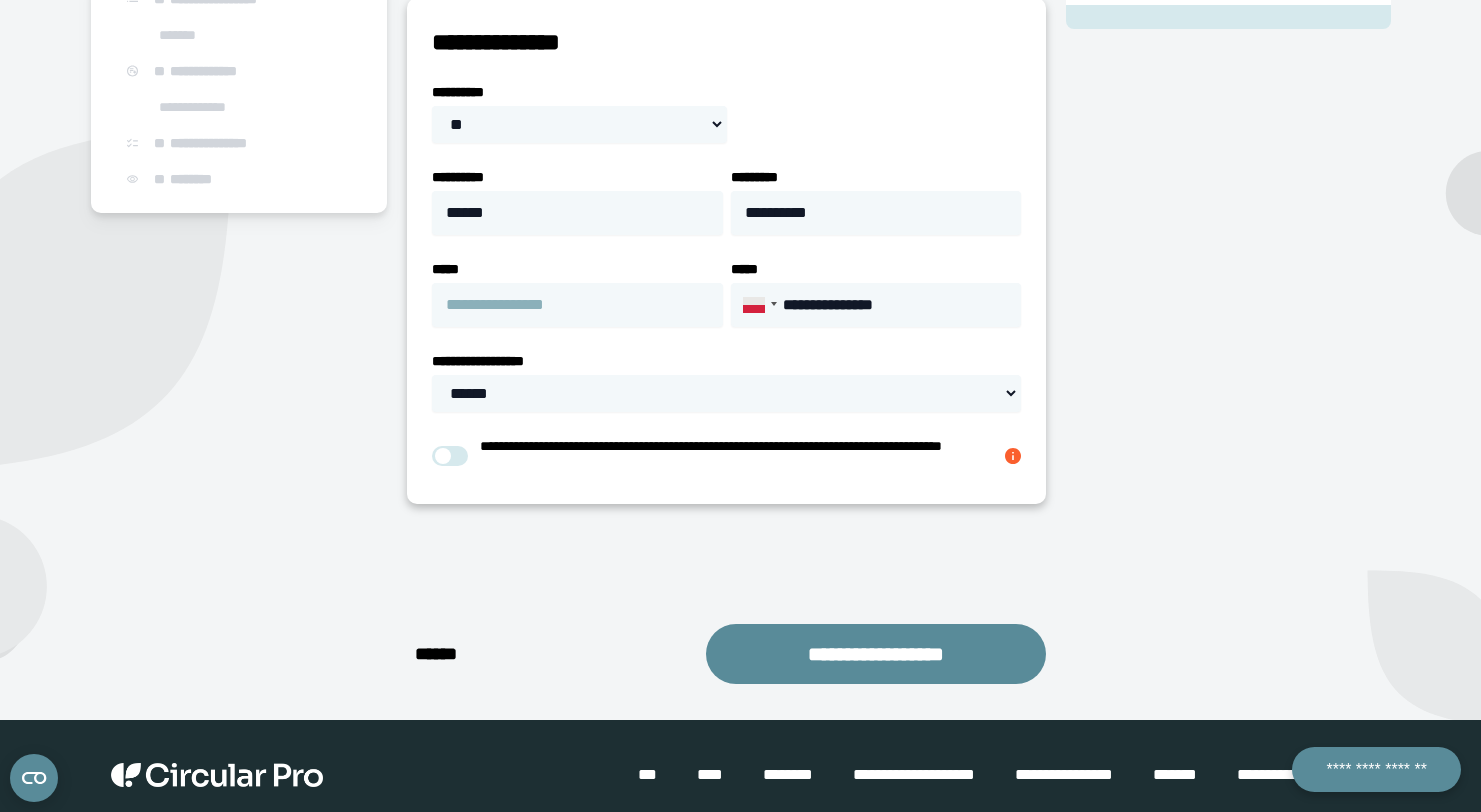 click at bounding box center (450, 456) 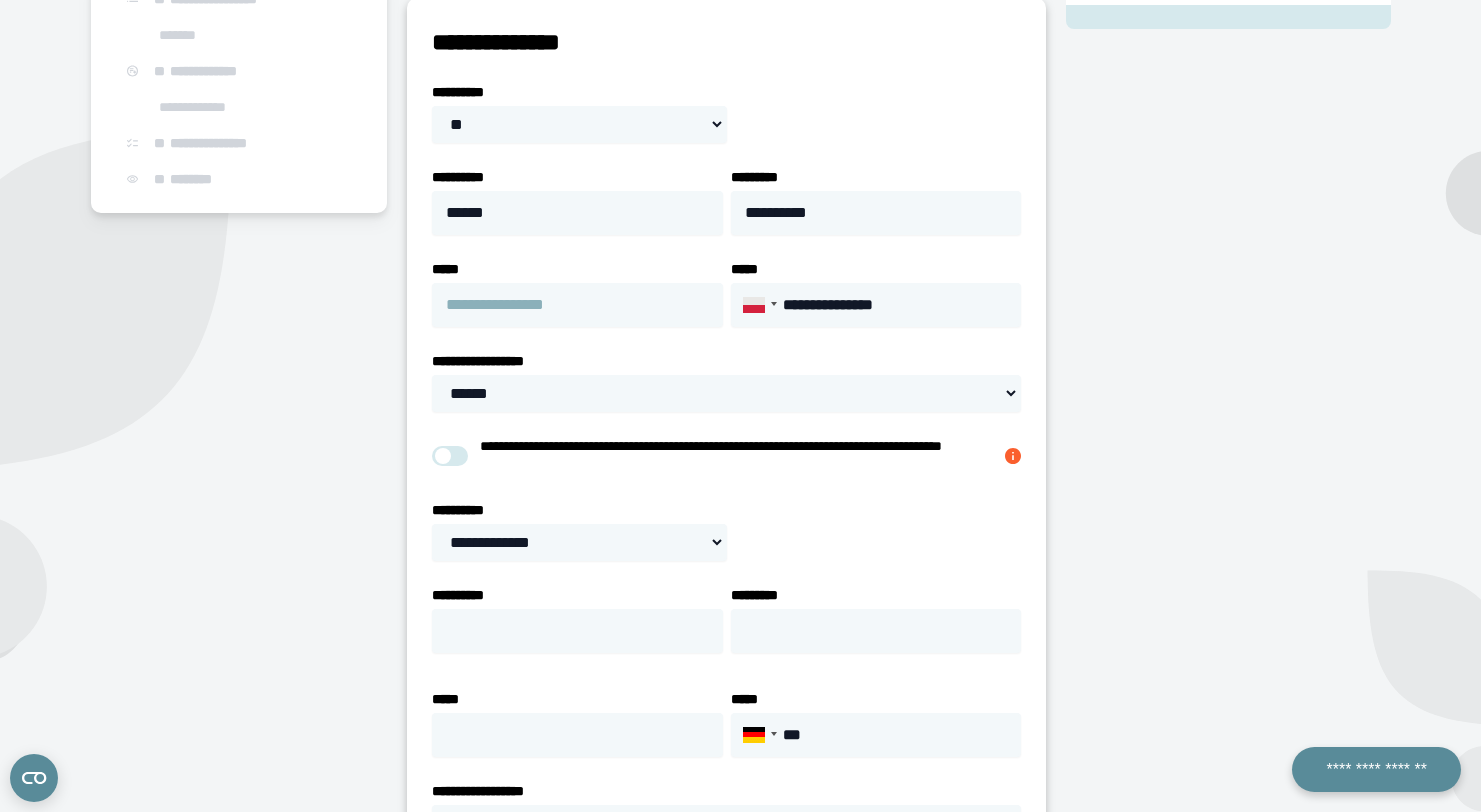 click at bounding box center (450, 456) 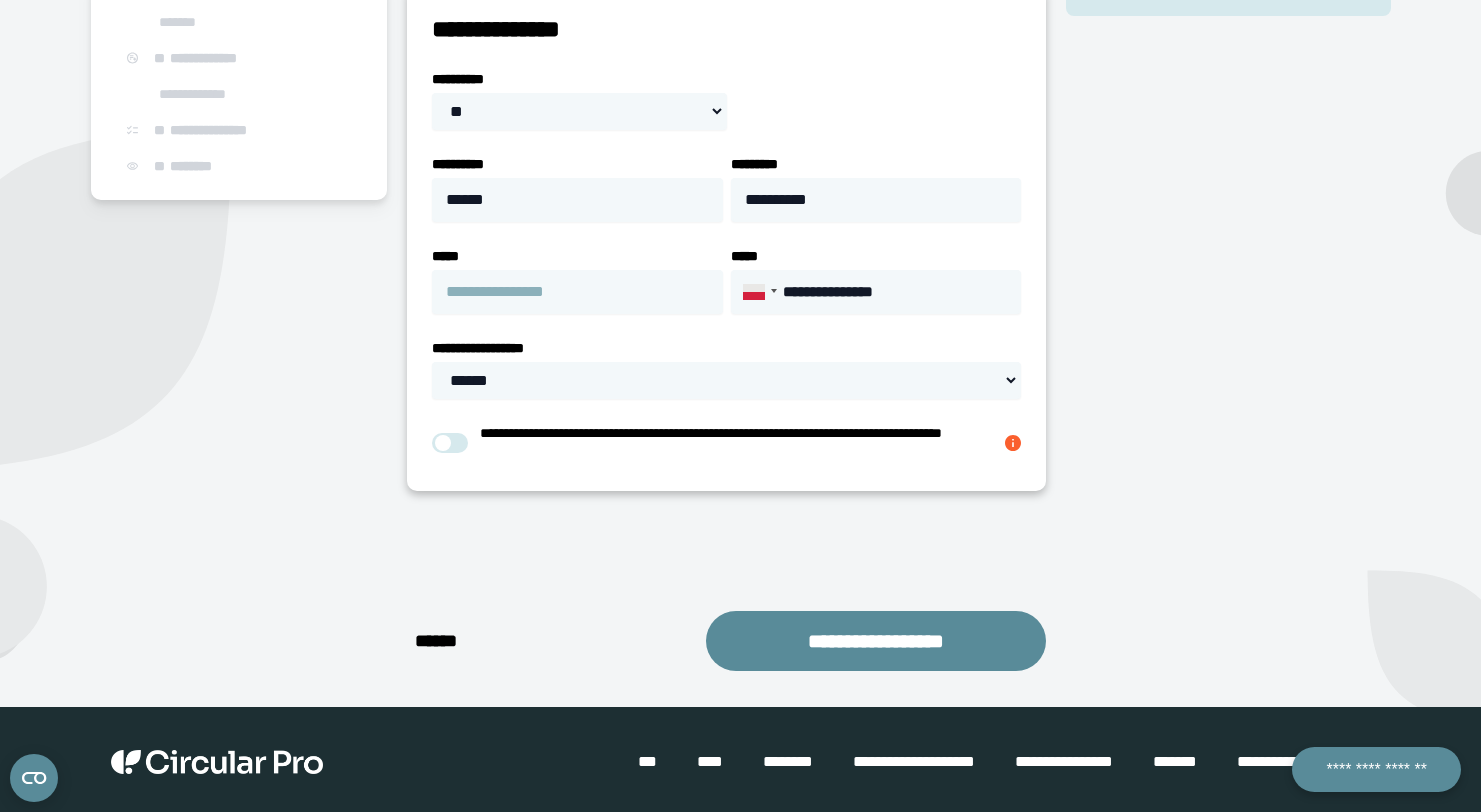 scroll, scrollTop: 370, scrollLeft: 0, axis: vertical 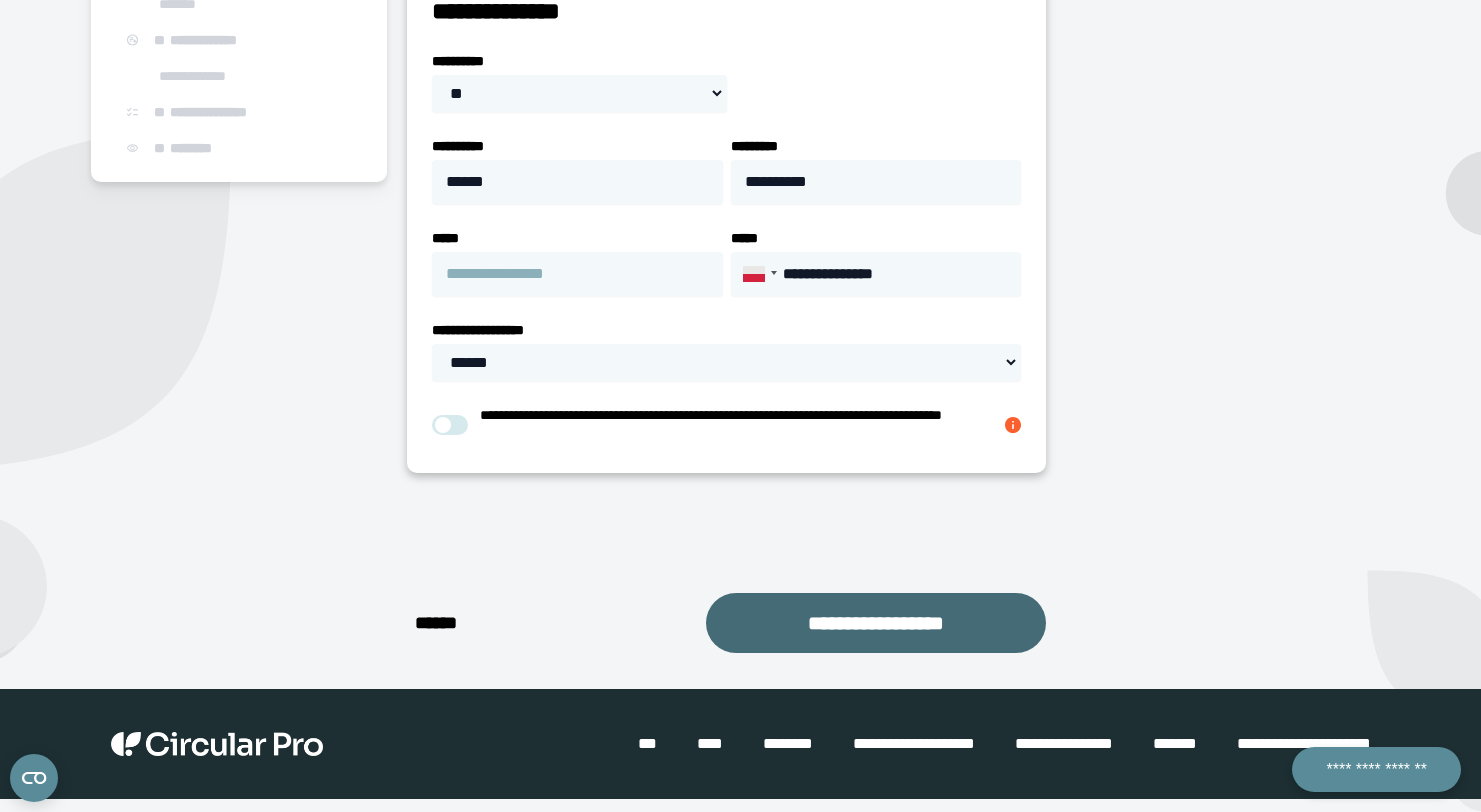 click on "**********" at bounding box center (876, 623) 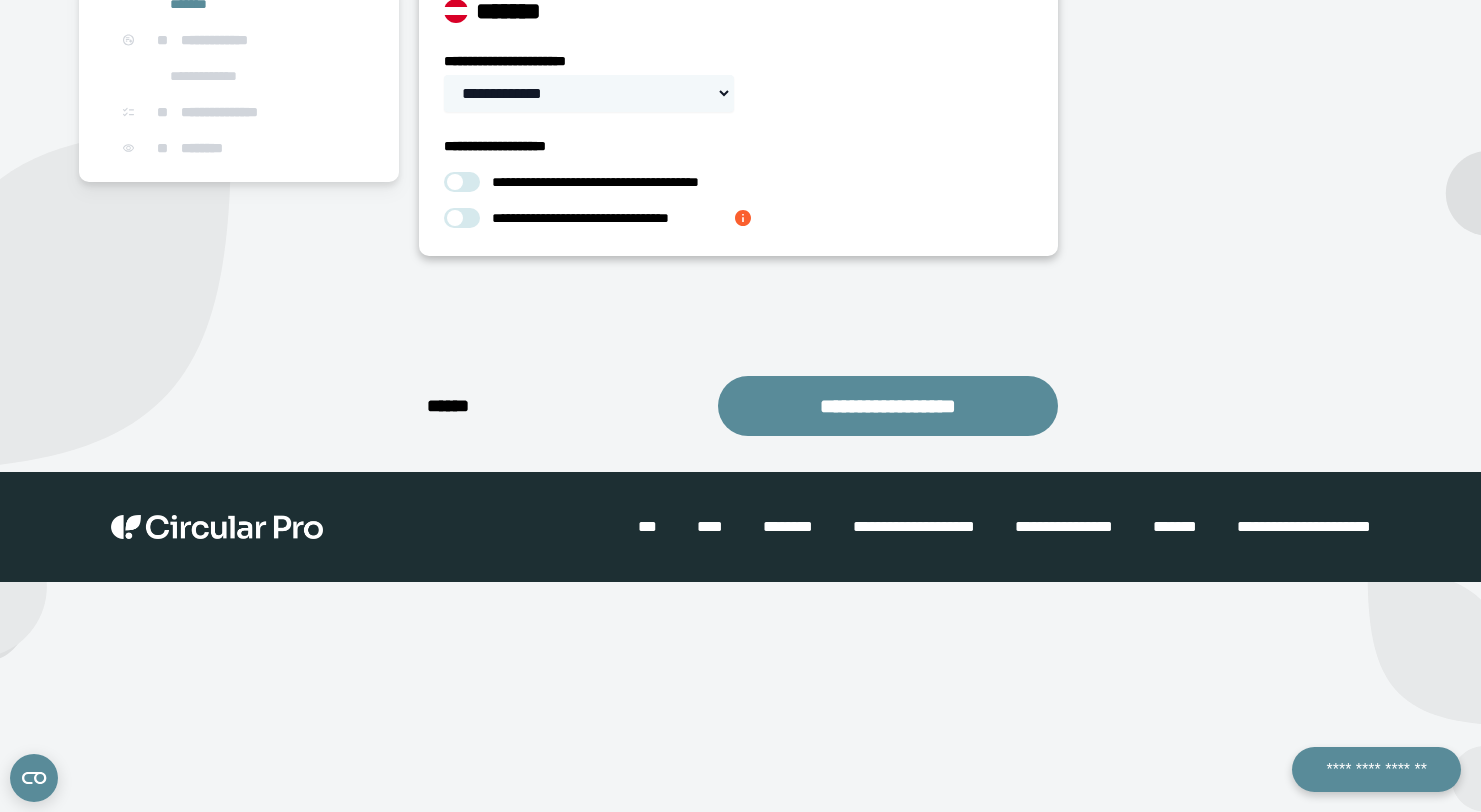 scroll, scrollTop: 146, scrollLeft: 0, axis: vertical 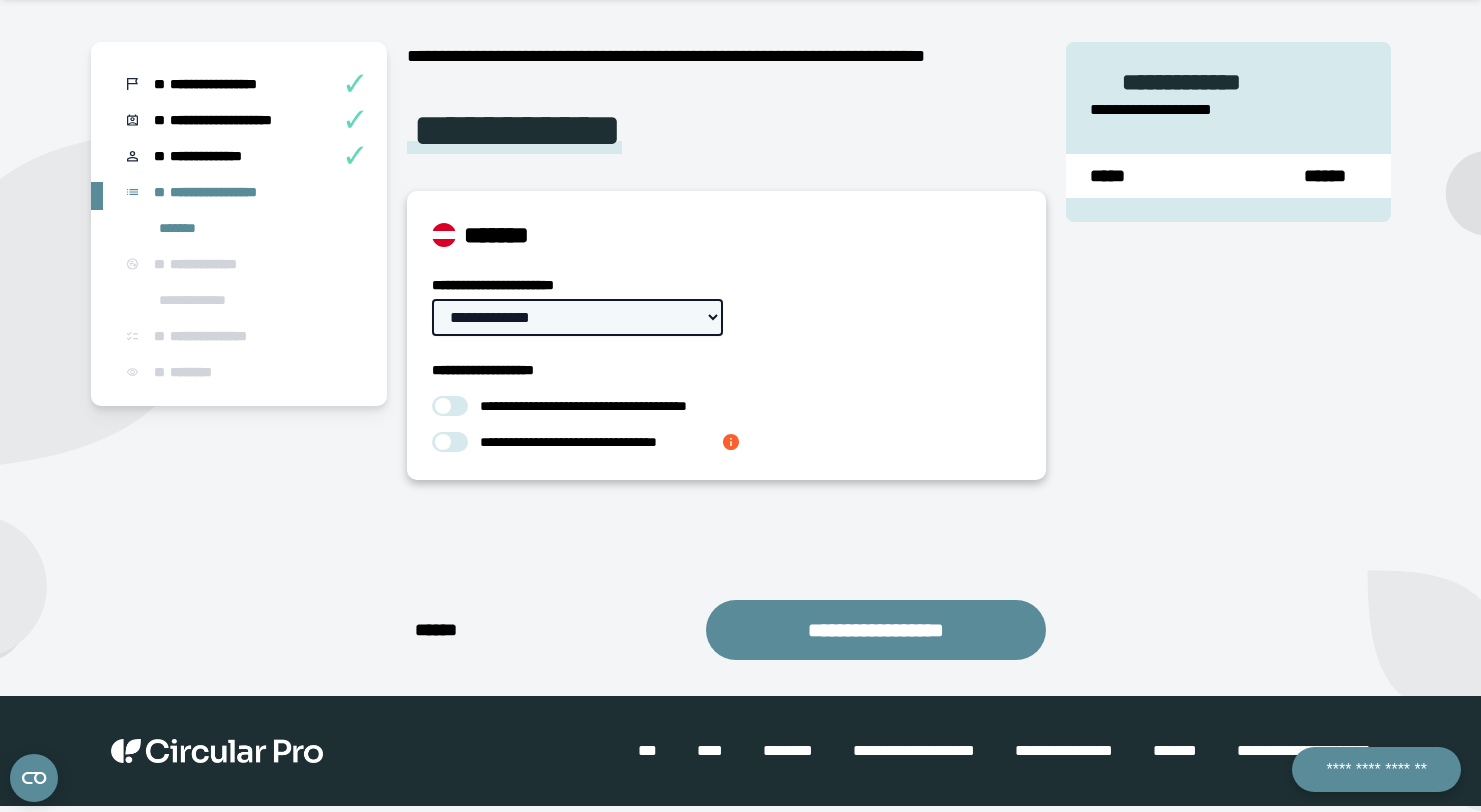 click on "**********" at bounding box center (577, 317) 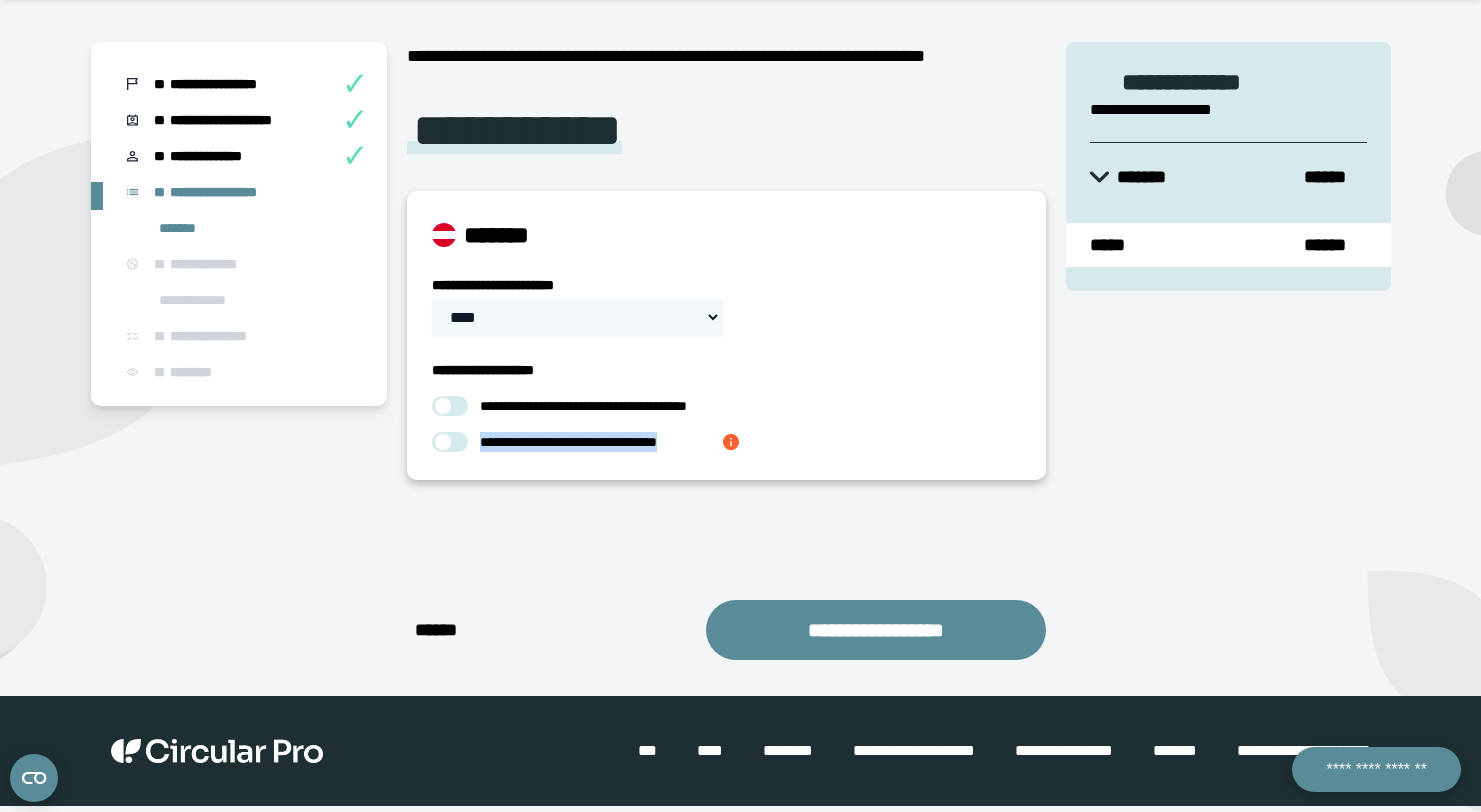 drag, startPoint x: 480, startPoint y: 452, endPoint x: 711, endPoint y: 453, distance: 231.00217 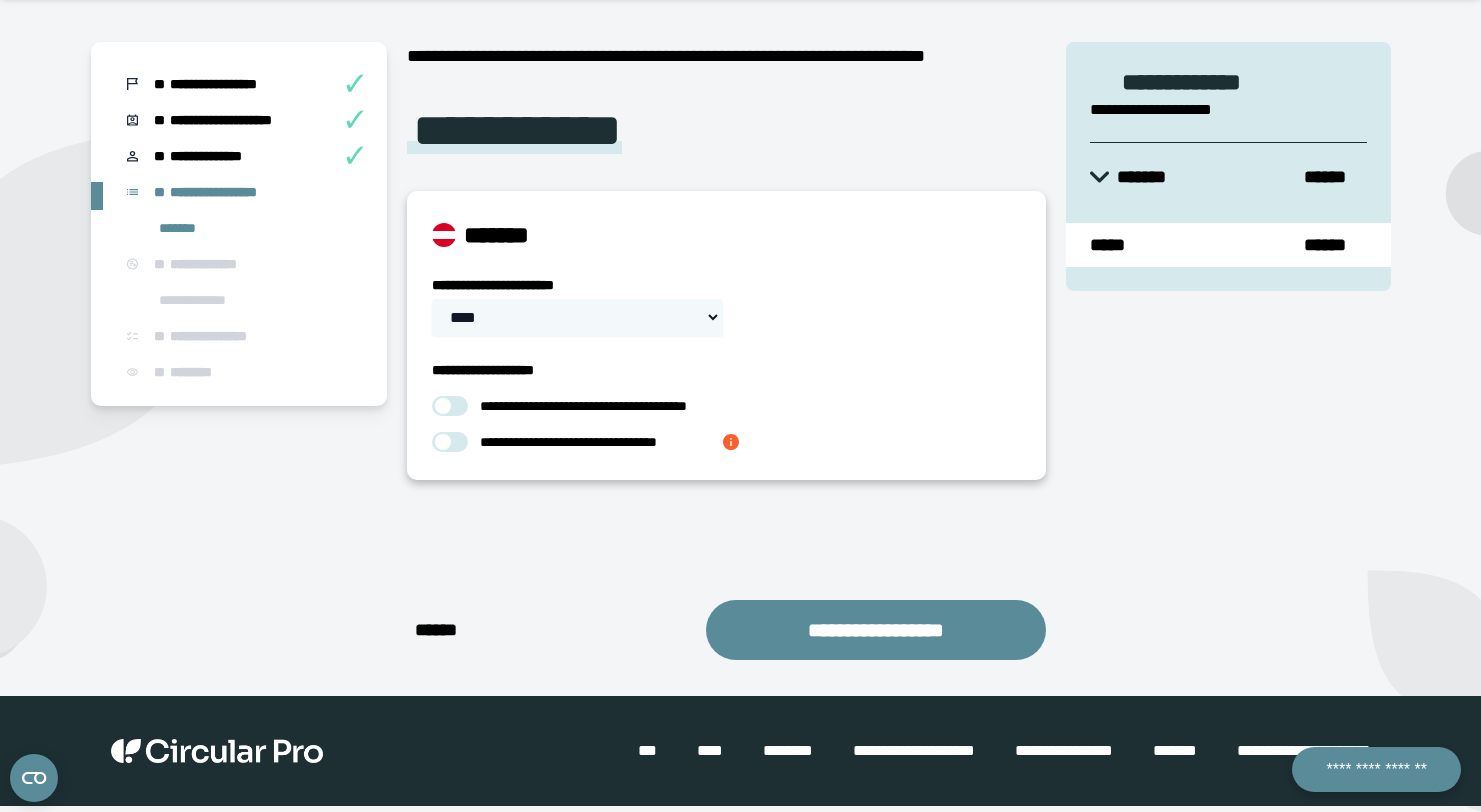 click at bounding box center (450, 406) 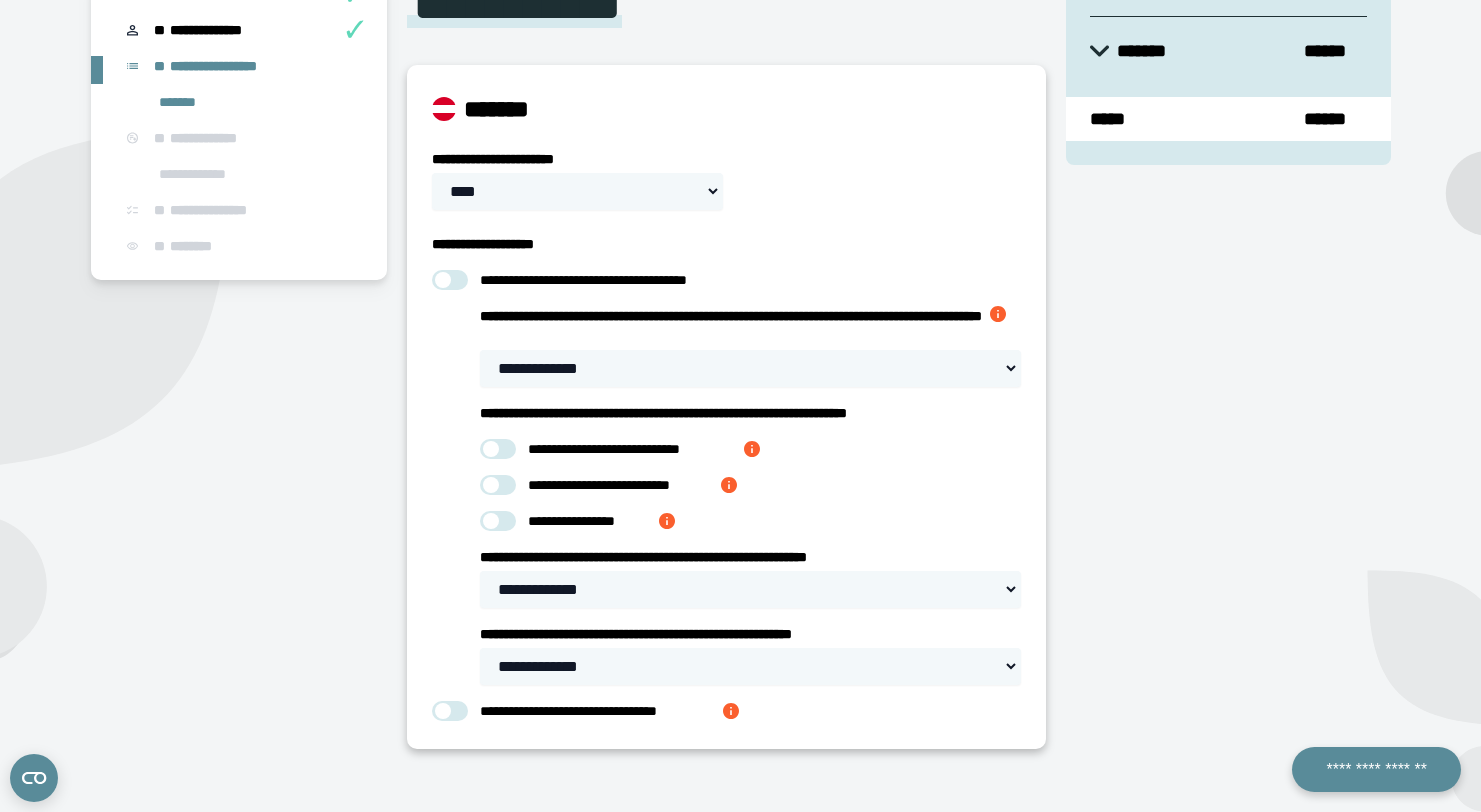 scroll, scrollTop: 275, scrollLeft: 0, axis: vertical 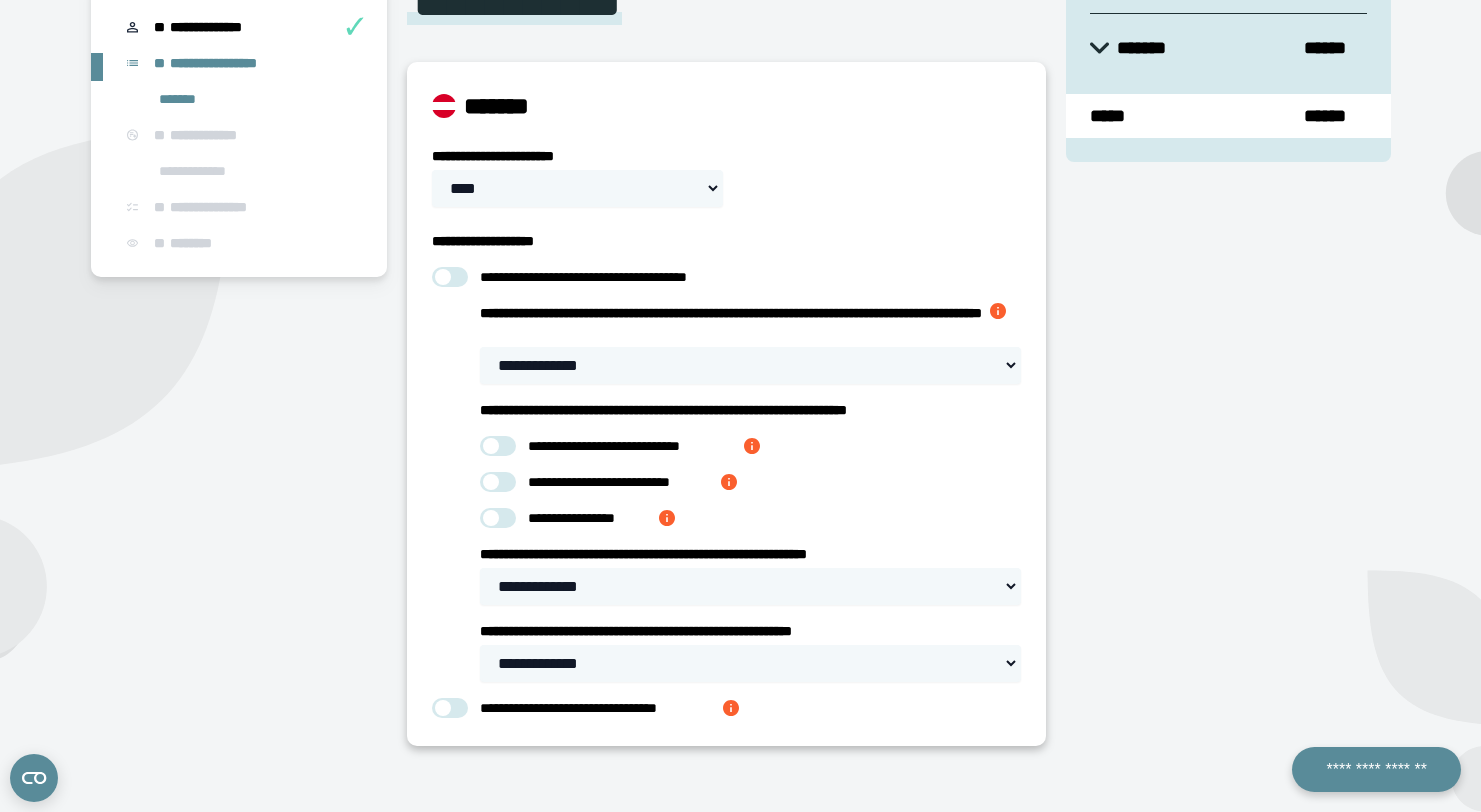 click at bounding box center [998, 311] 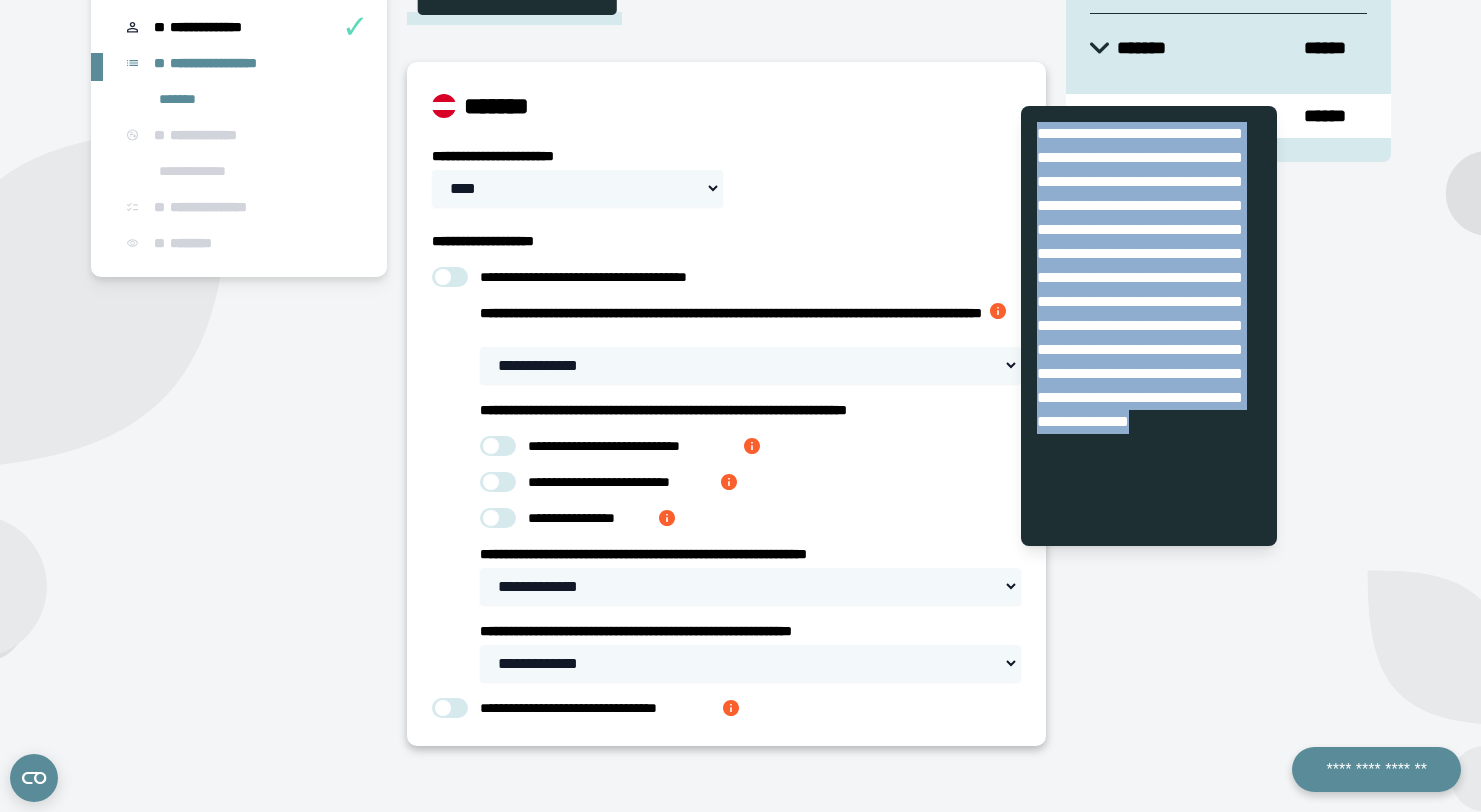 drag, startPoint x: 1040, startPoint y: 134, endPoint x: 1181, endPoint y: 473, distance: 367.15393 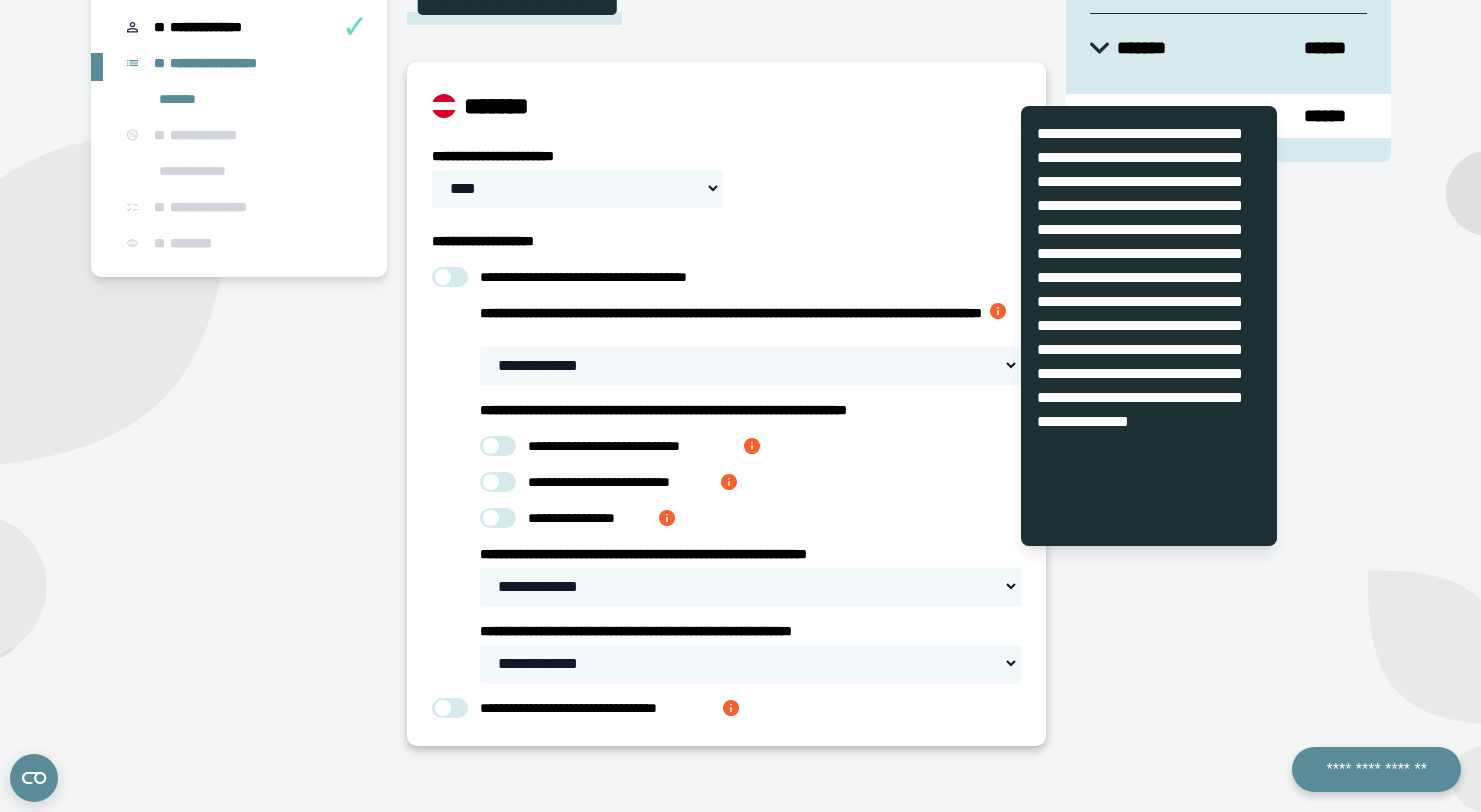 click on "**********" at bounding box center (726, 176) 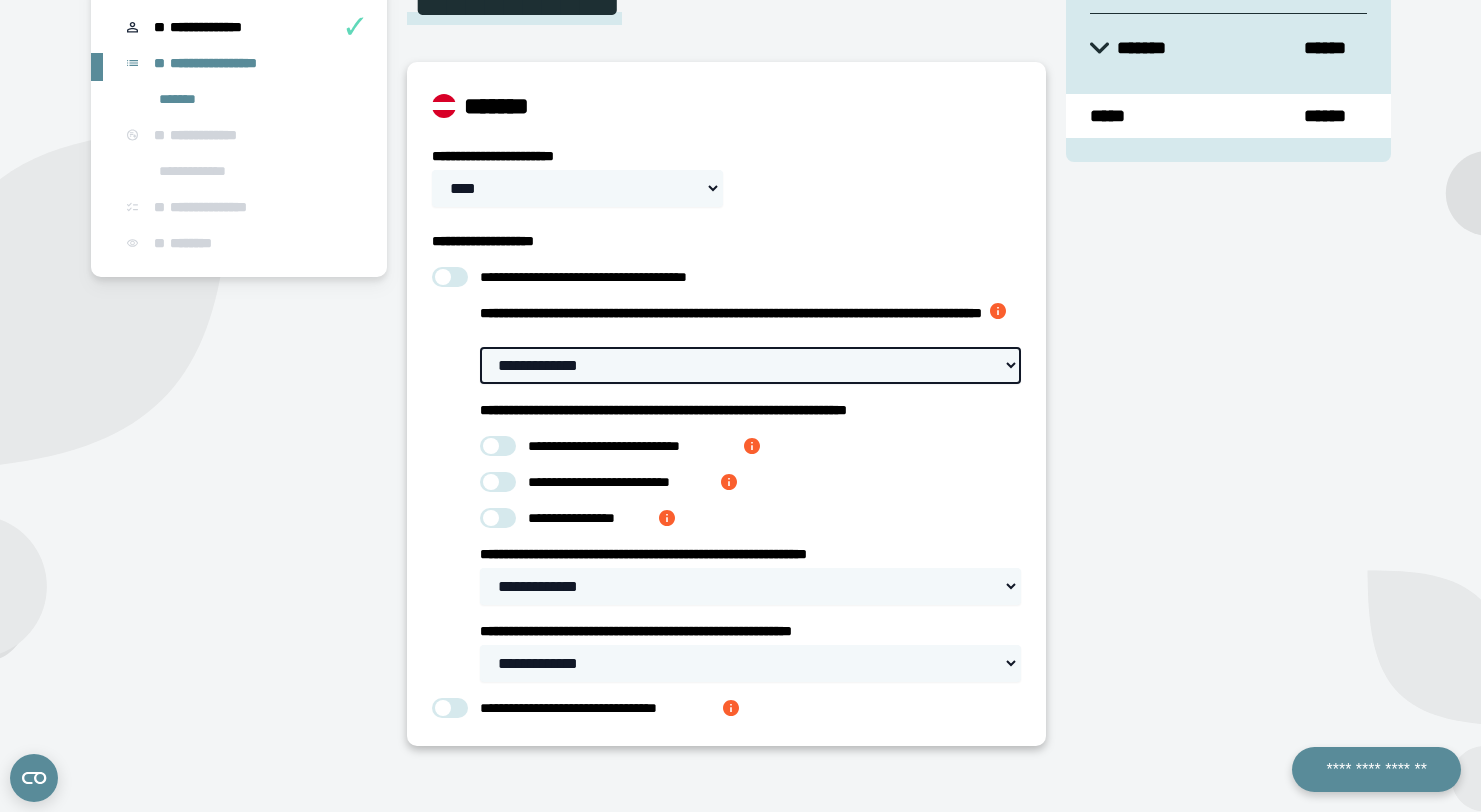 click on "**********" at bounding box center [750, 365] 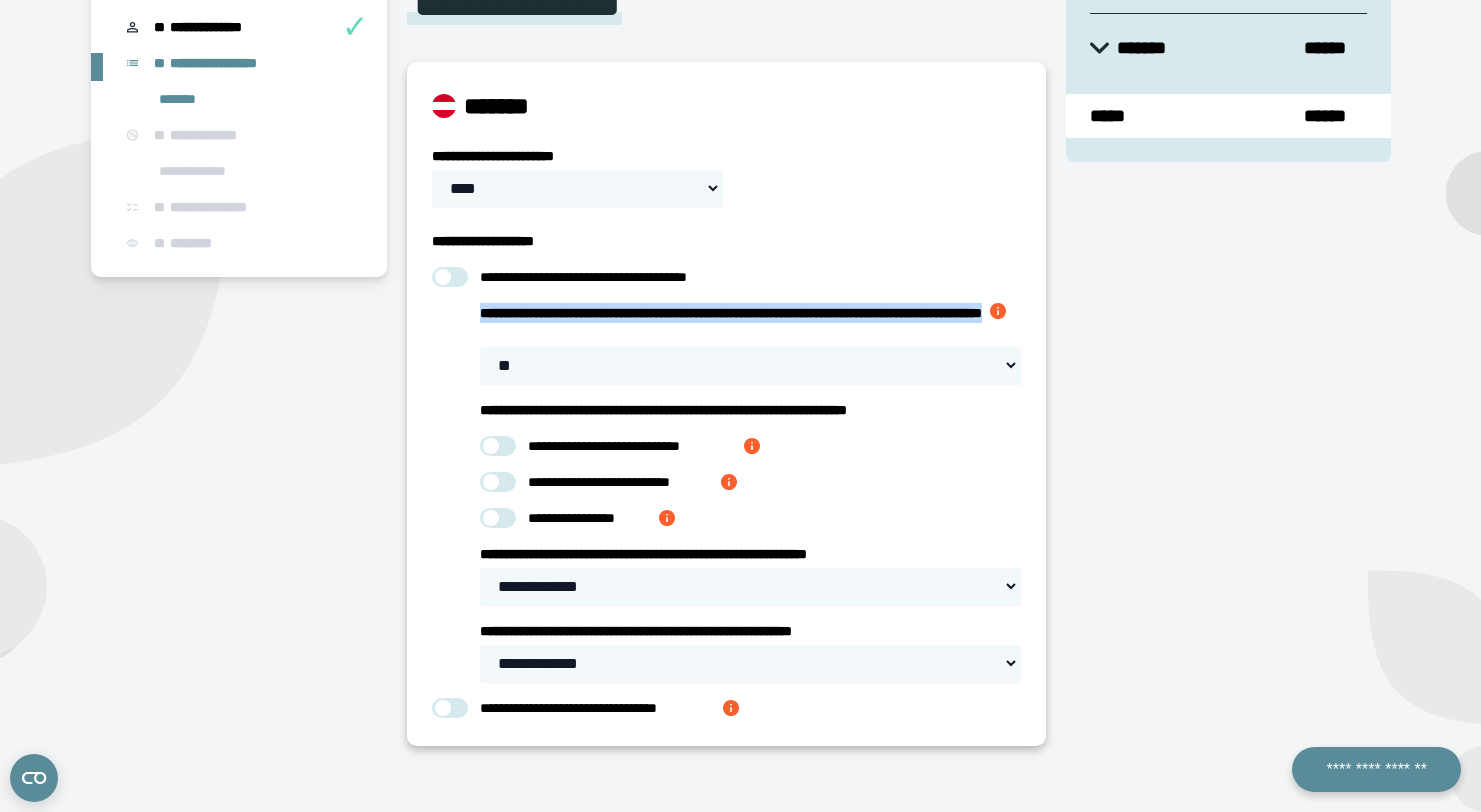 drag, startPoint x: 480, startPoint y: 316, endPoint x: 770, endPoint y: 328, distance: 290.24817 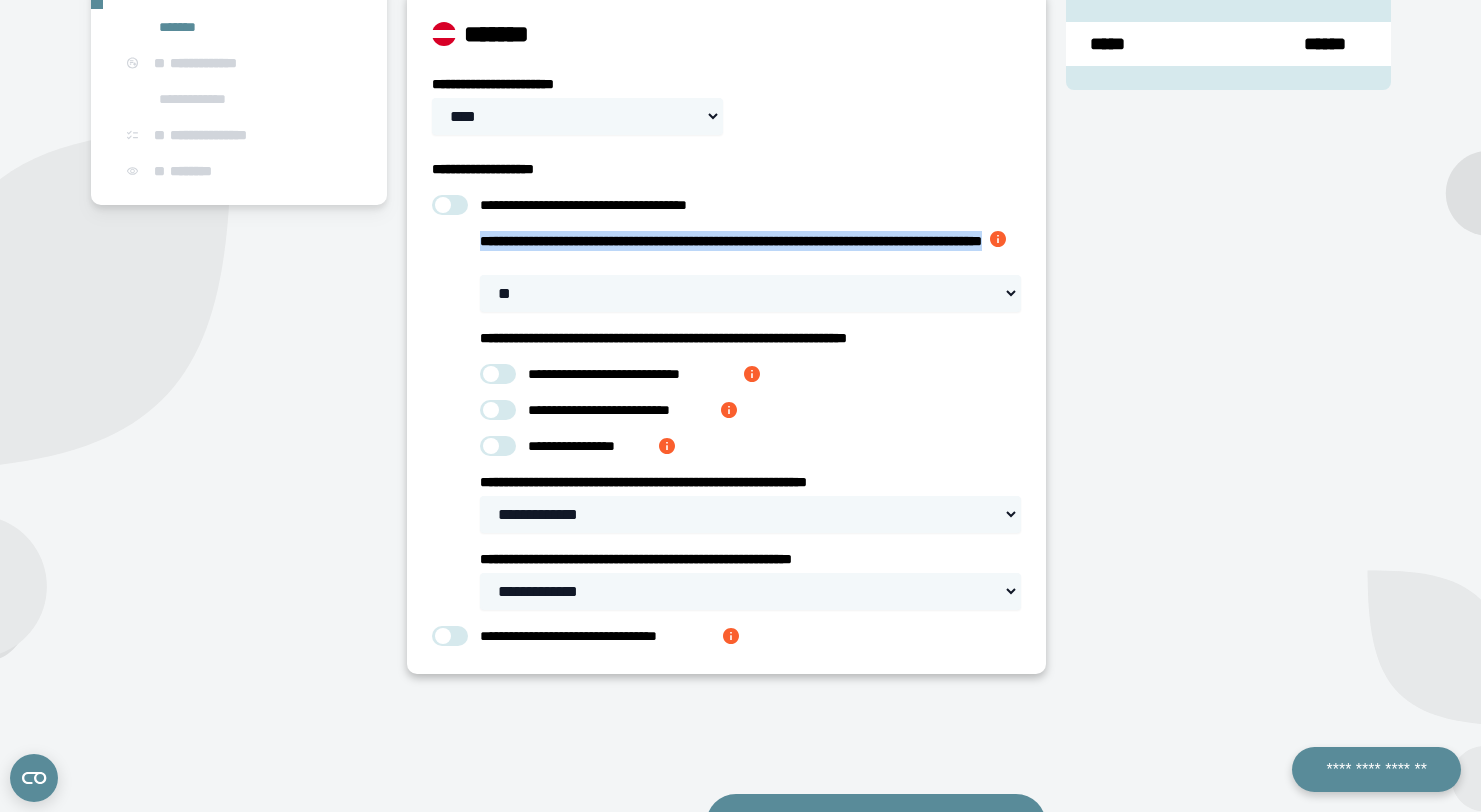 scroll, scrollTop: 351, scrollLeft: 0, axis: vertical 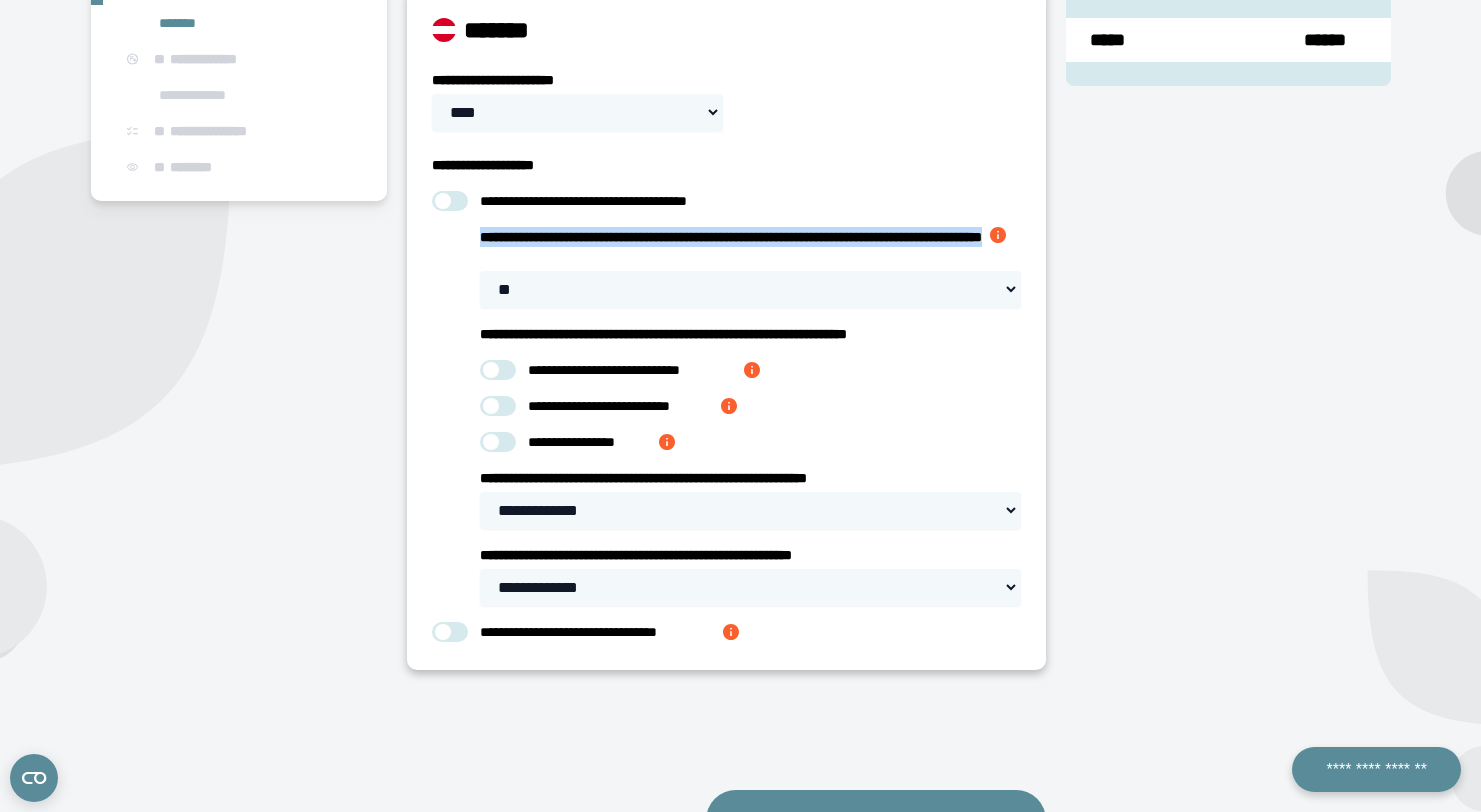 click at bounding box center [752, 370] 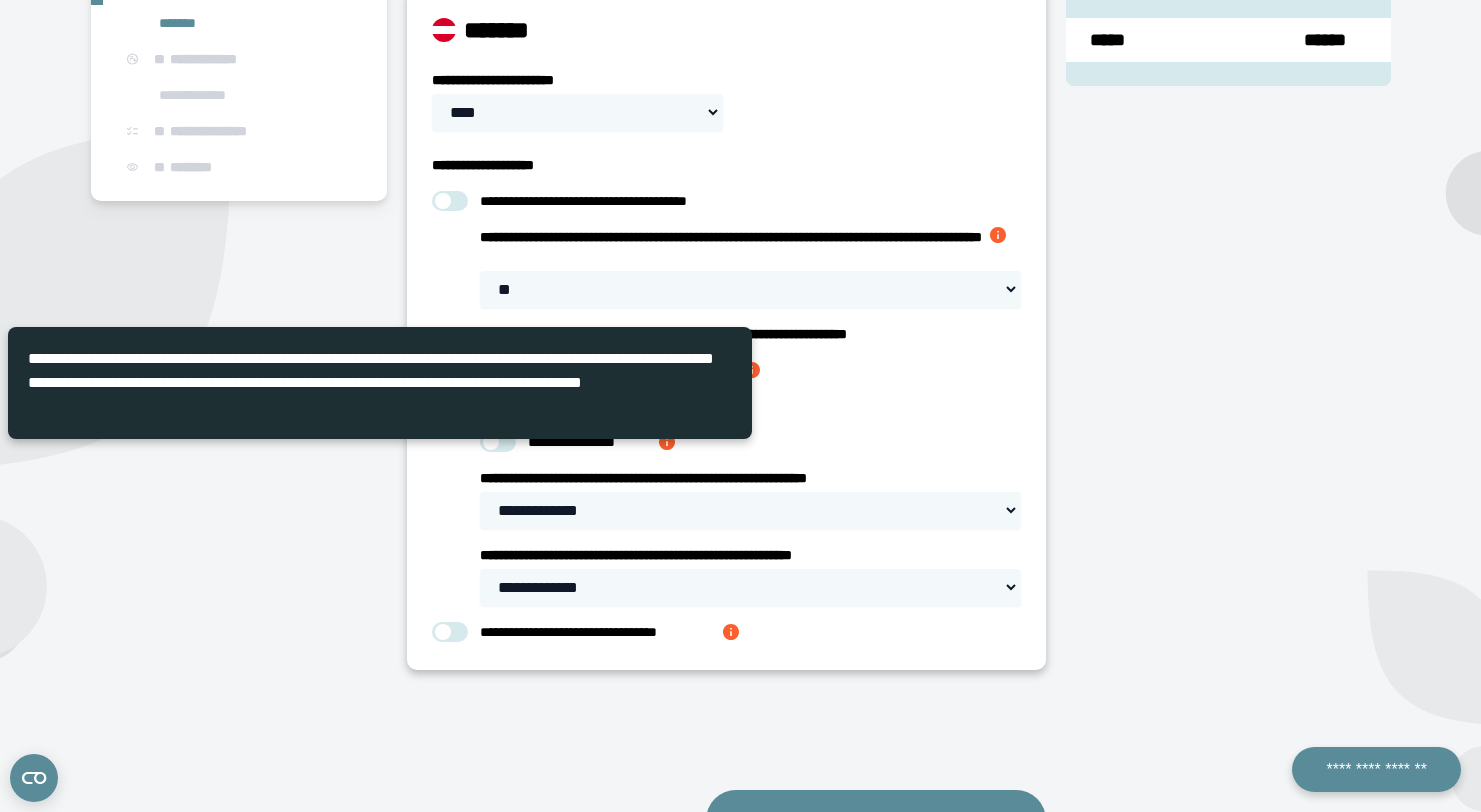 click on "**********" at bounding box center (380, 383) 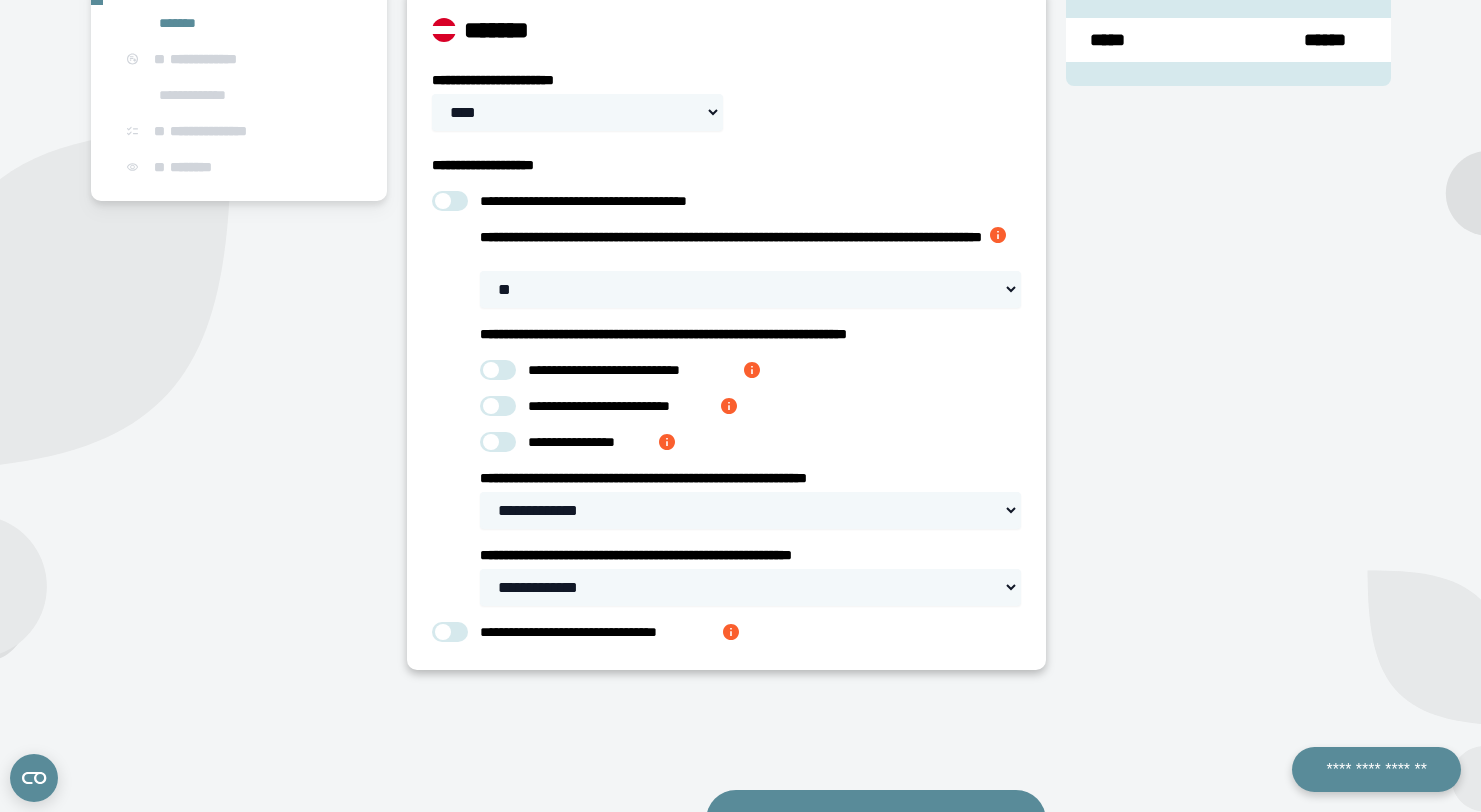 click at bounding box center [729, 406] 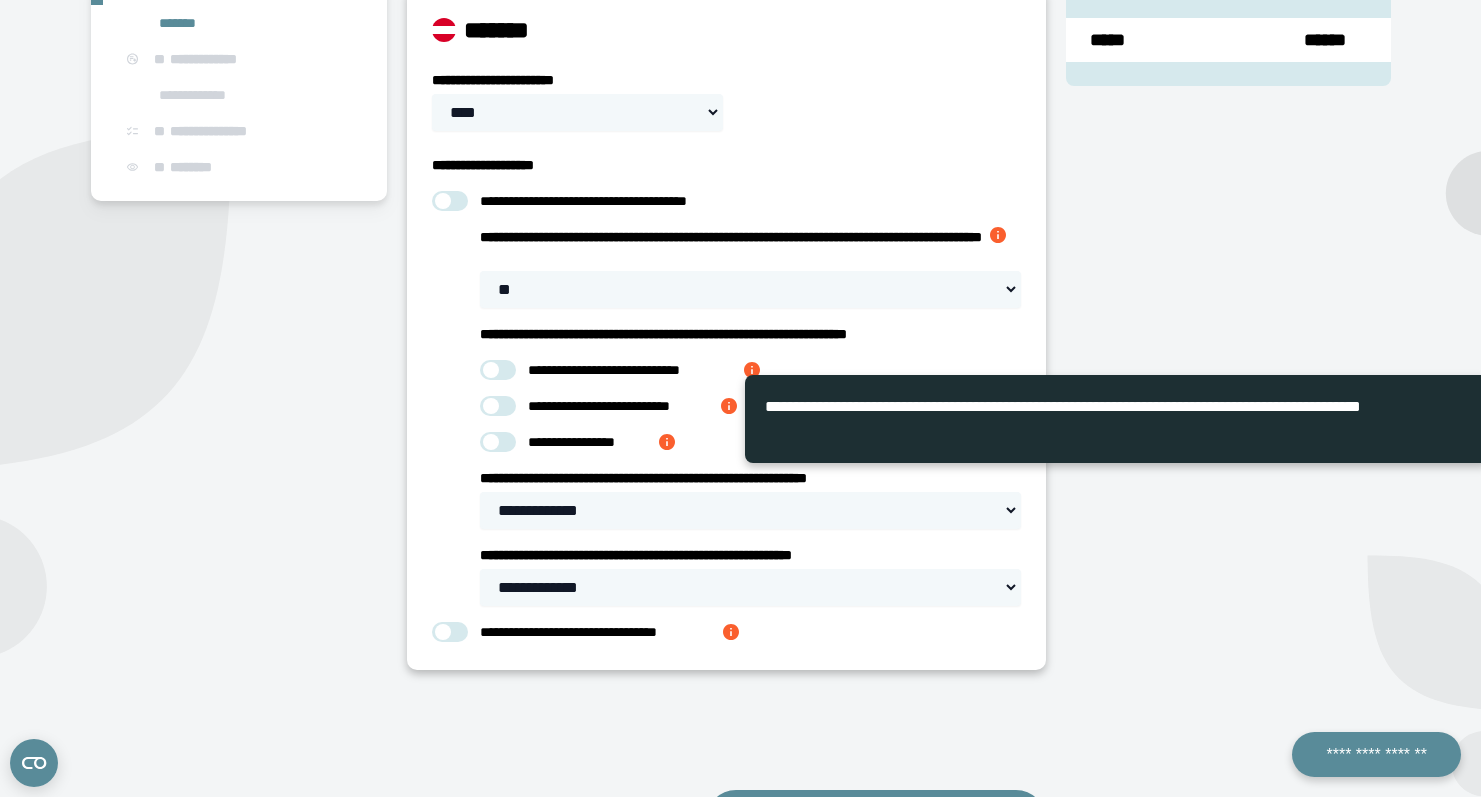 click at bounding box center [729, 406] 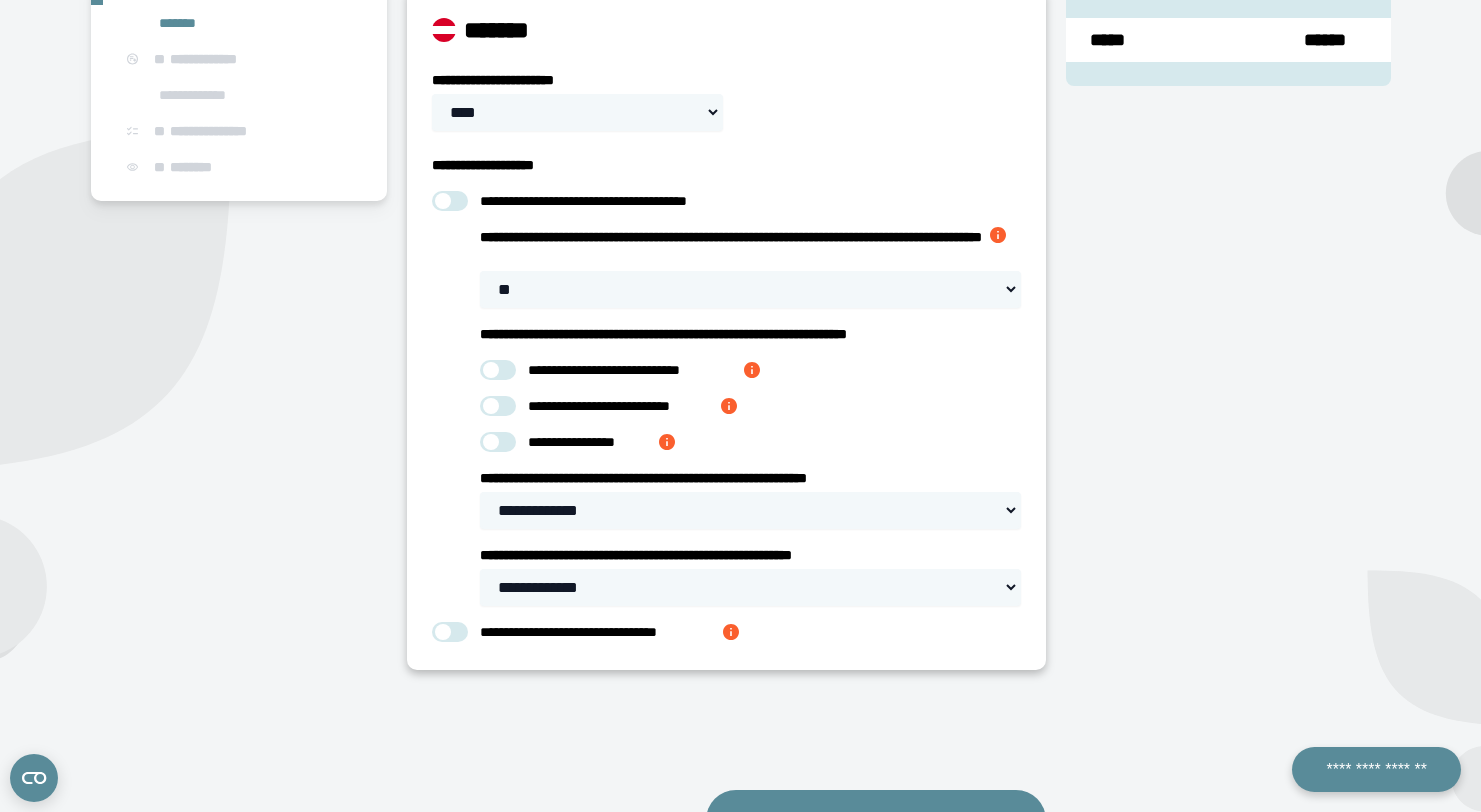 click at bounding box center (667, 442) 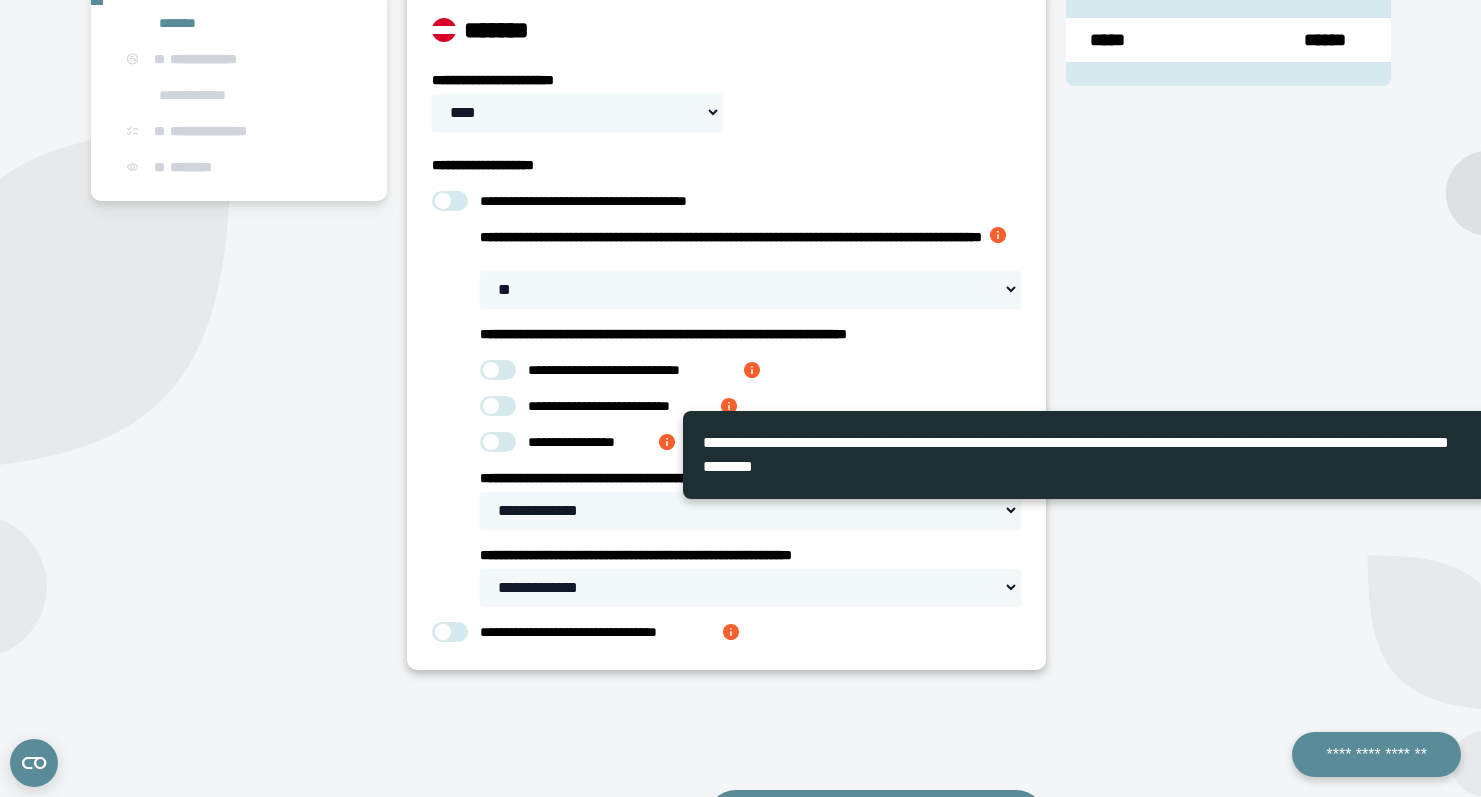 click at bounding box center [667, 442] 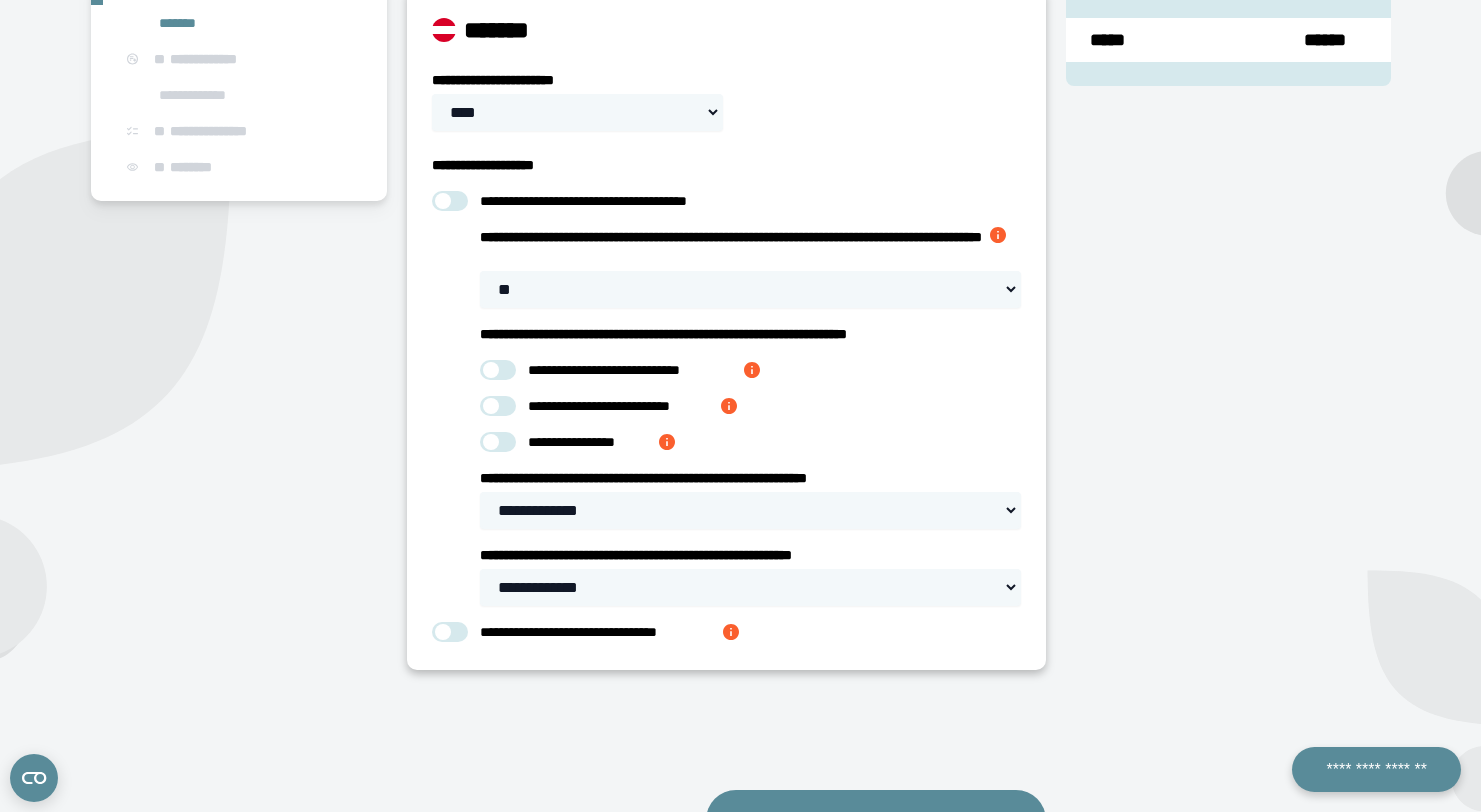 click at bounding box center [498, 442] 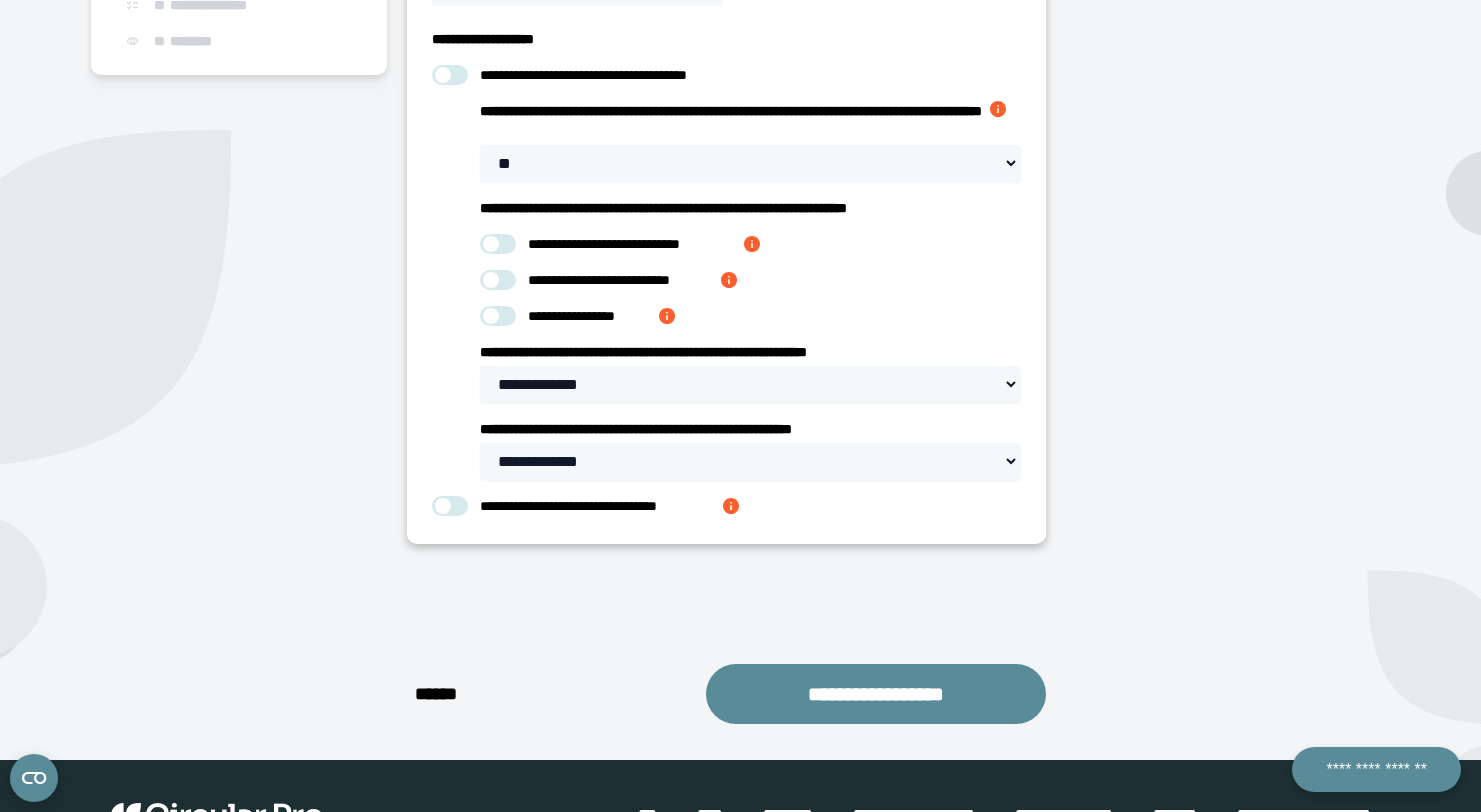 scroll, scrollTop: 480, scrollLeft: 0, axis: vertical 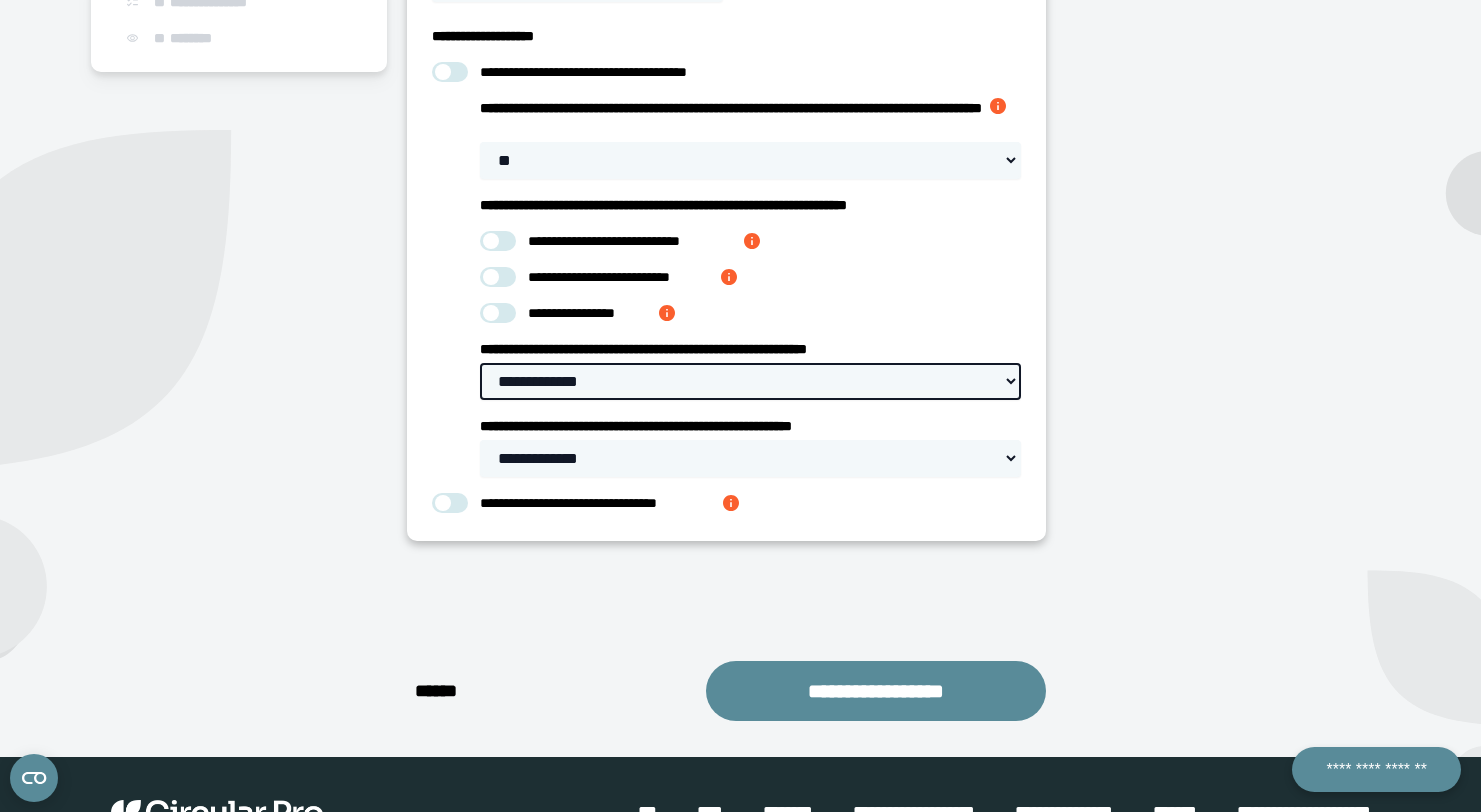 click on "**********" at bounding box center (750, 381) 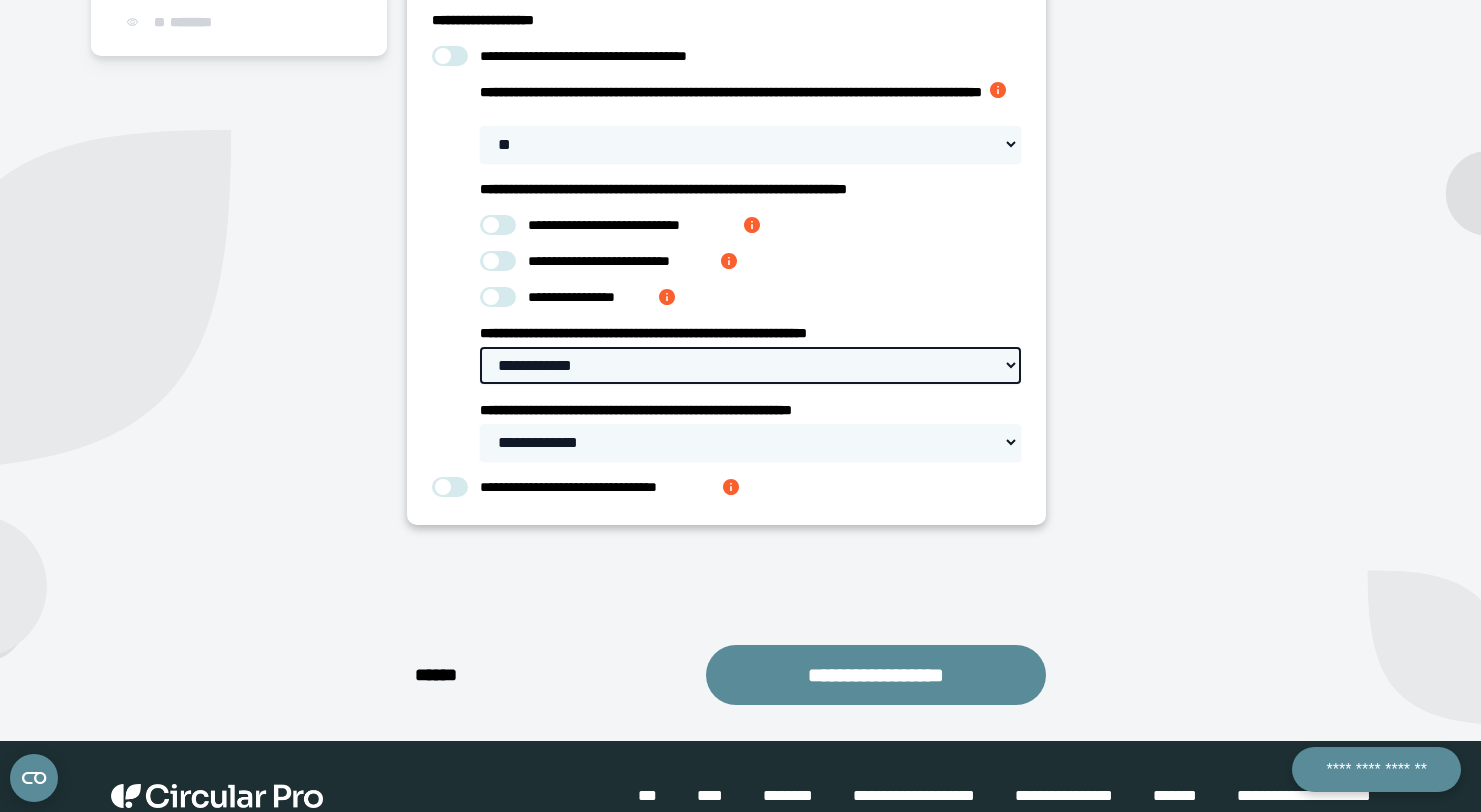 scroll, scrollTop: 500, scrollLeft: 0, axis: vertical 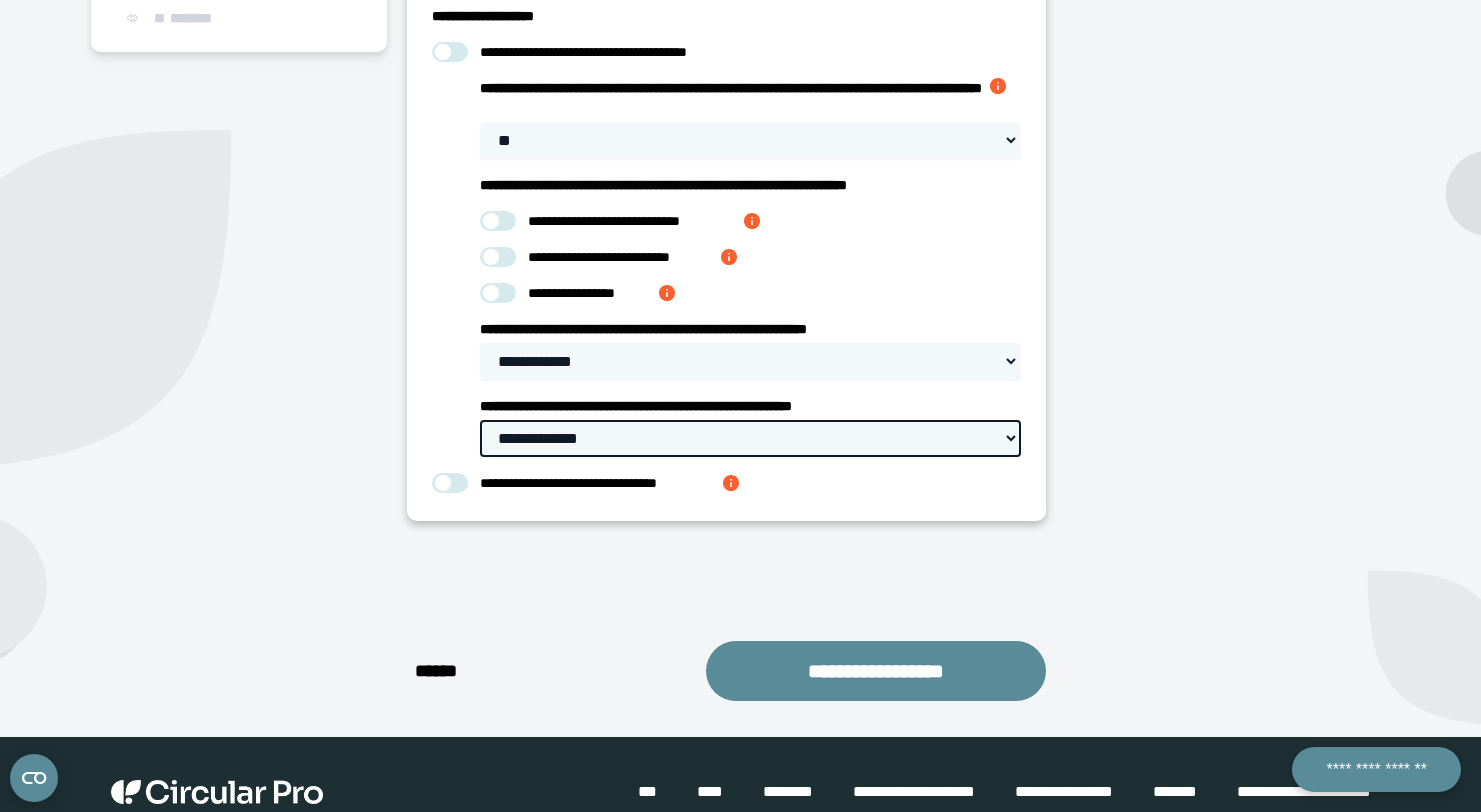 click on "**********" at bounding box center [750, 438] 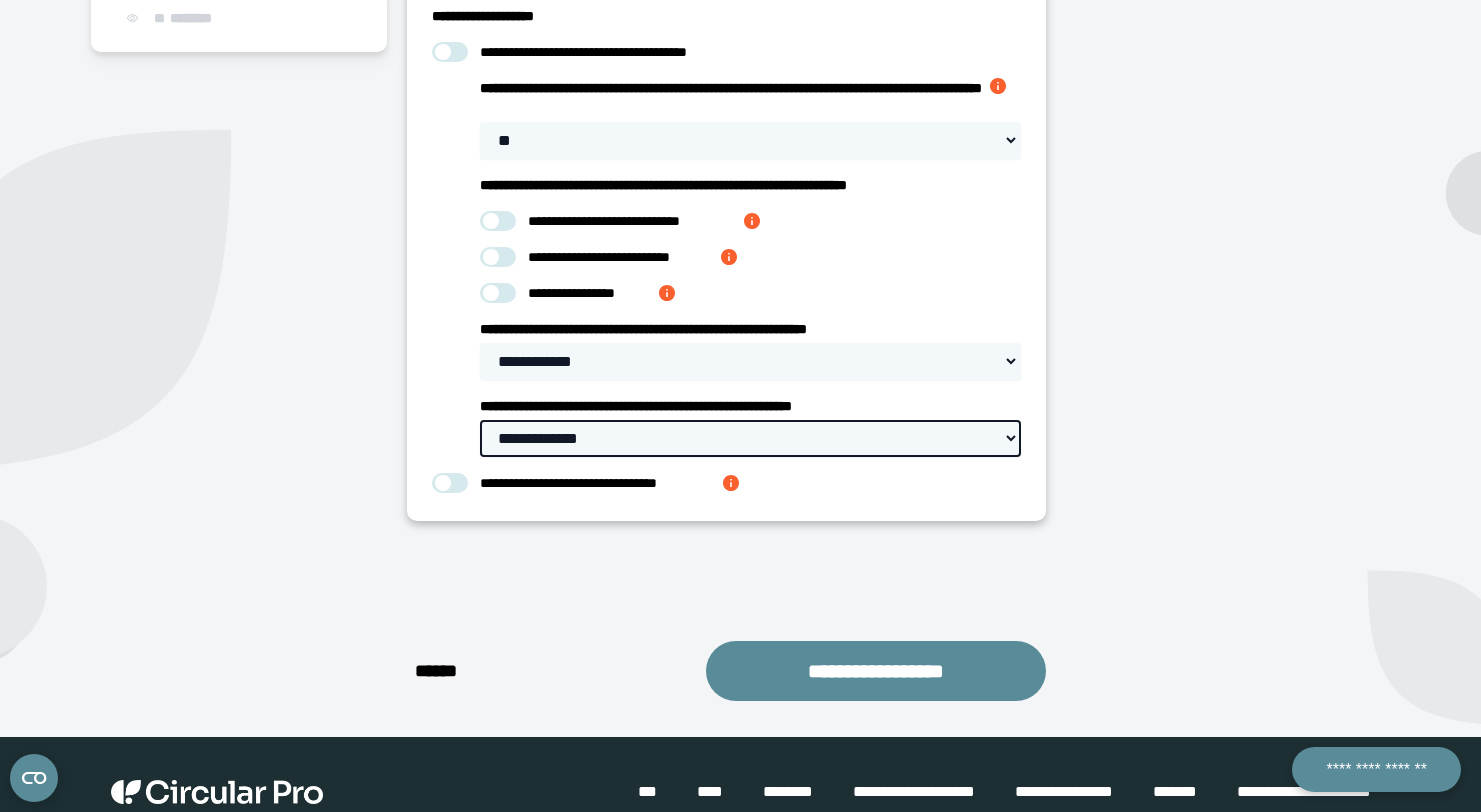 select on "*****" 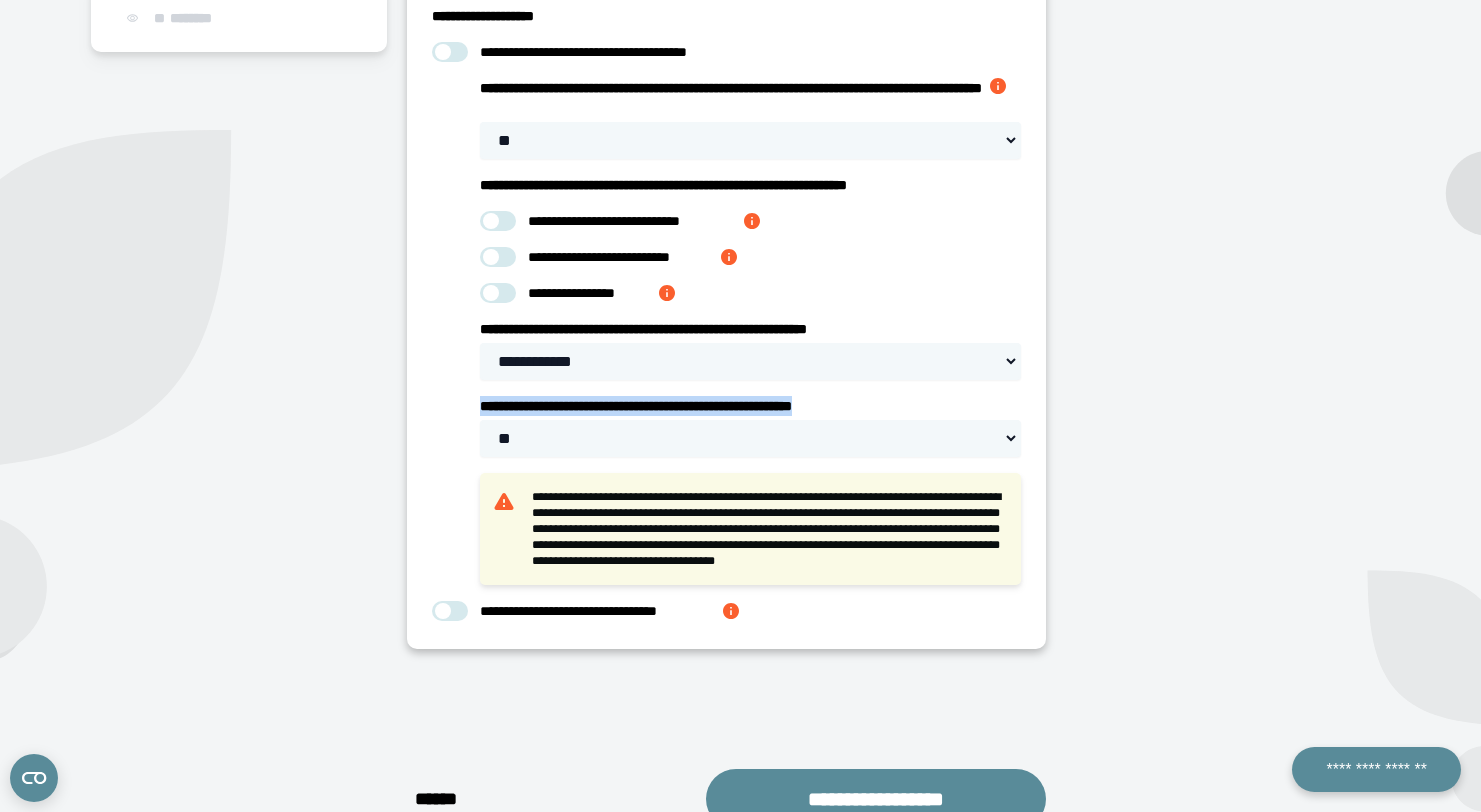 drag, startPoint x: 477, startPoint y: 424, endPoint x: 915, endPoint y: 420, distance: 438.01825 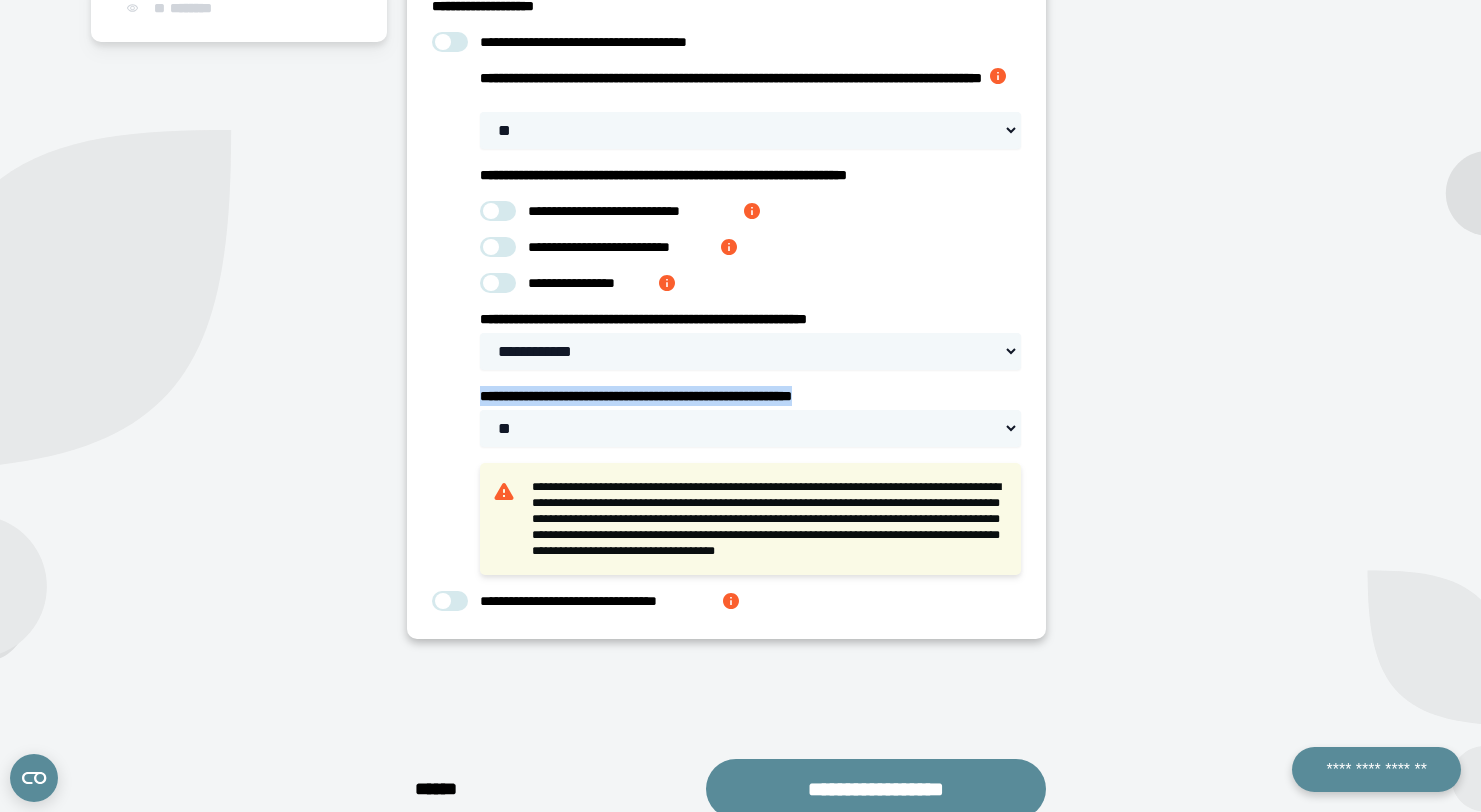 scroll, scrollTop: 512, scrollLeft: 0, axis: vertical 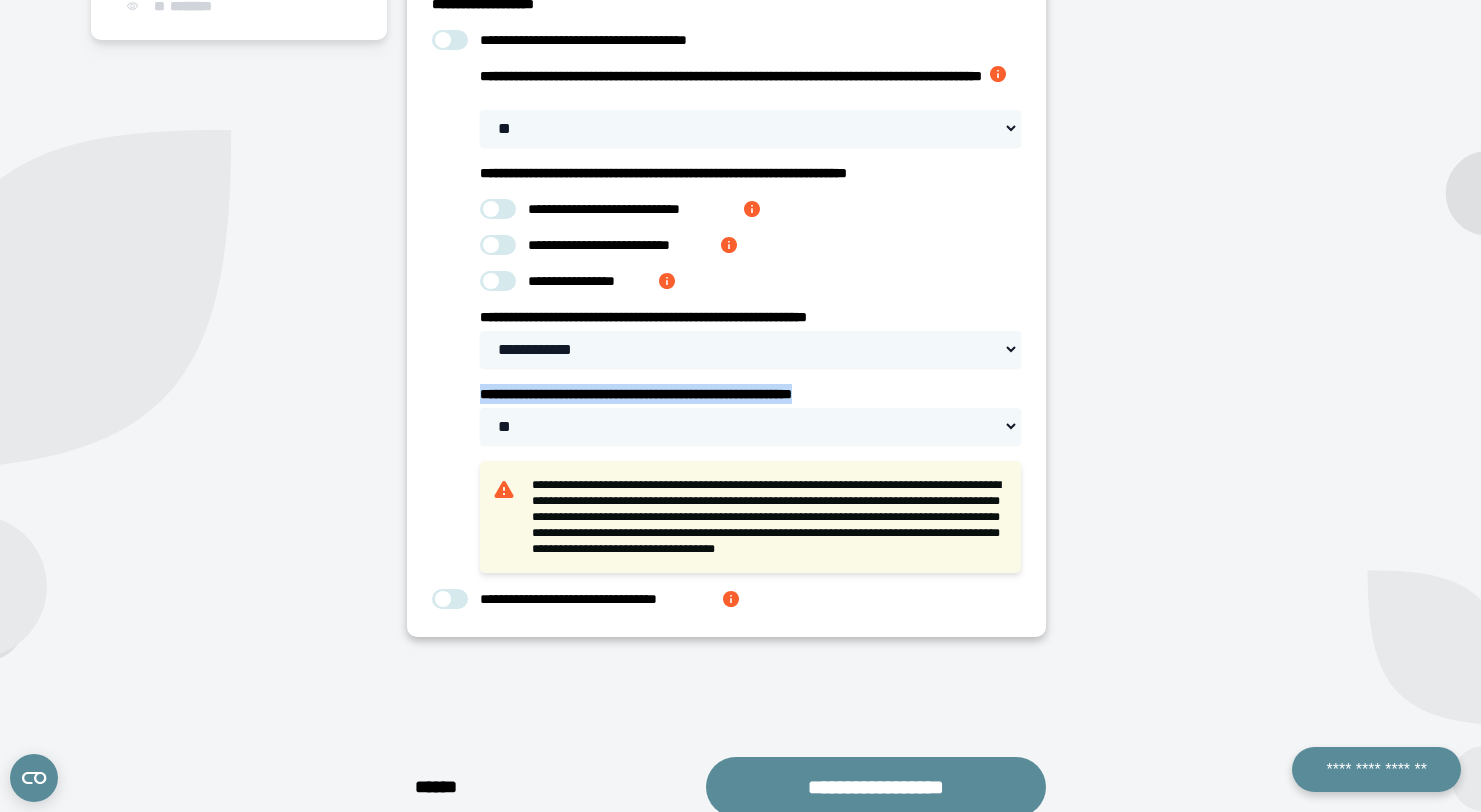 click at bounding box center (731, 599) 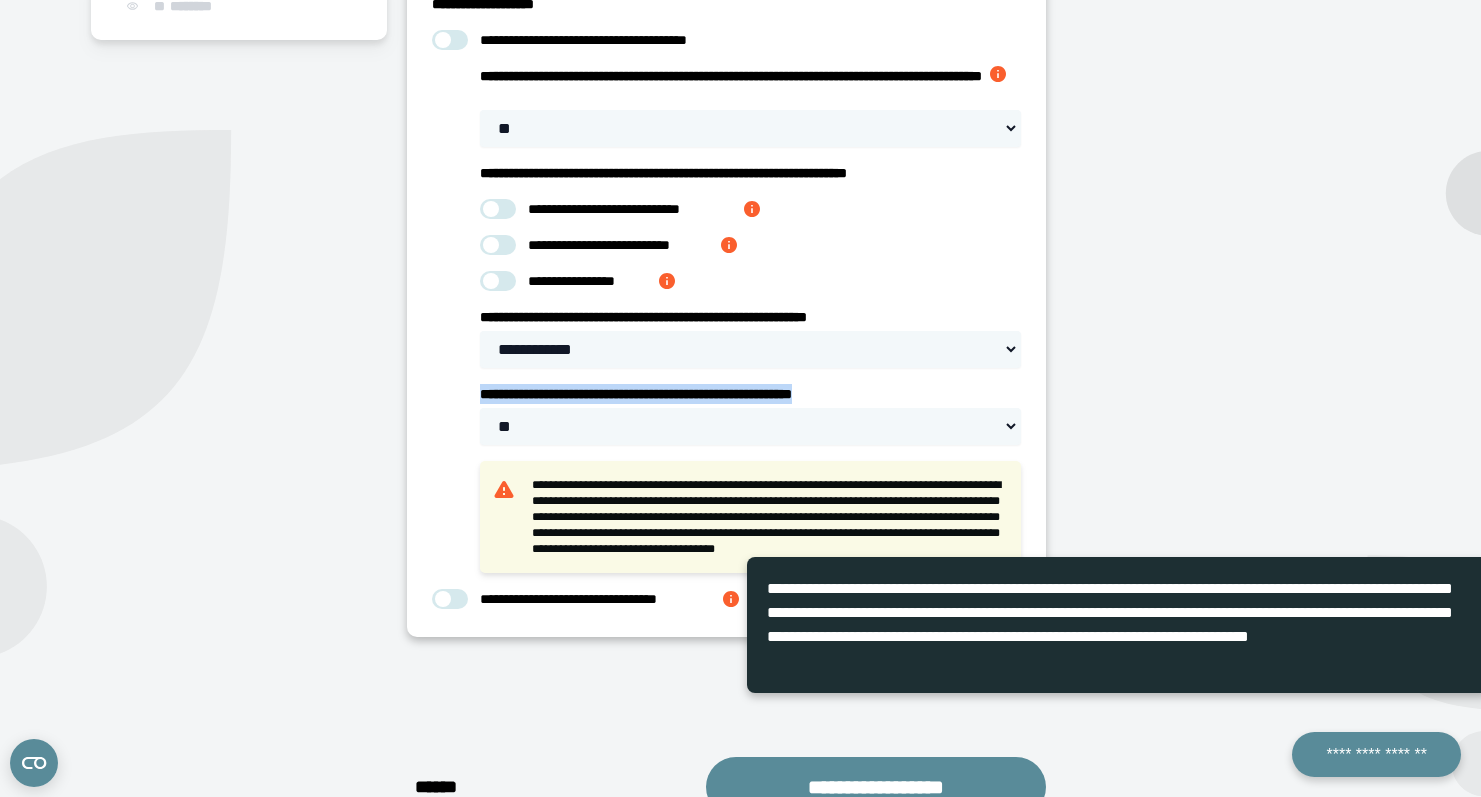 click at bounding box center (731, 599) 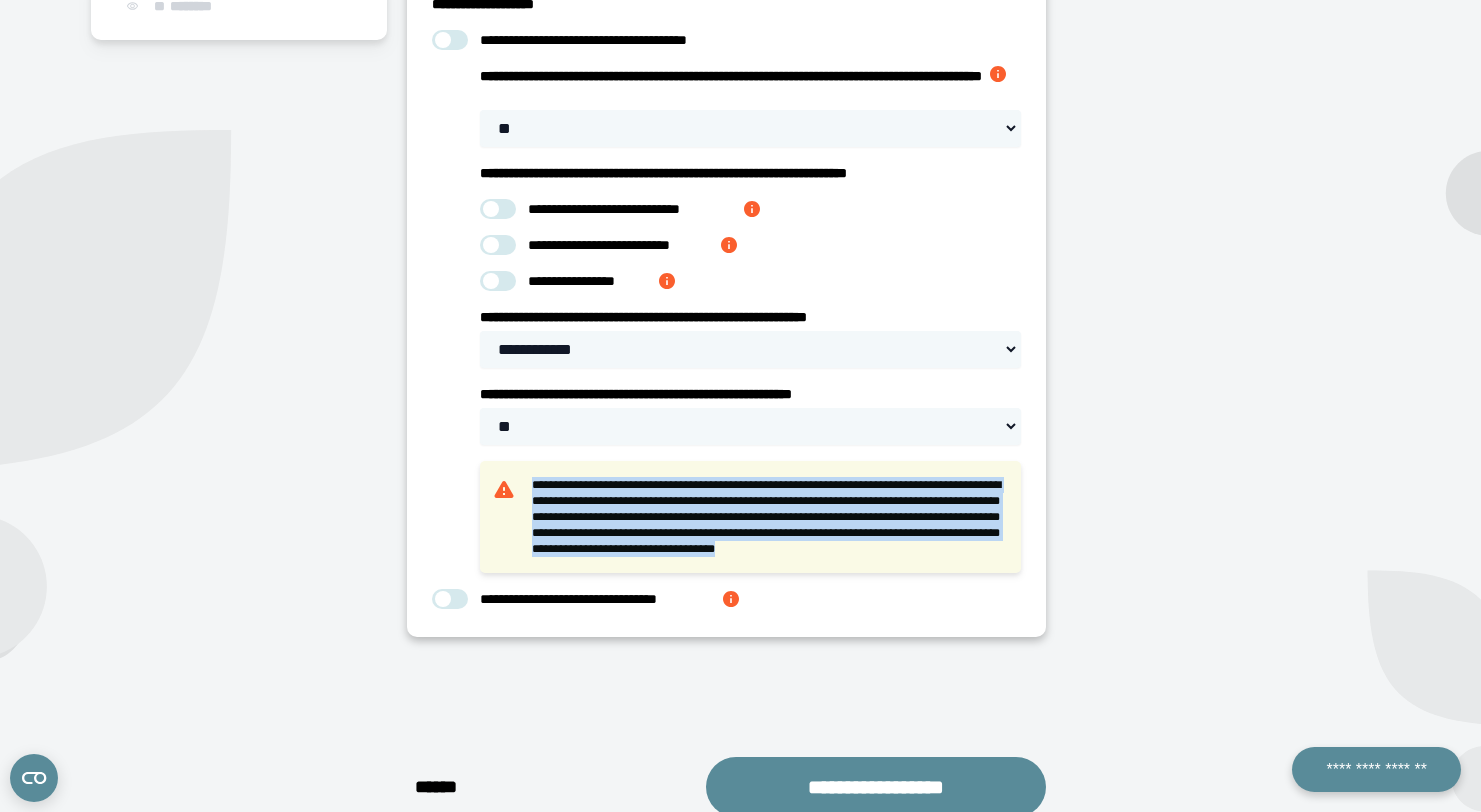 drag, startPoint x: 532, startPoint y: 510, endPoint x: 945, endPoint y: 584, distance: 419.57718 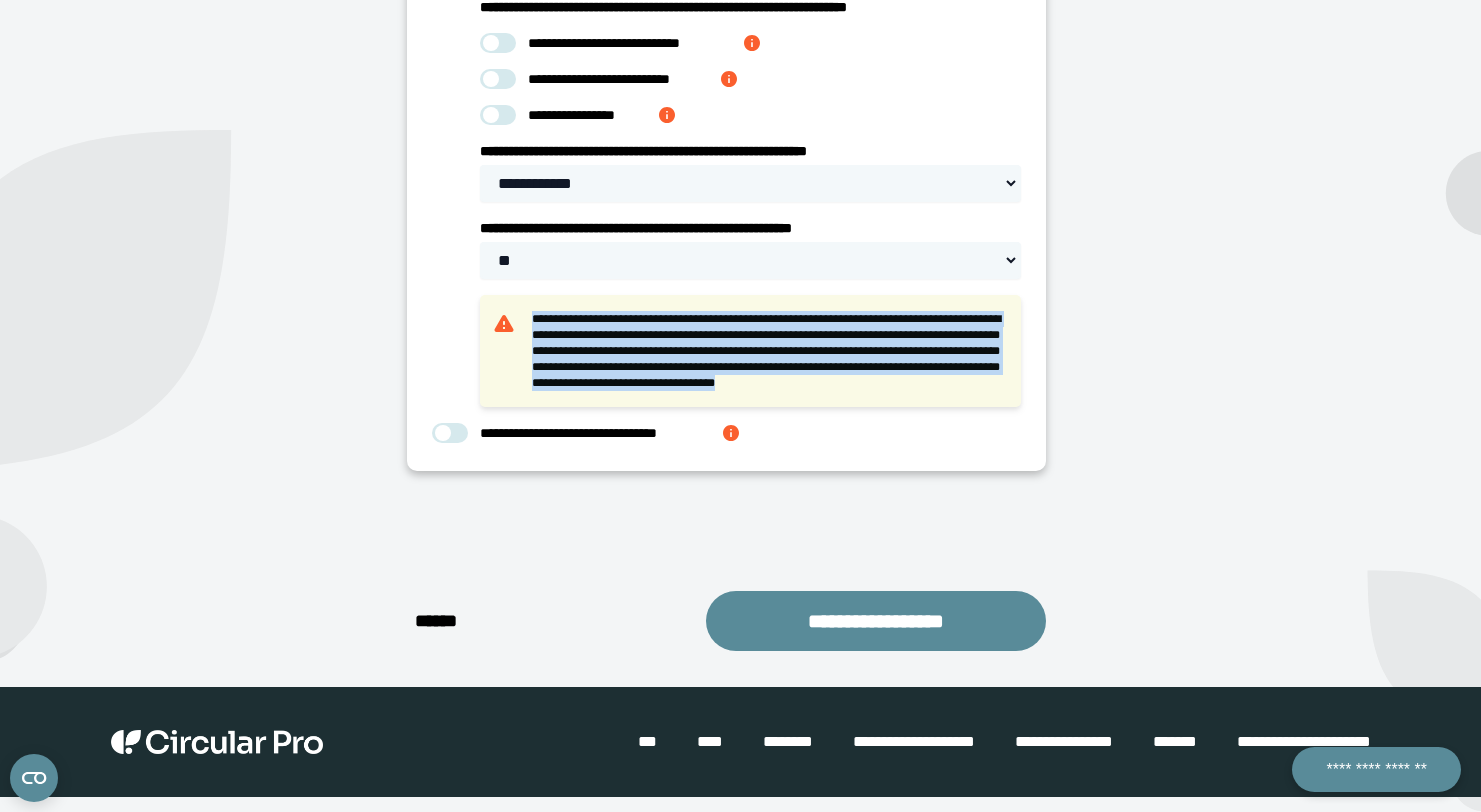 scroll, scrollTop: 689, scrollLeft: 0, axis: vertical 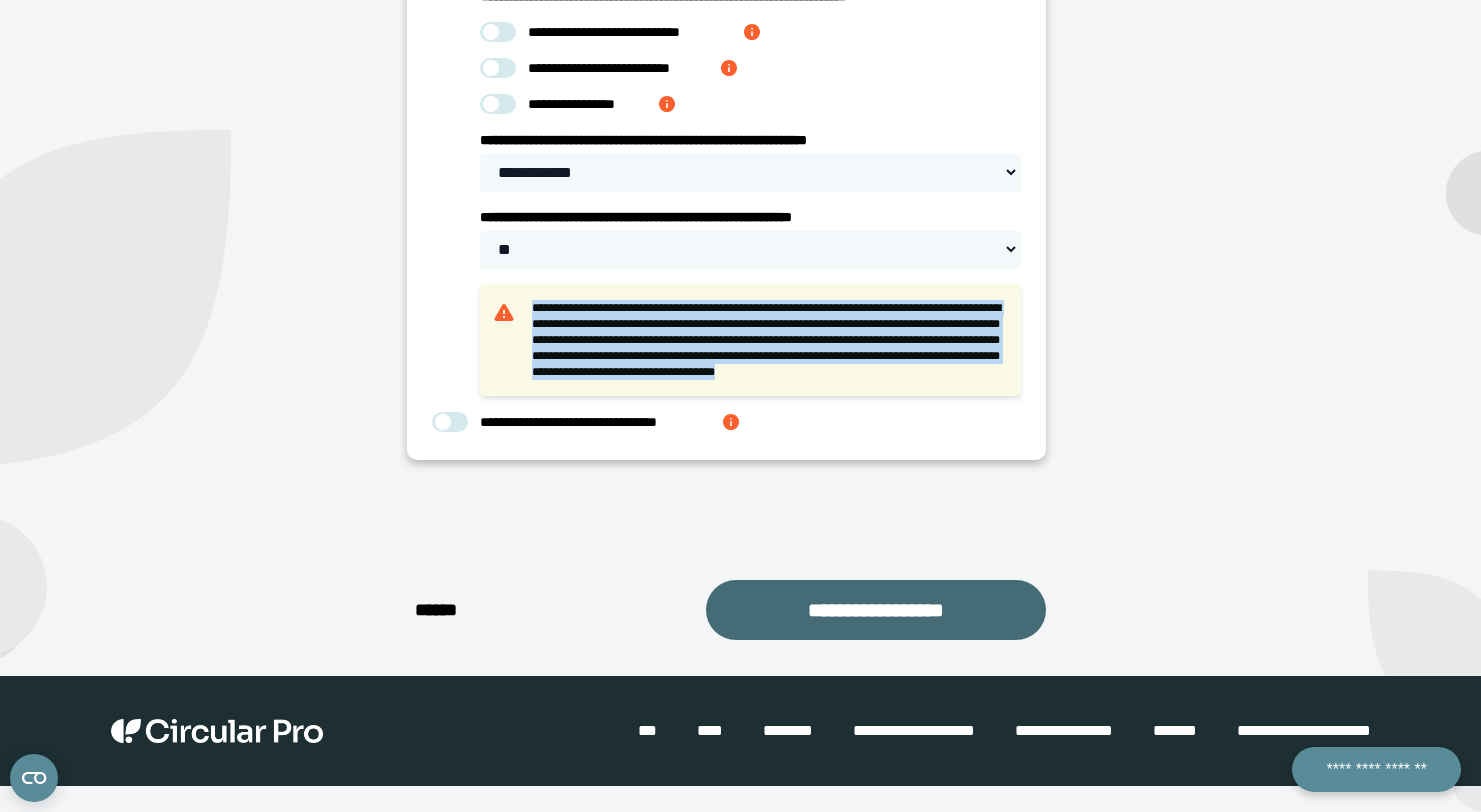 click on "**********" at bounding box center (876, 610) 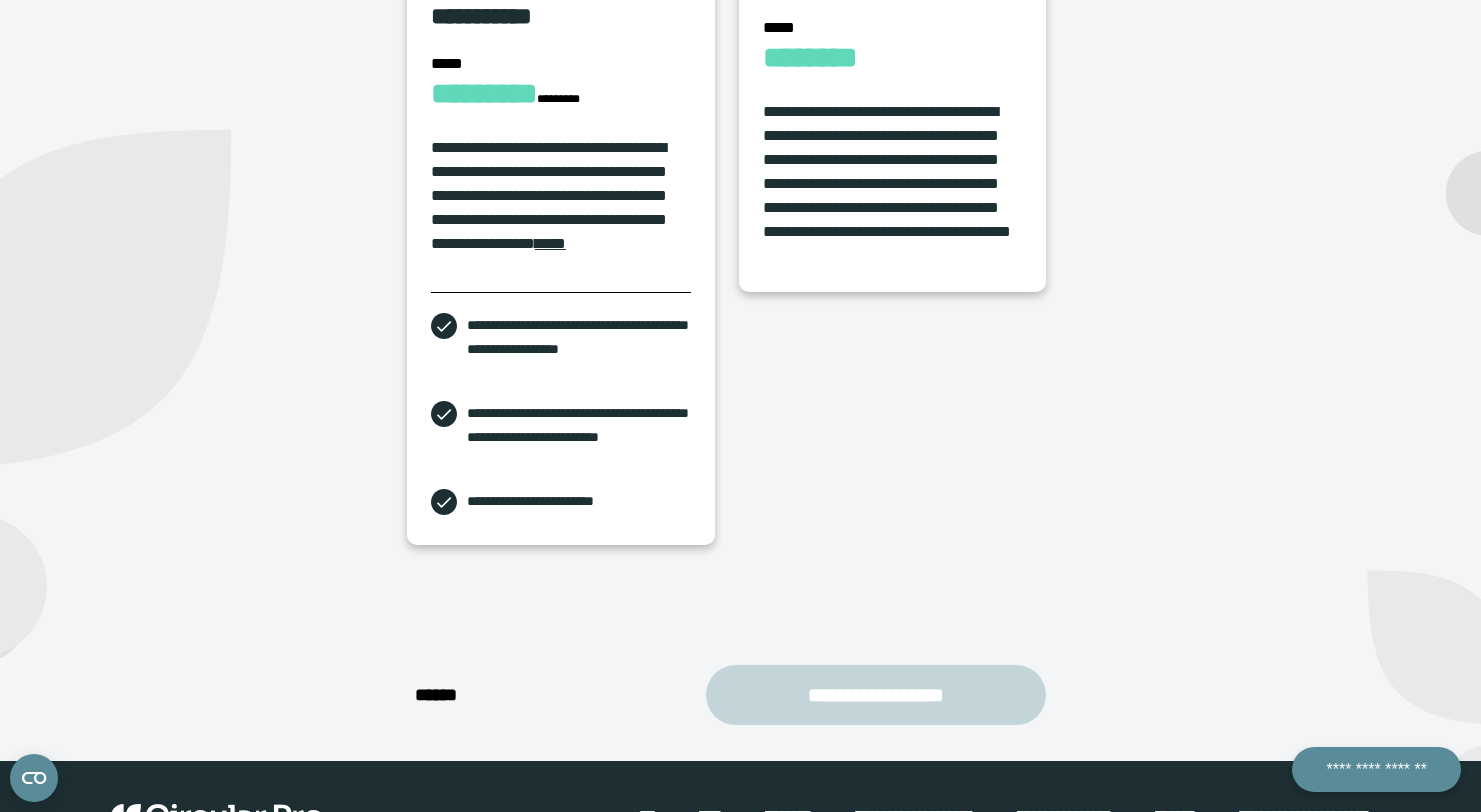 scroll, scrollTop: 730, scrollLeft: 0, axis: vertical 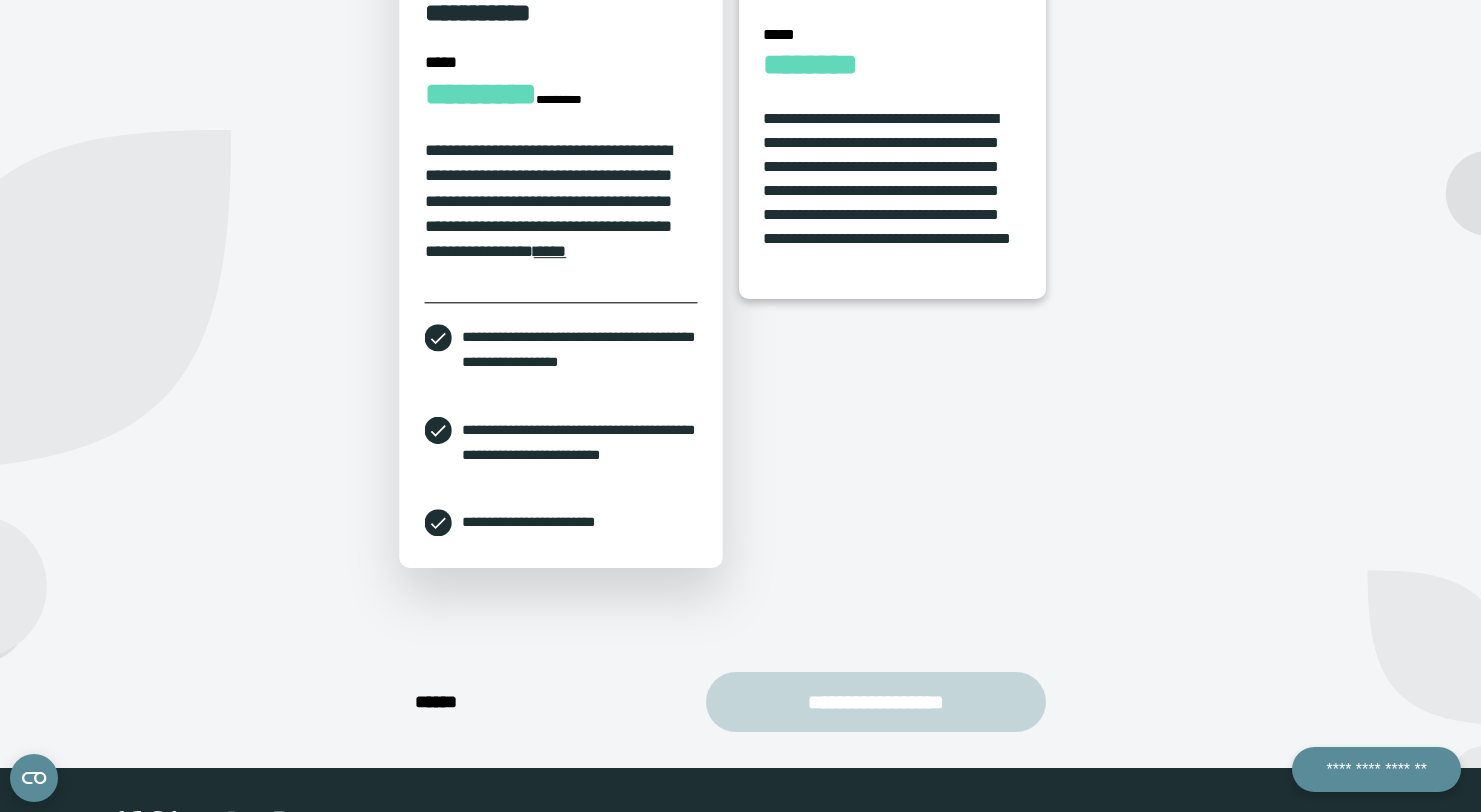 click on "**********" at bounding box center [548, 201] 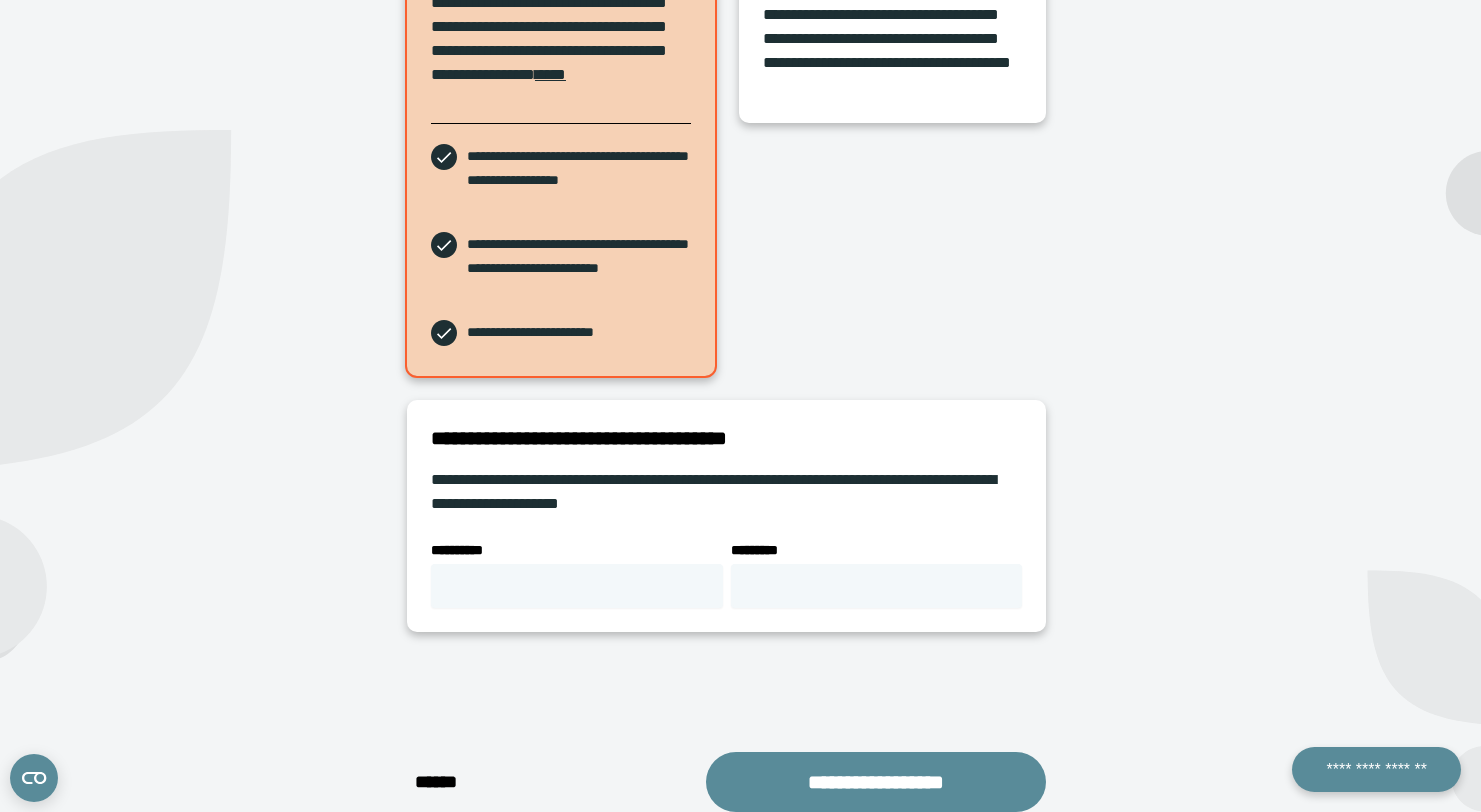 scroll, scrollTop: 916, scrollLeft: 0, axis: vertical 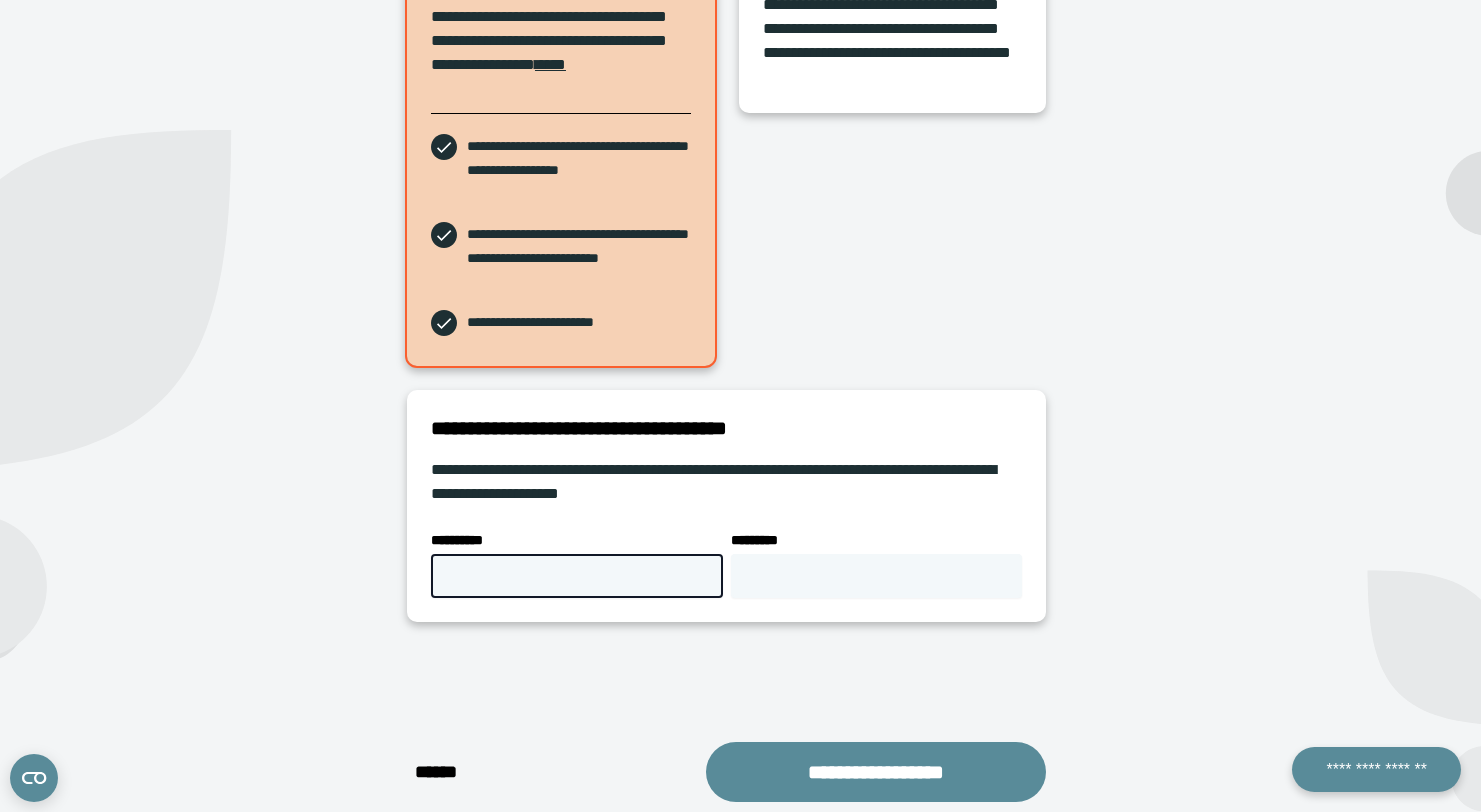 click on "**********" at bounding box center [577, 576] 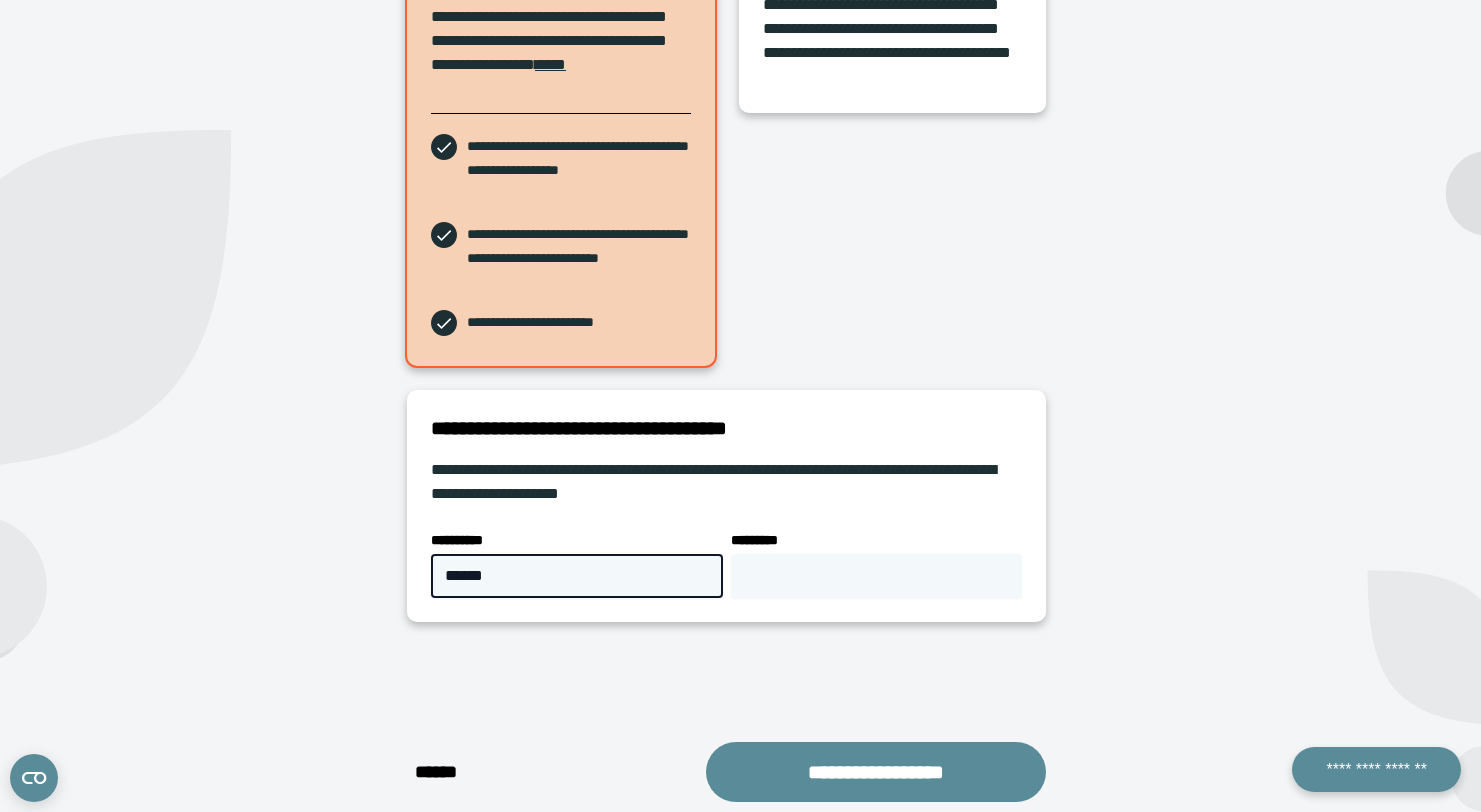 type on "******" 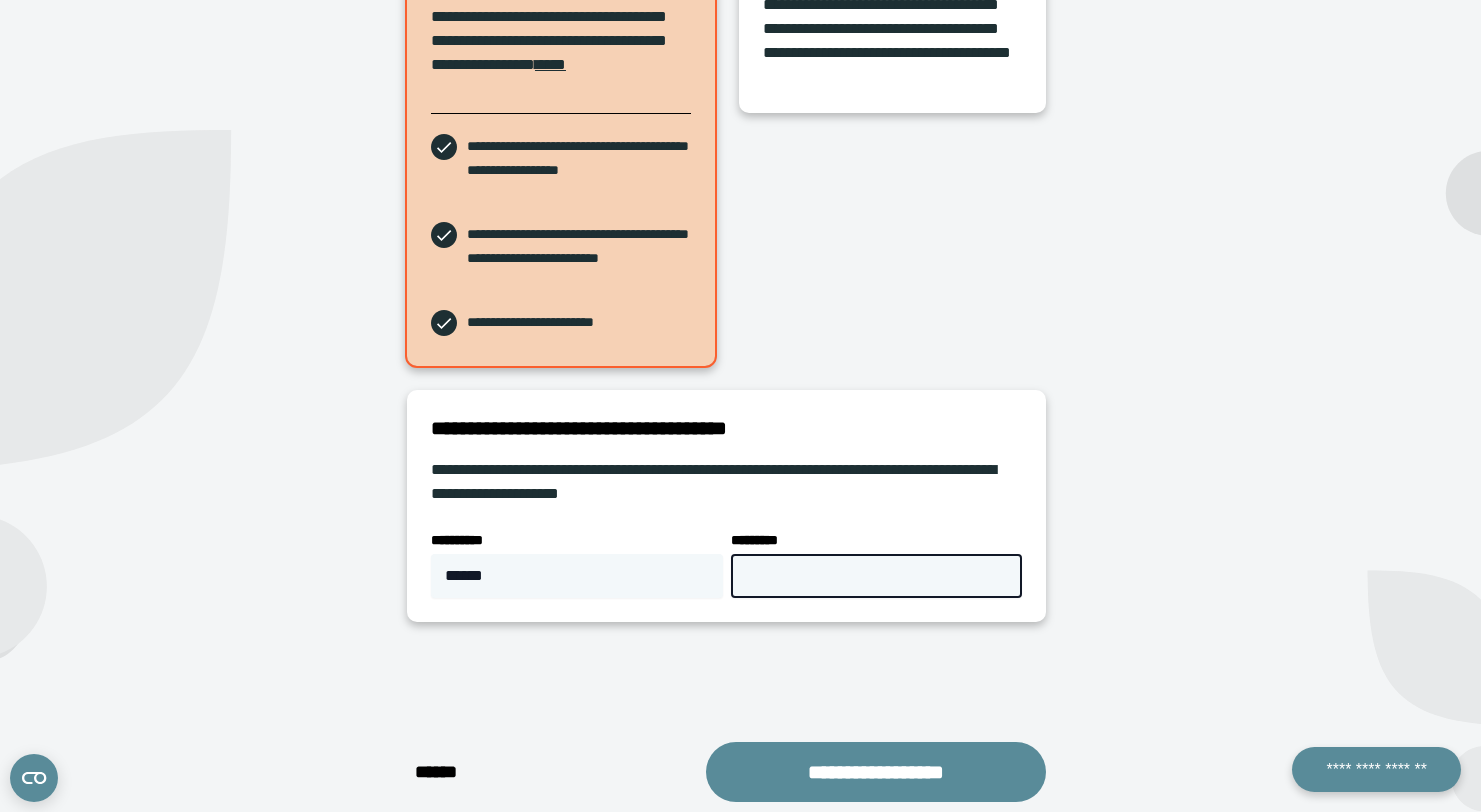 click on "*********" at bounding box center [877, 576] 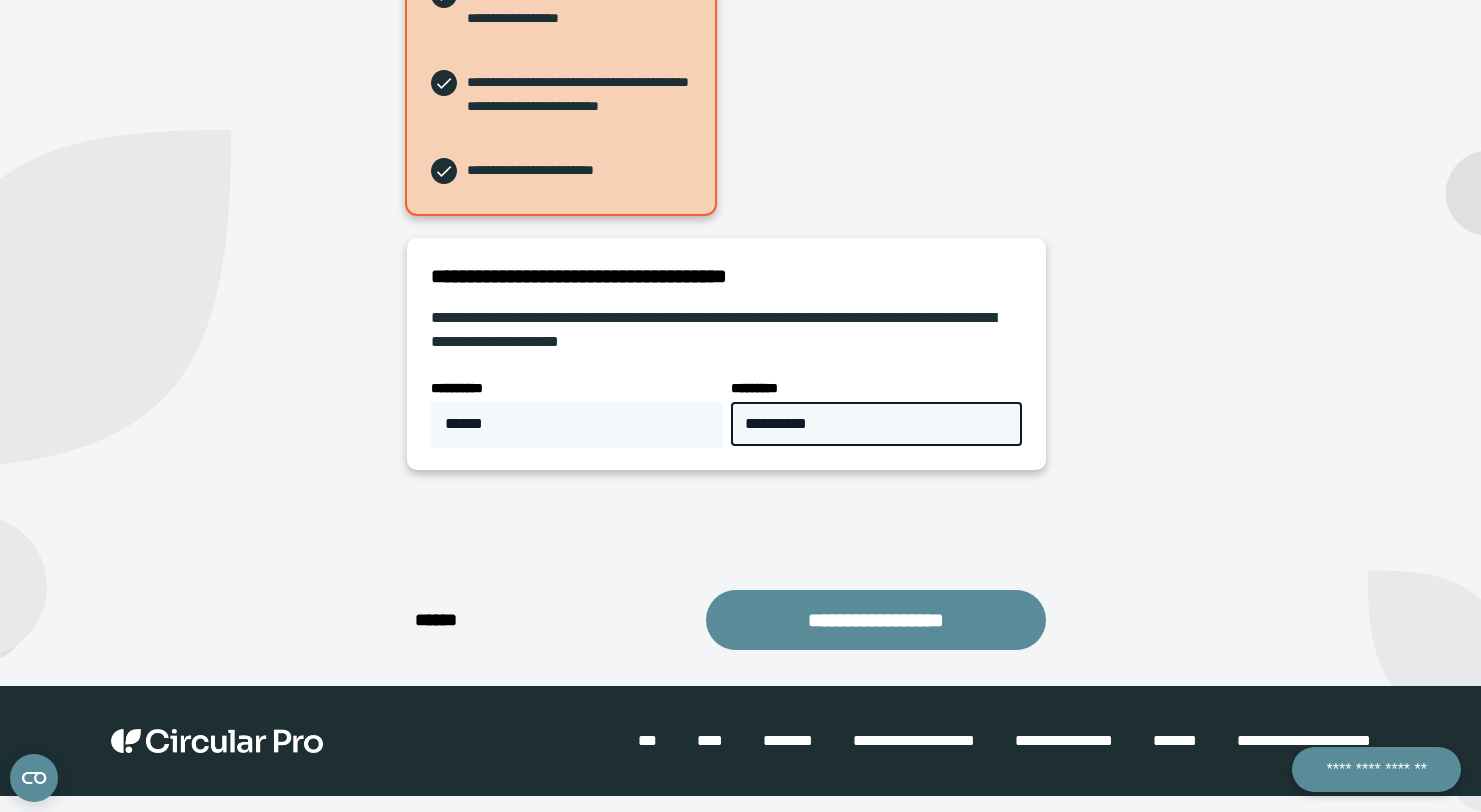 scroll, scrollTop: 1076, scrollLeft: 0, axis: vertical 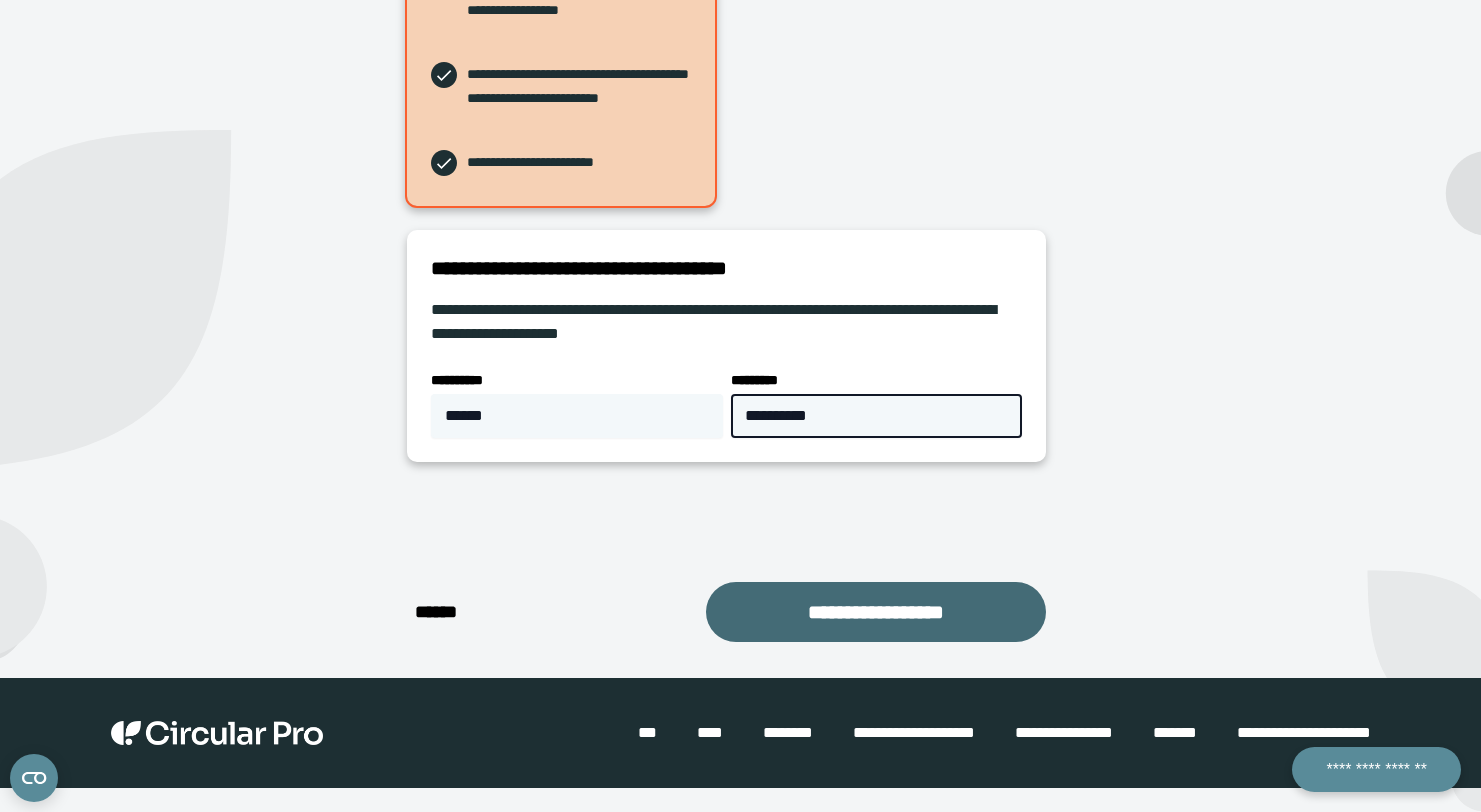 type on "**********" 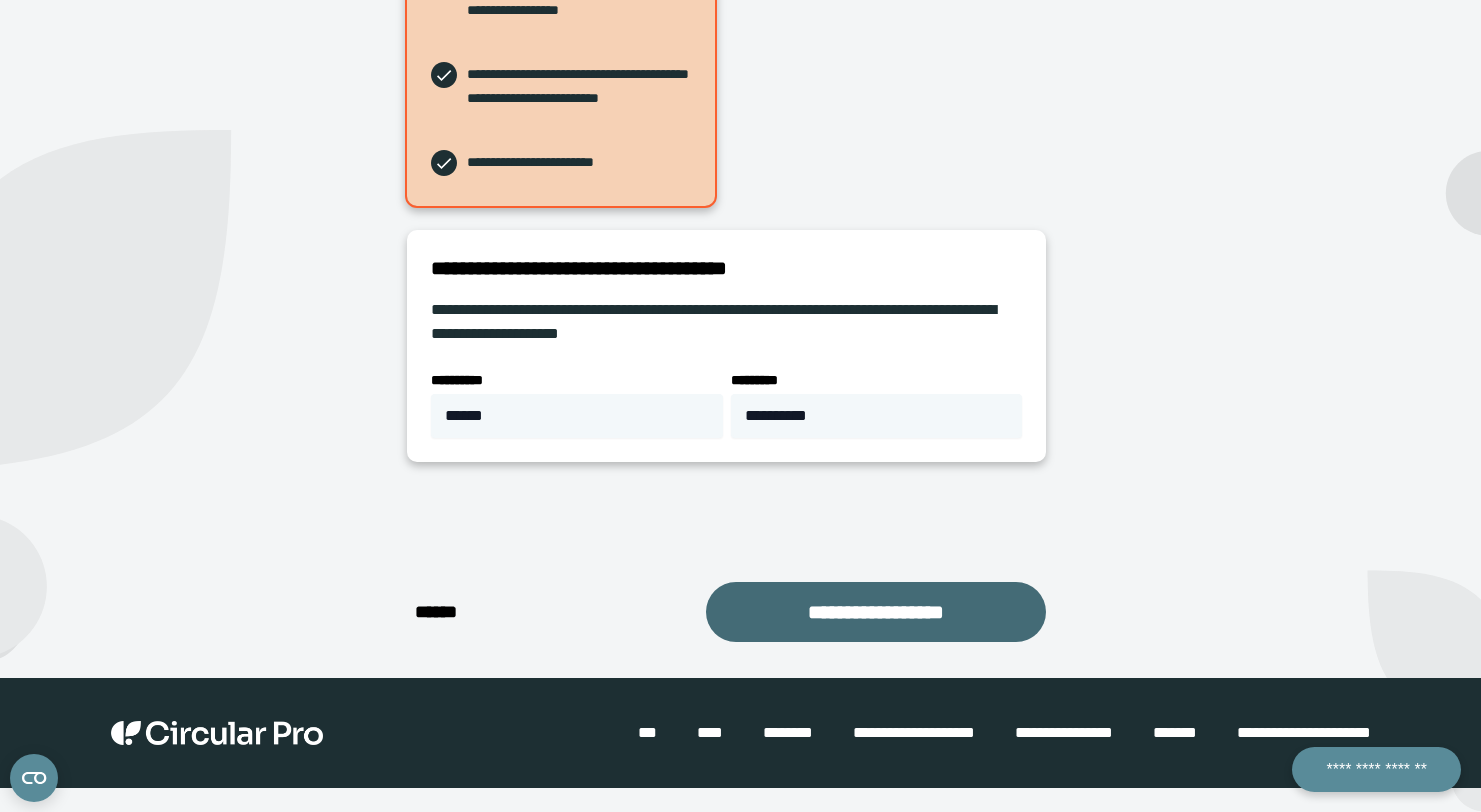 click on "**********" at bounding box center (876, 612) 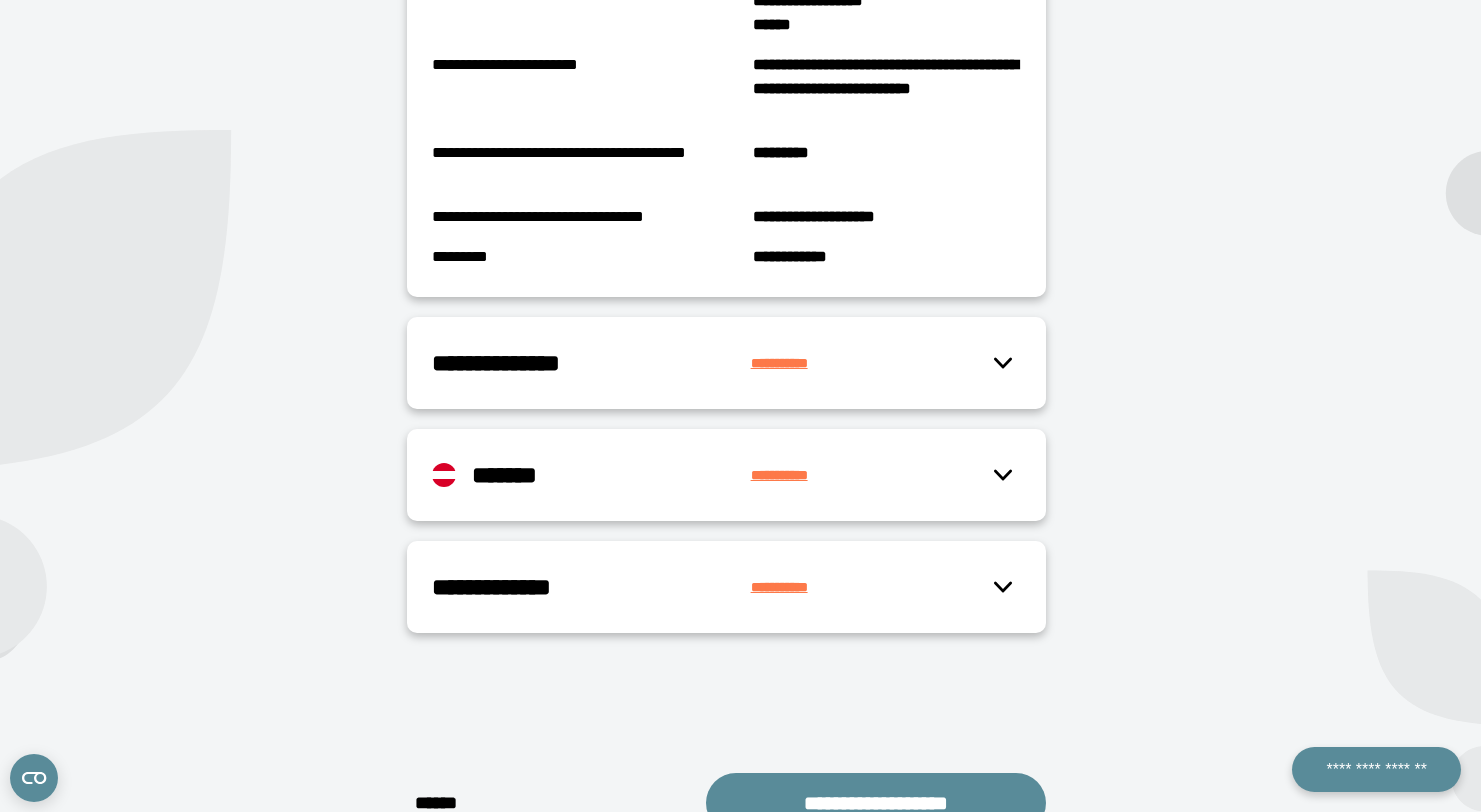 scroll, scrollTop: 791, scrollLeft: 0, axis: vertical 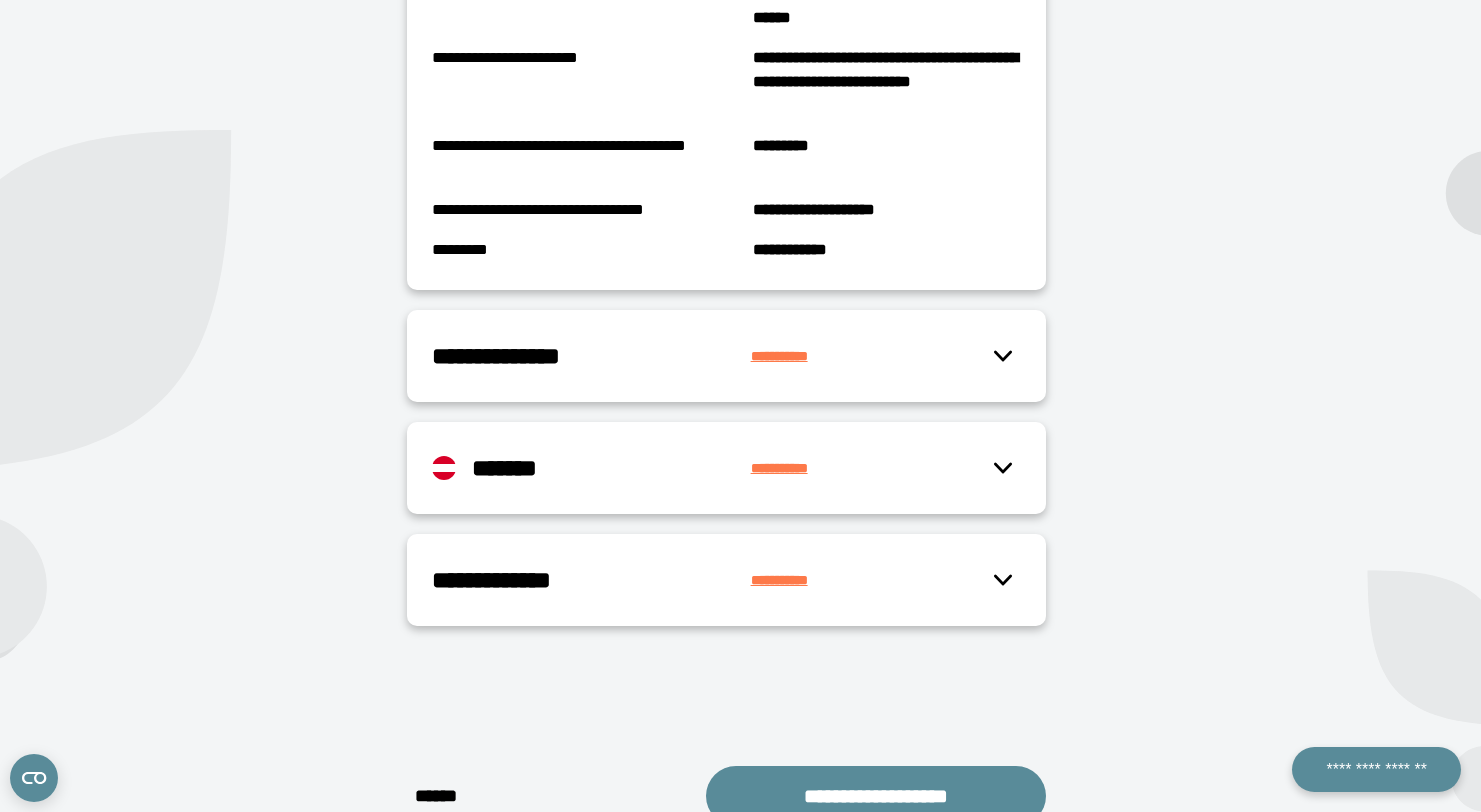 click 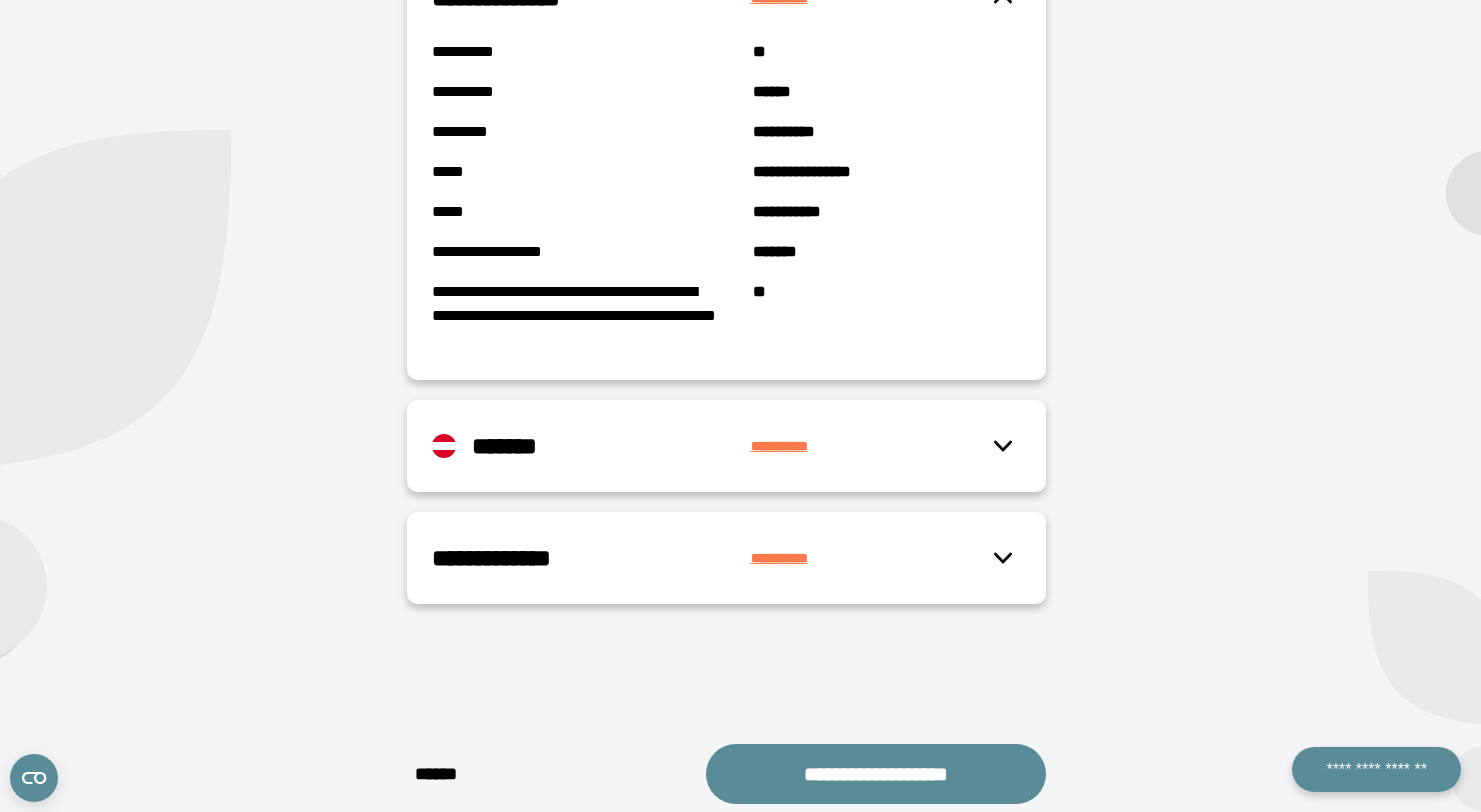 scroll, scrollTop: 1185, scrollLeft: 0, axis: vertical 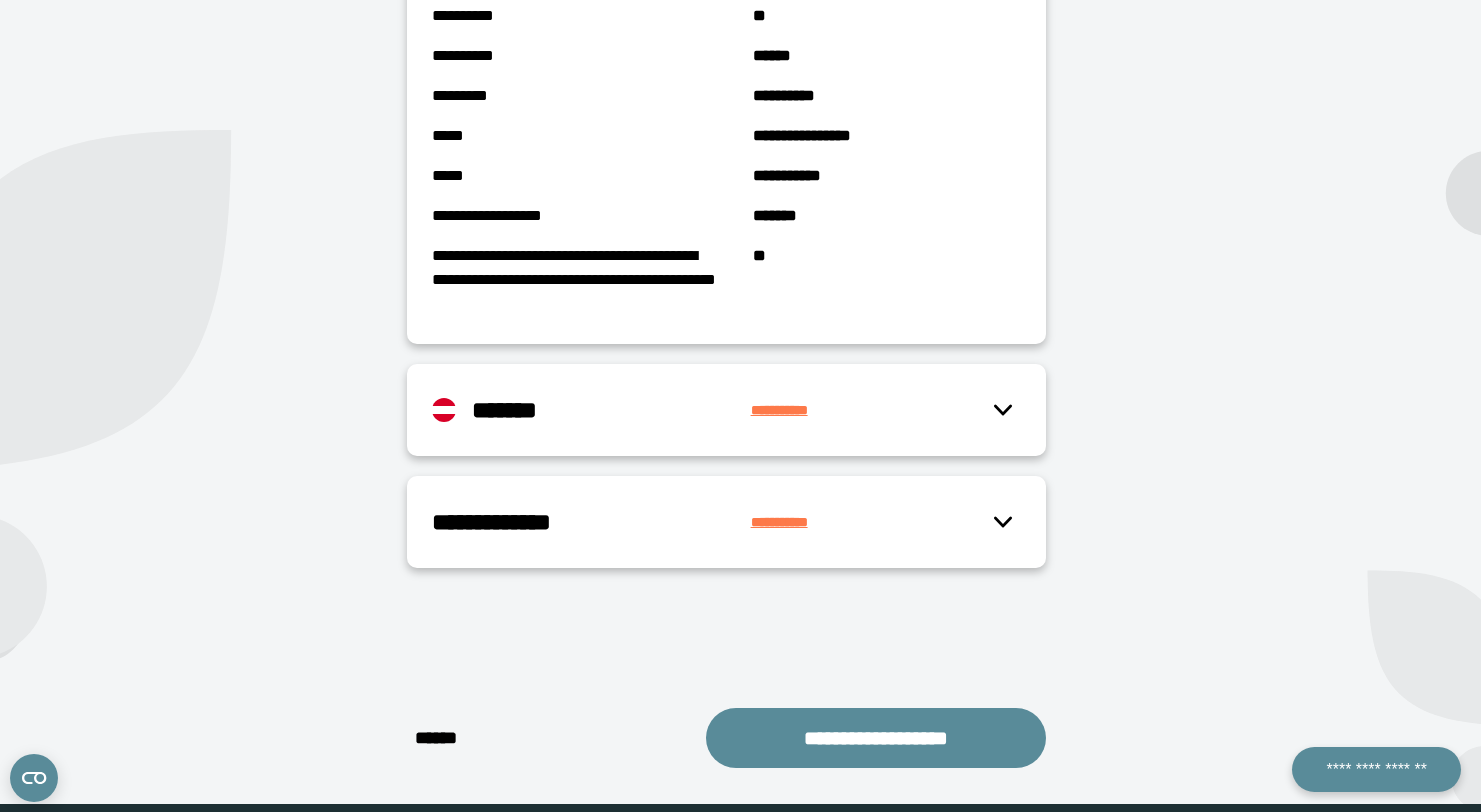 click 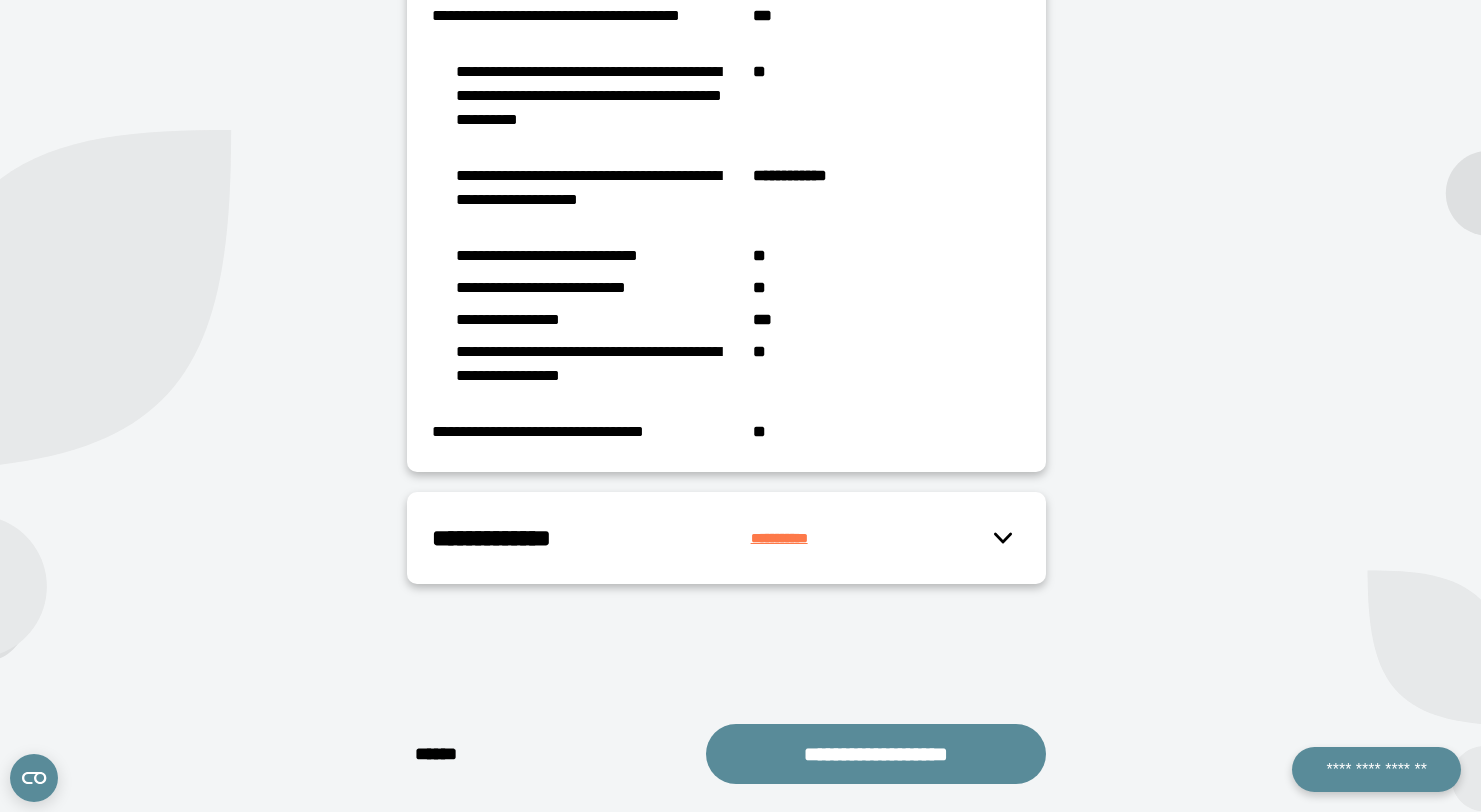 scroll, scrollTop: 1887, scrollLeft: 0, axis: vertical 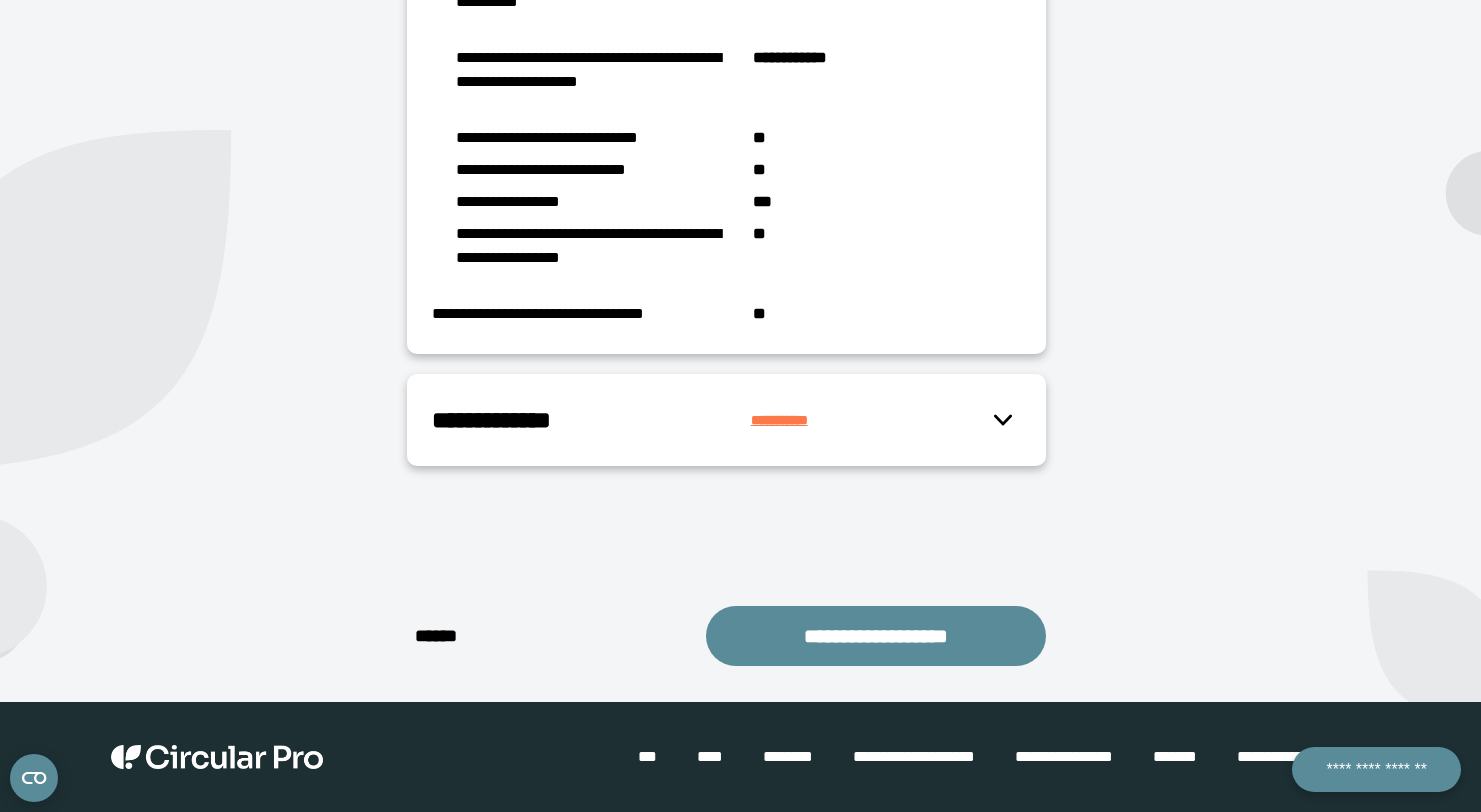 click 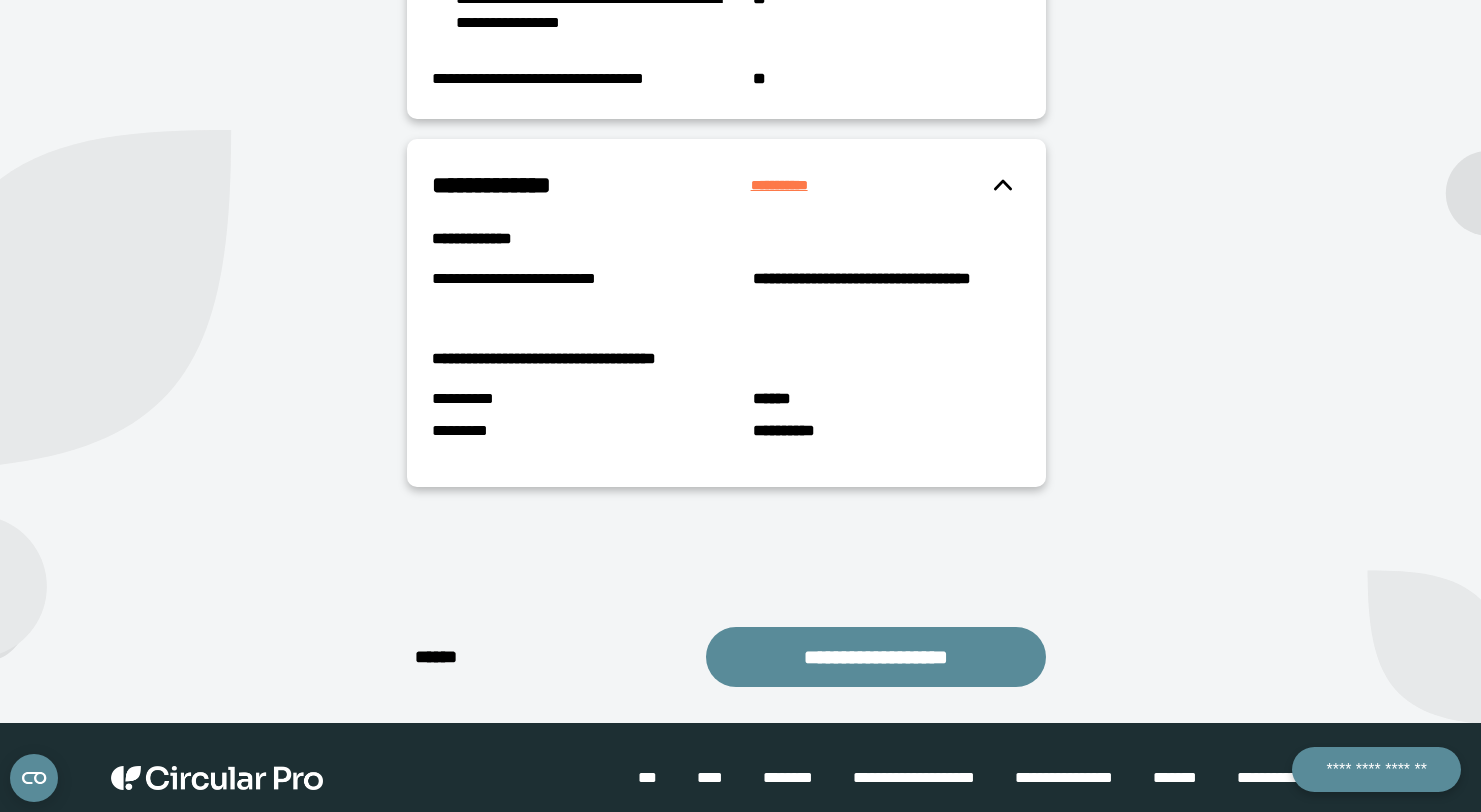 scroll, scrollTop: 2143, scrollLeft: 0, axis: vertical 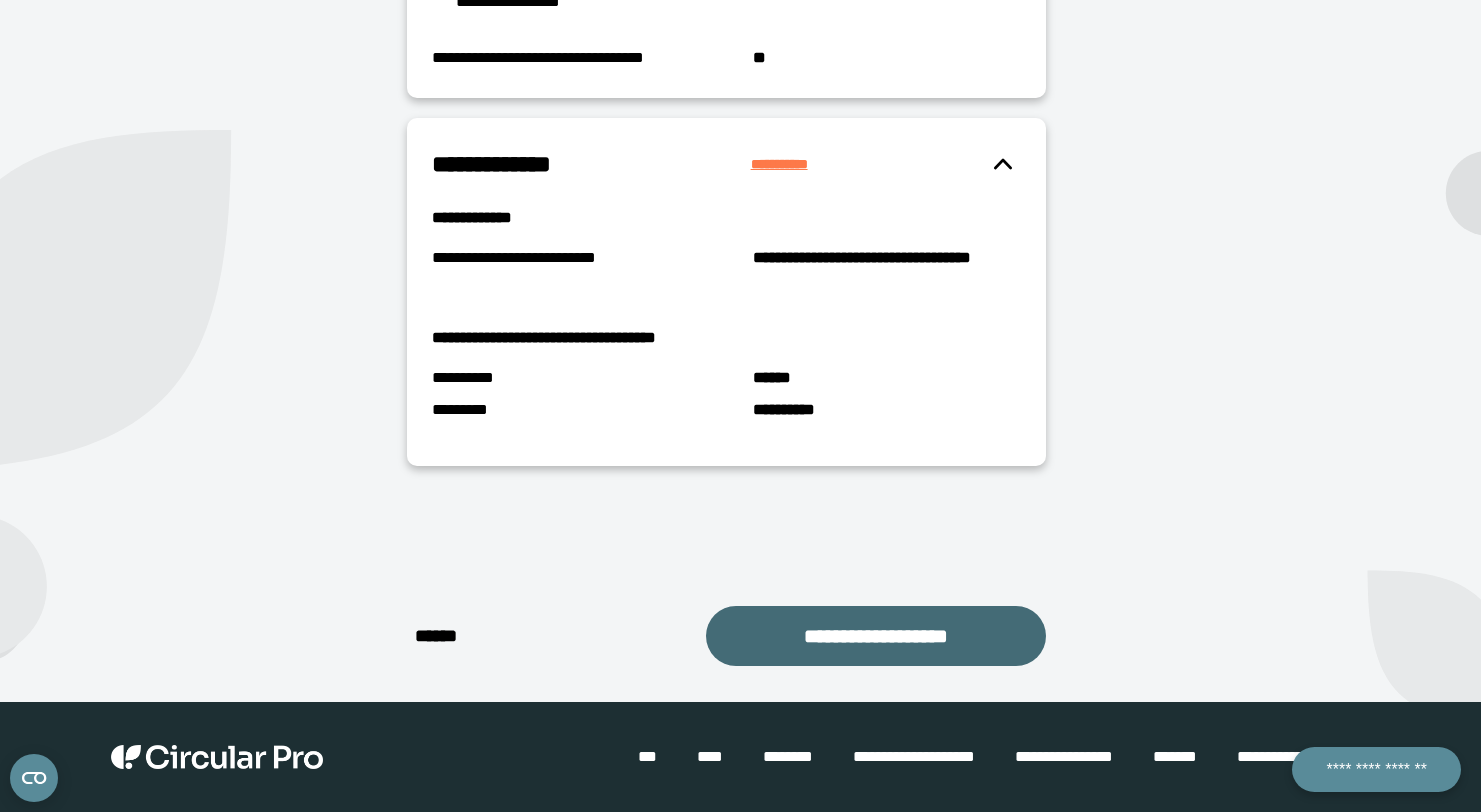 click on "**********" at bounding box center [876, 636] 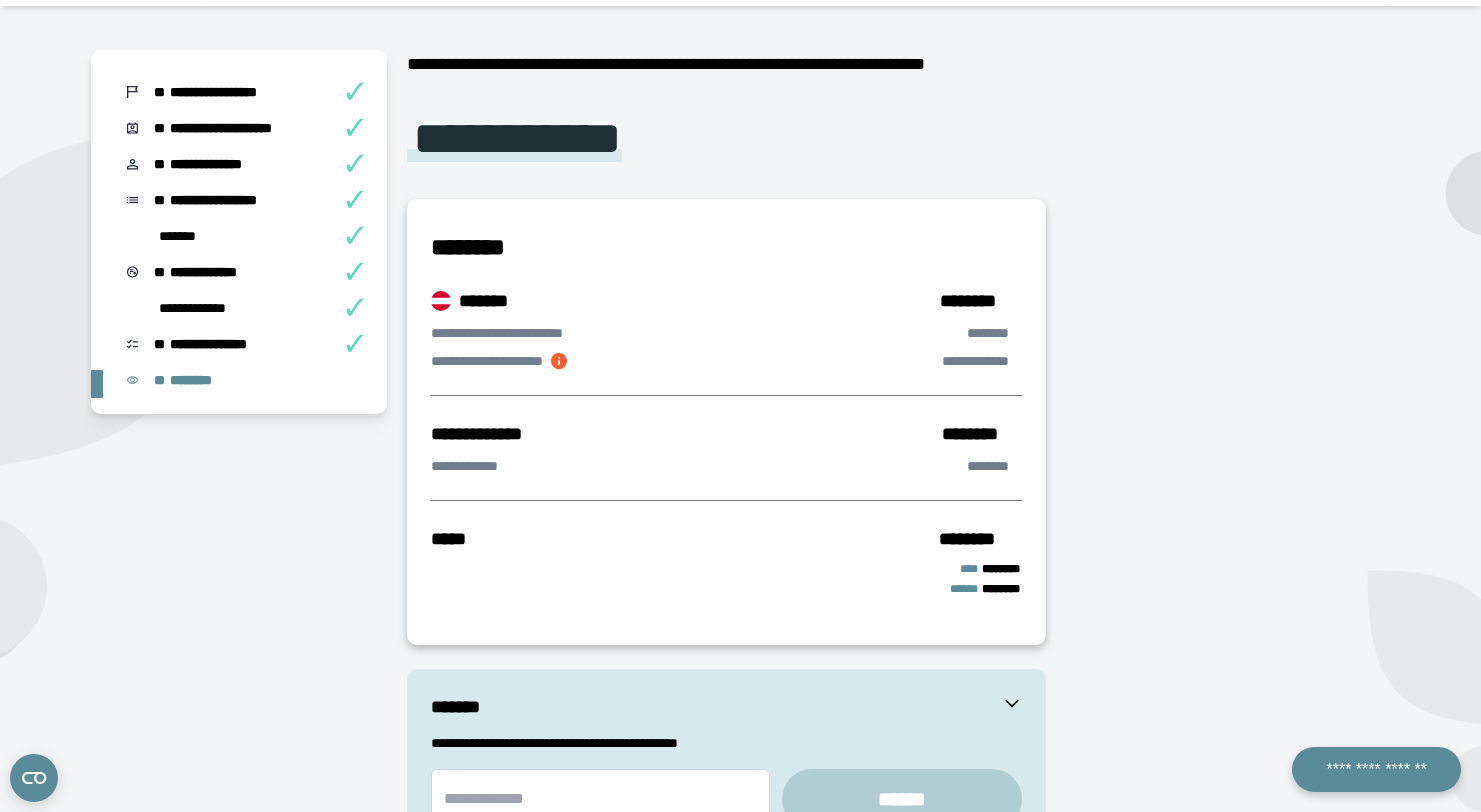 scroll, scrollTop: 145, scrollLeft: 0, axis: vertical 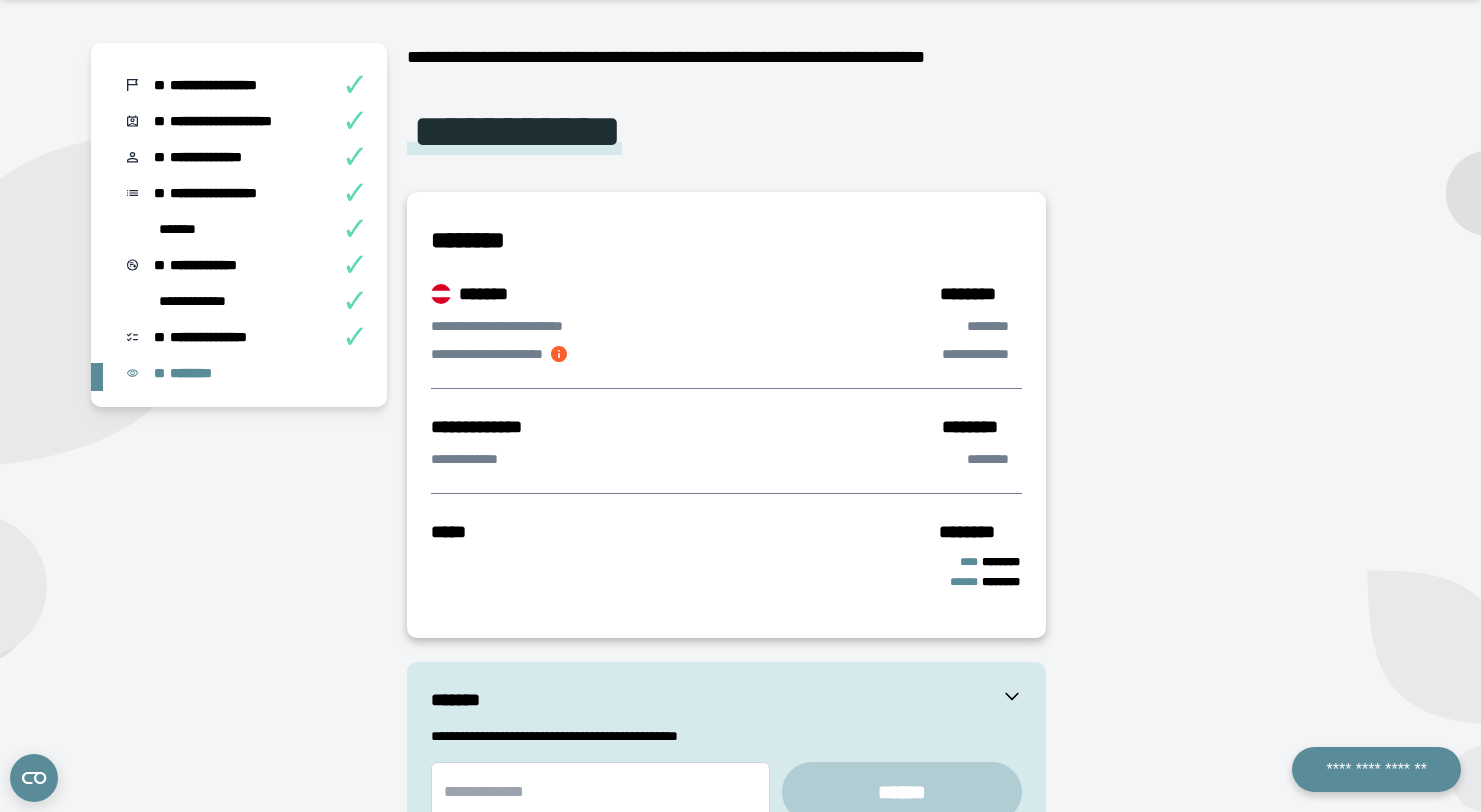 click at bounding box center [559, 354] 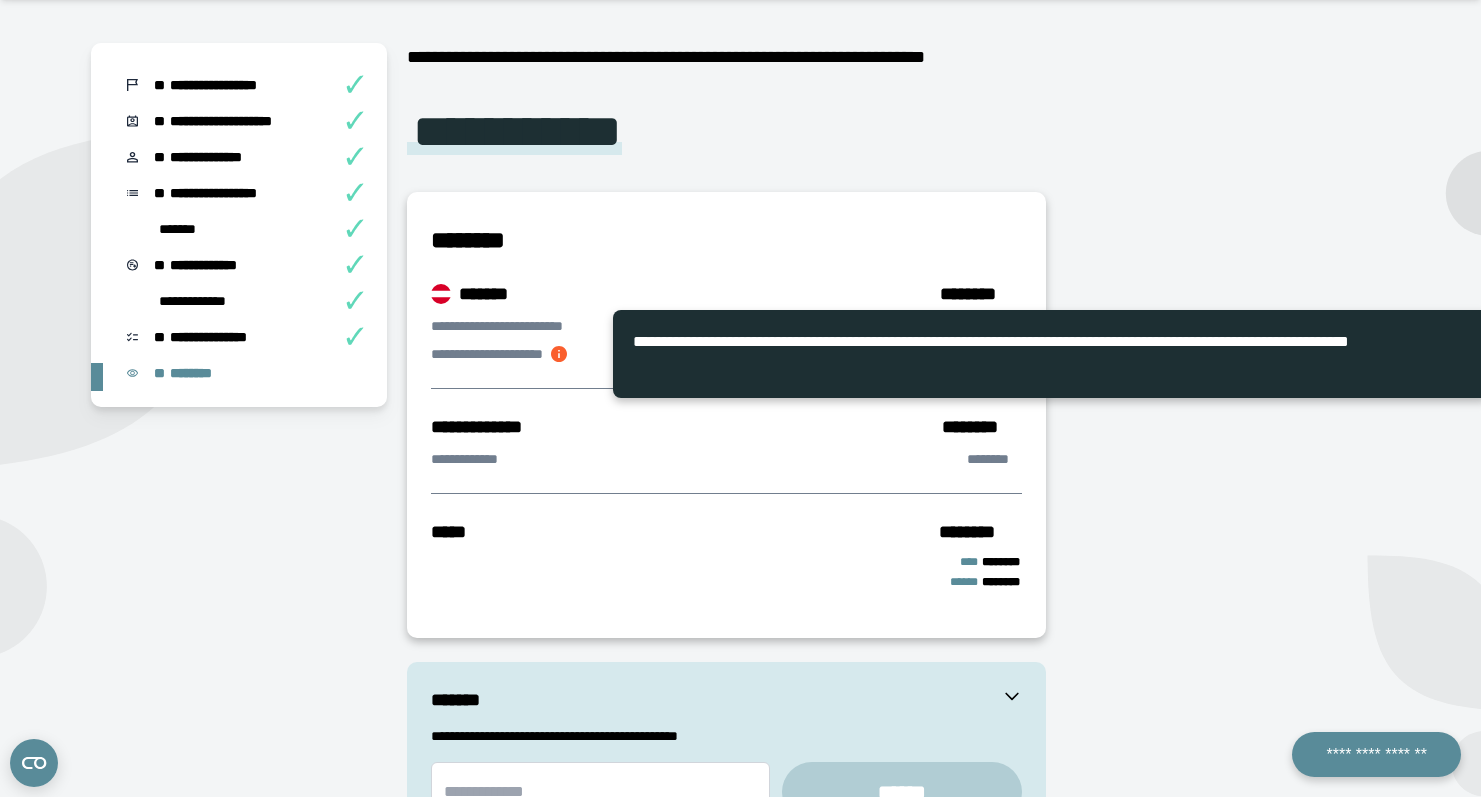 click at bounding box center [1228, 614] 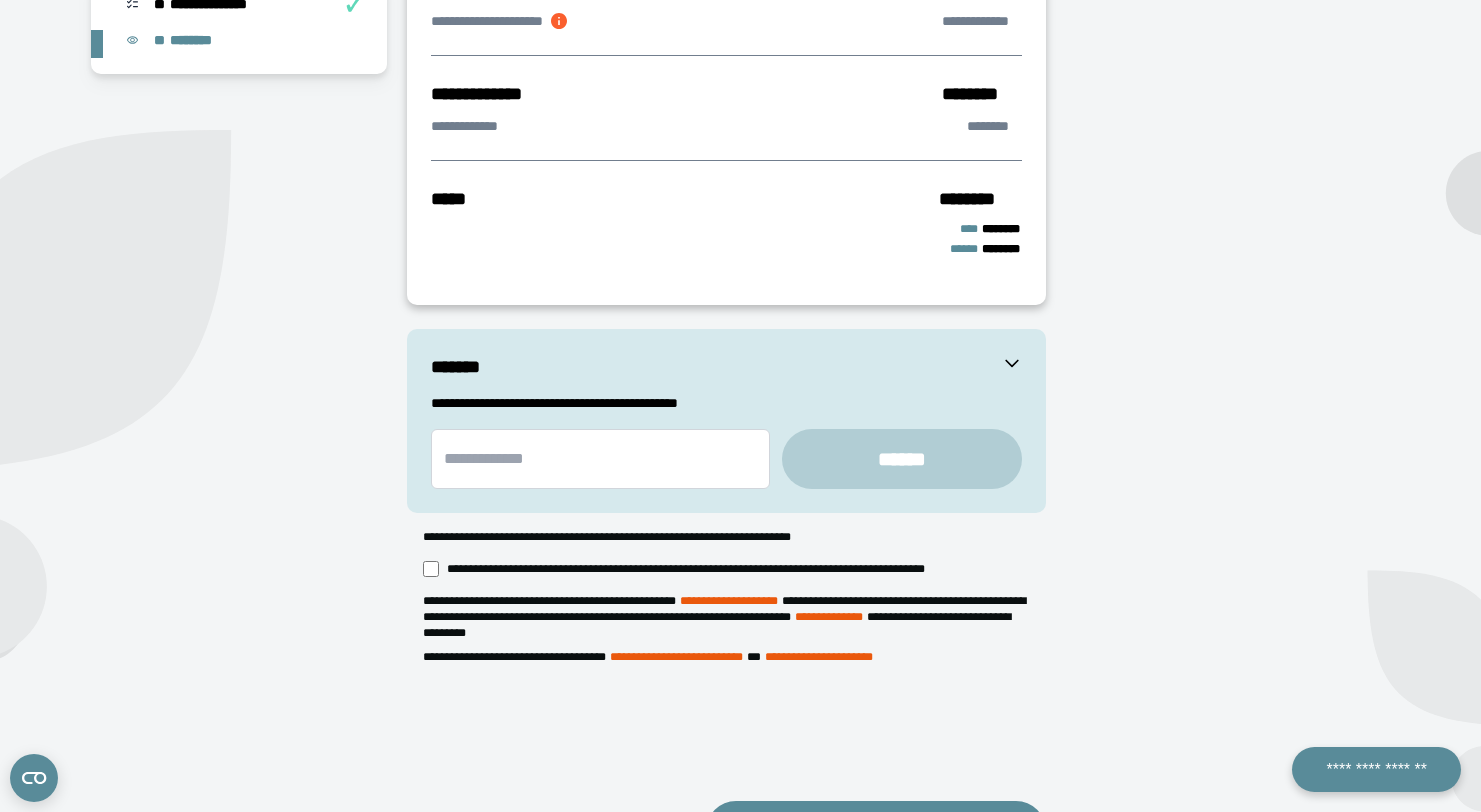 scroll, scrollTop: 480, scrollLeft: 0, axis: vertical 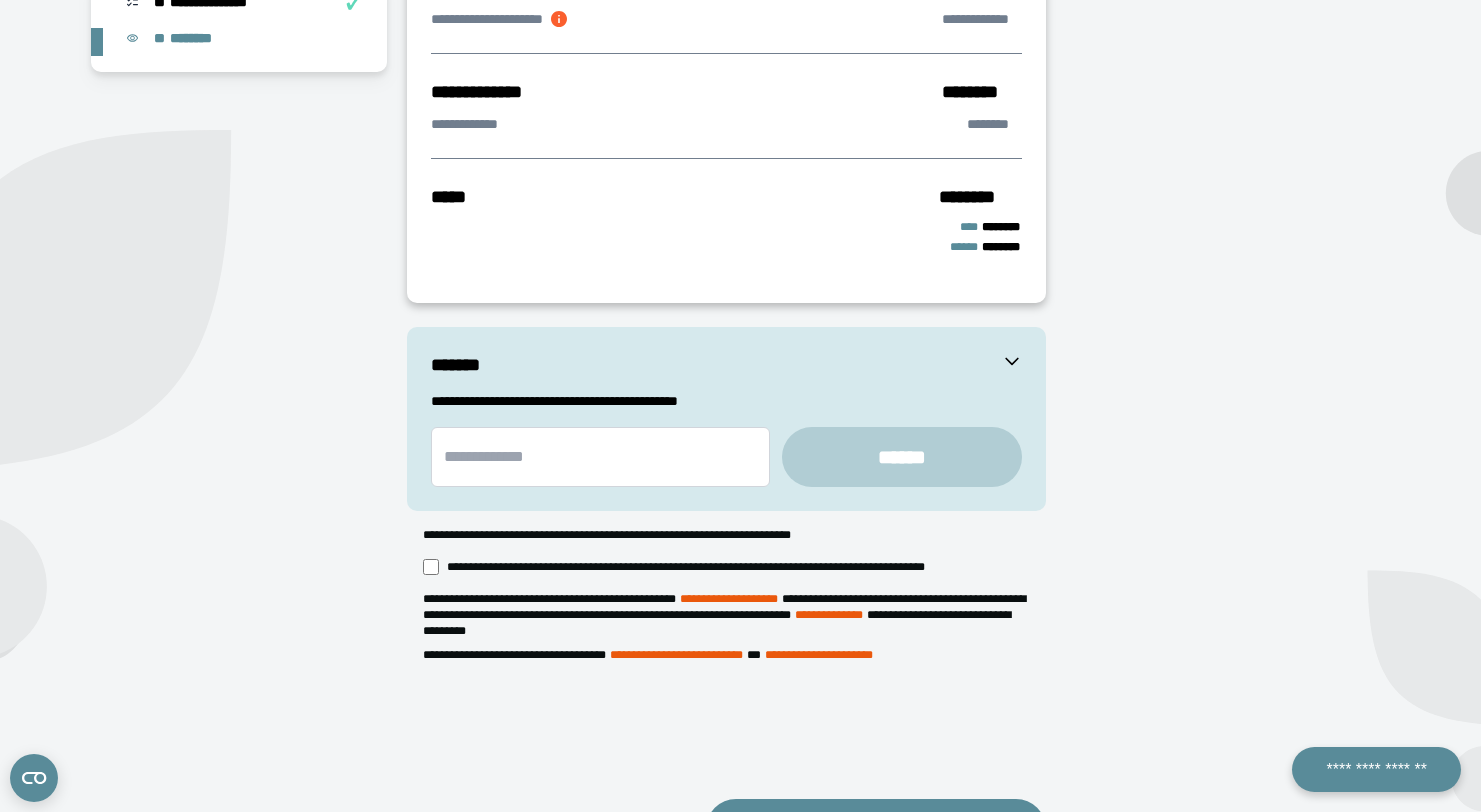 click 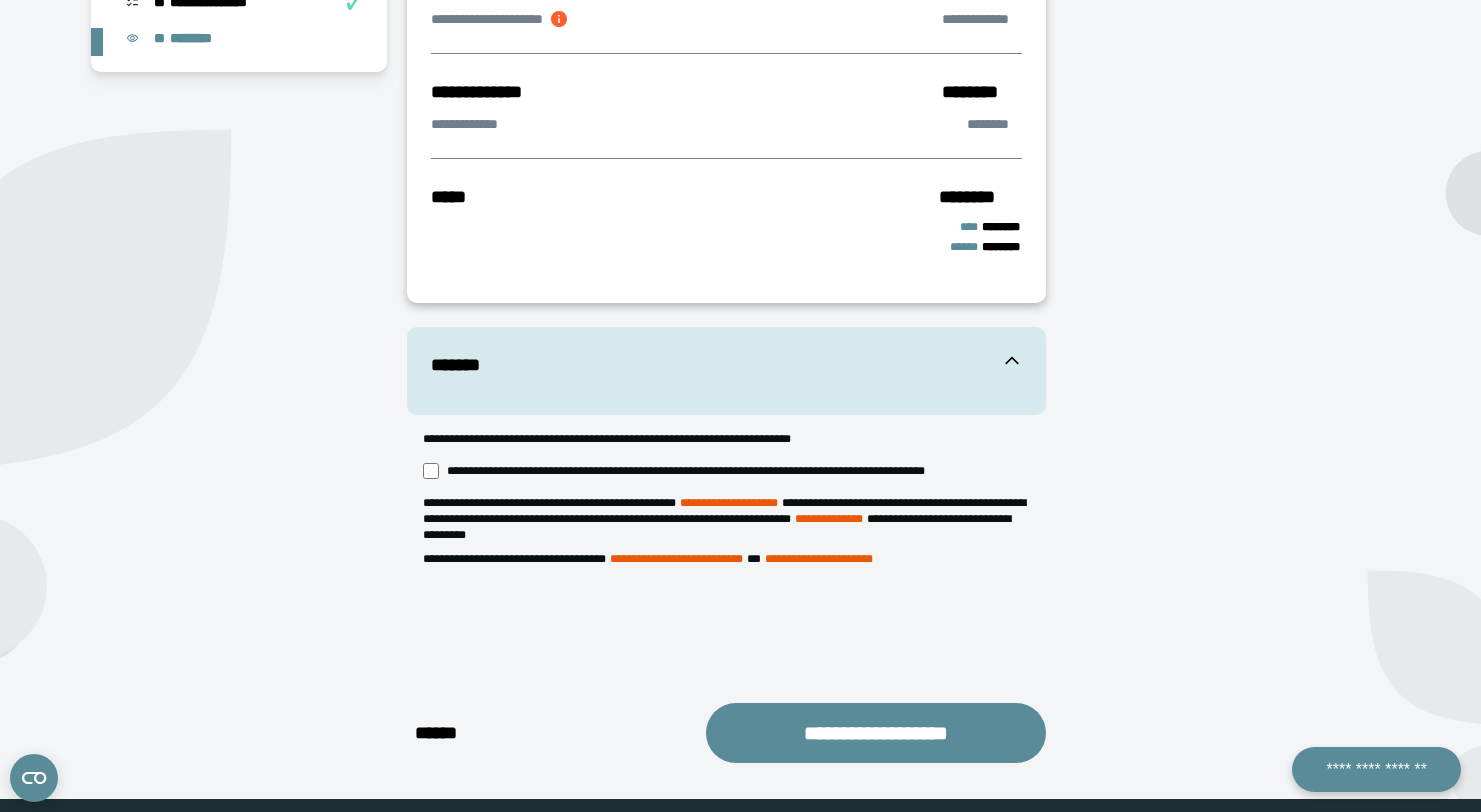 click on "*******" at bounding box center (726, 365) 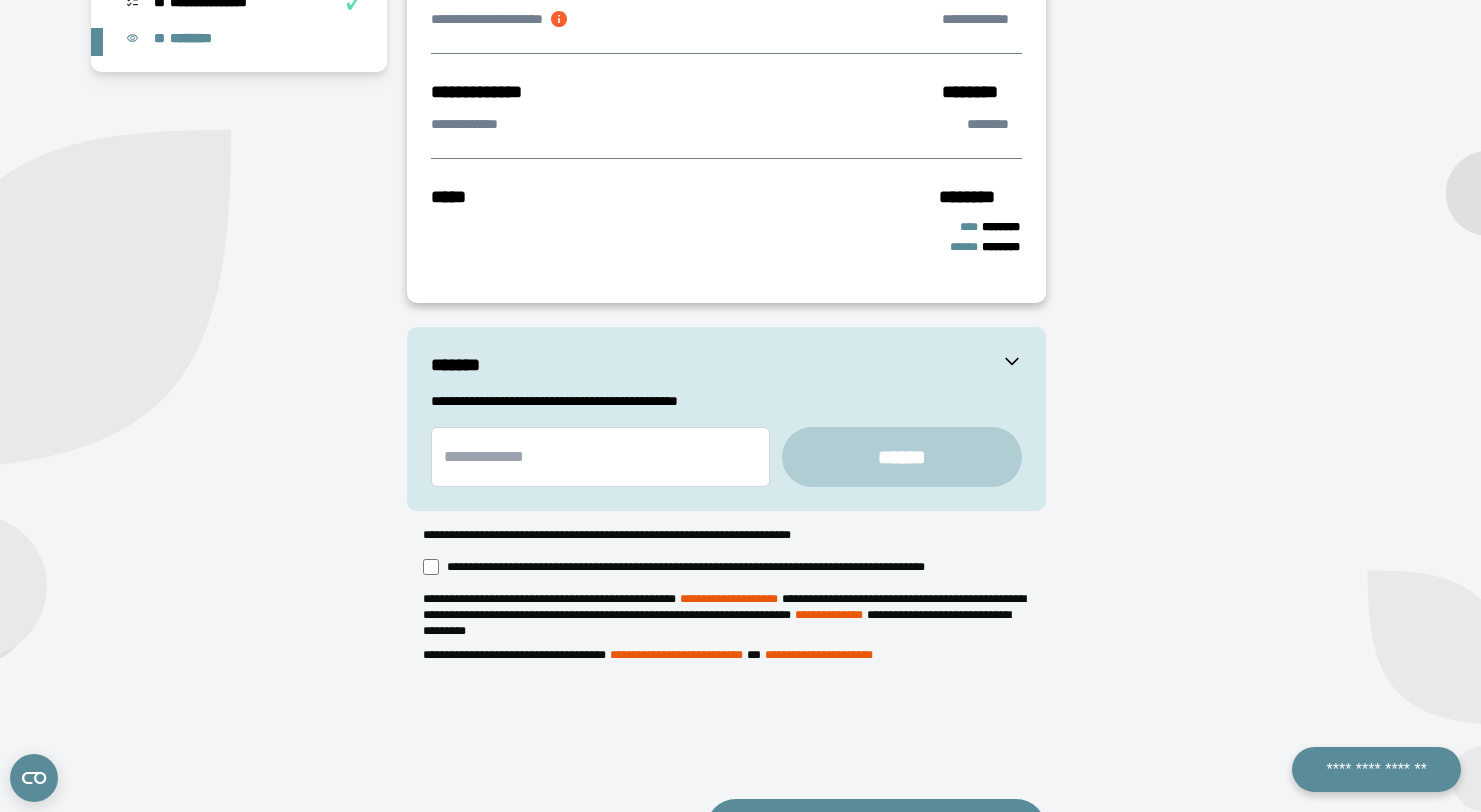 click 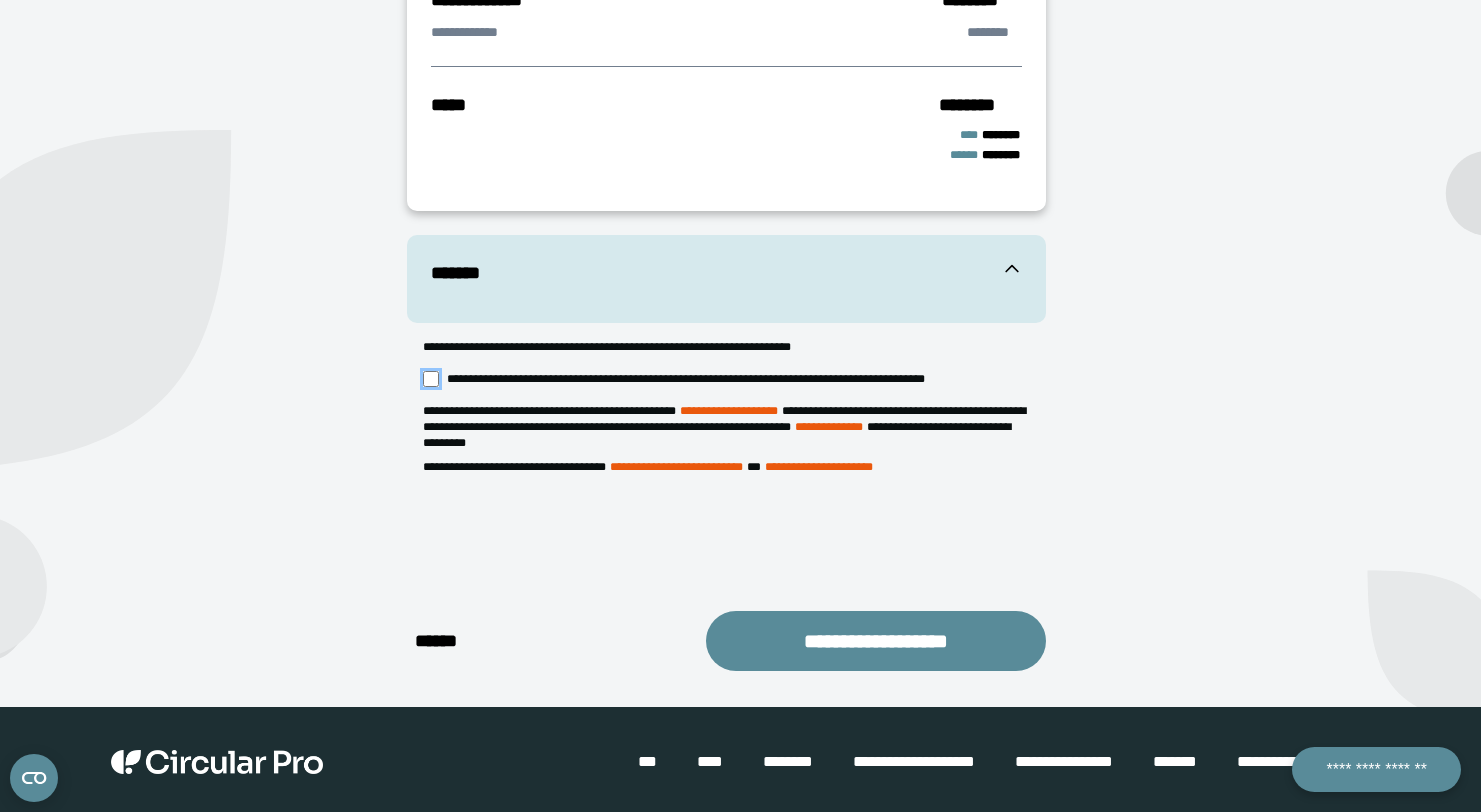 scroll, scrollTop: 577, scrollLeft: 0, axis: vertical 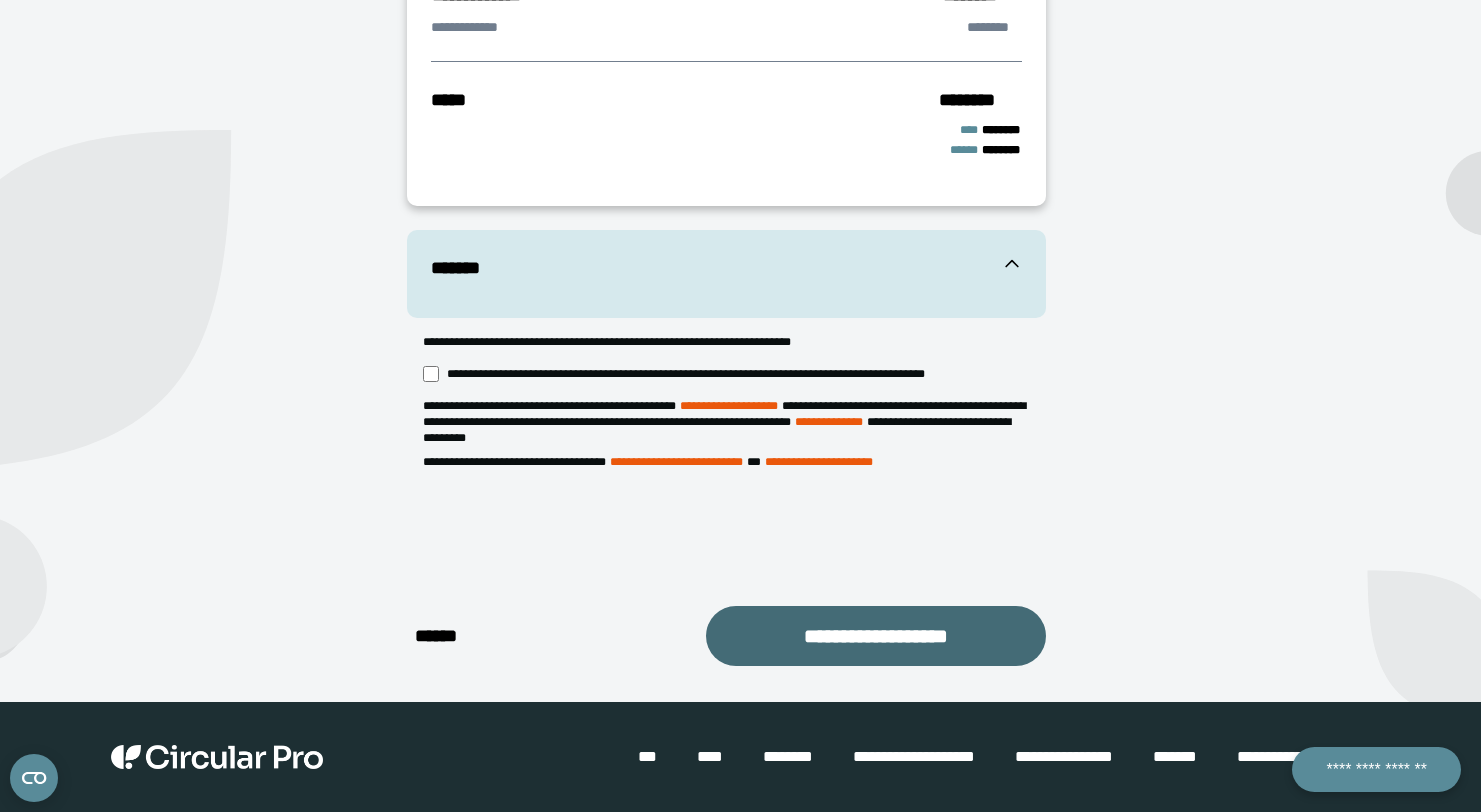 click on "**********" at bounding box center [876, 636] 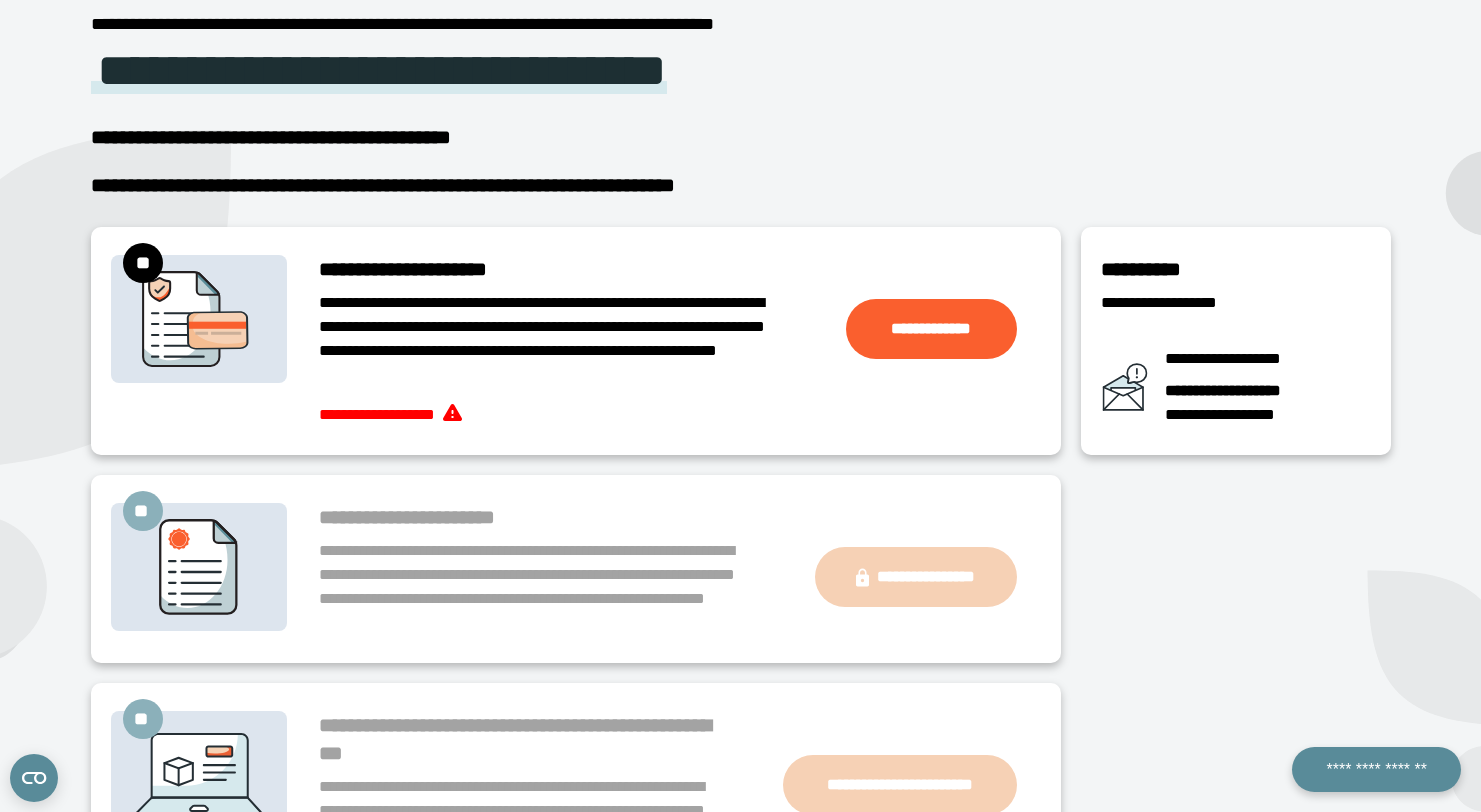 scroll, scrollTop: 184, scrollLeft: 0, axis: vertical 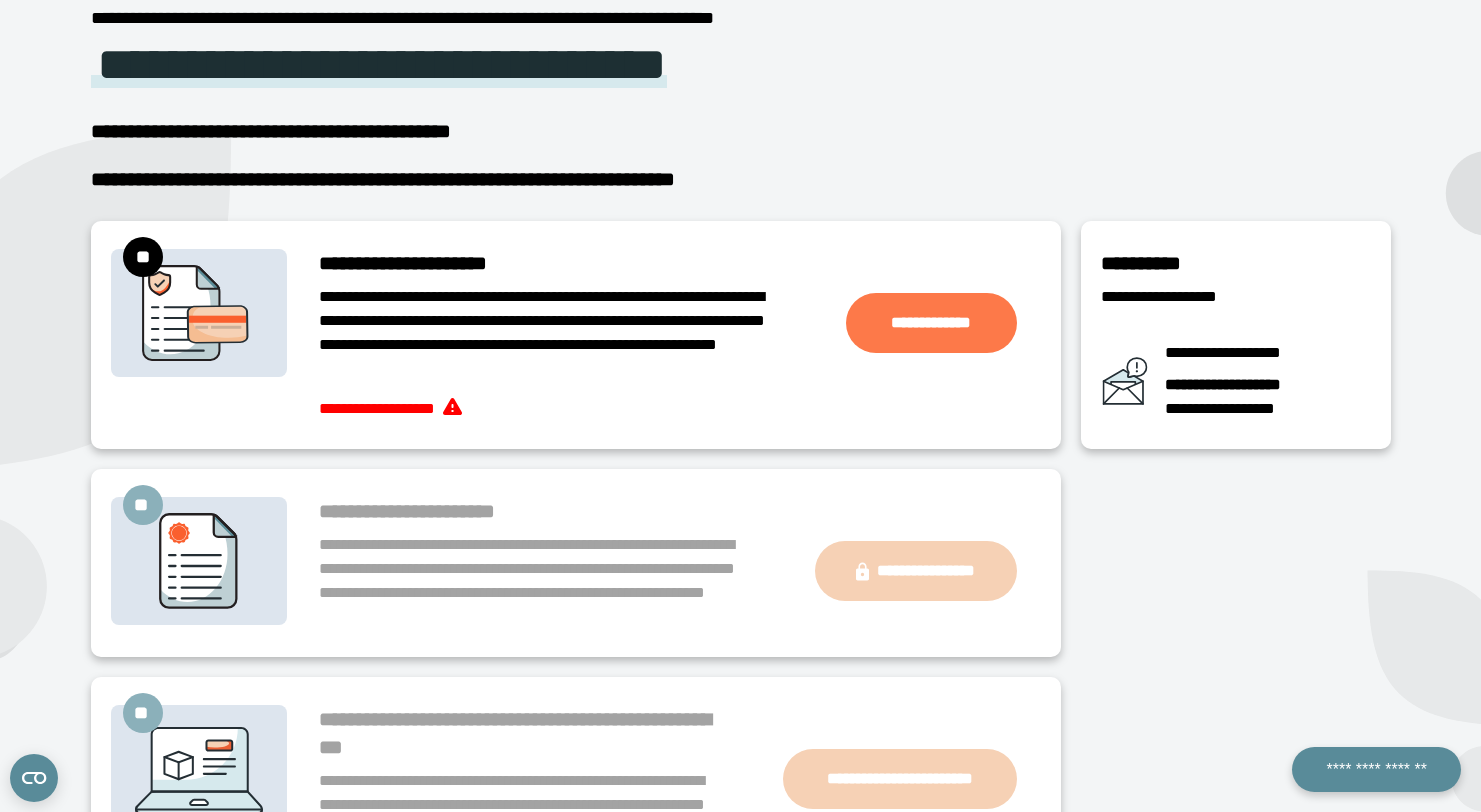 click on "**********" at bounding box center [931, 323] 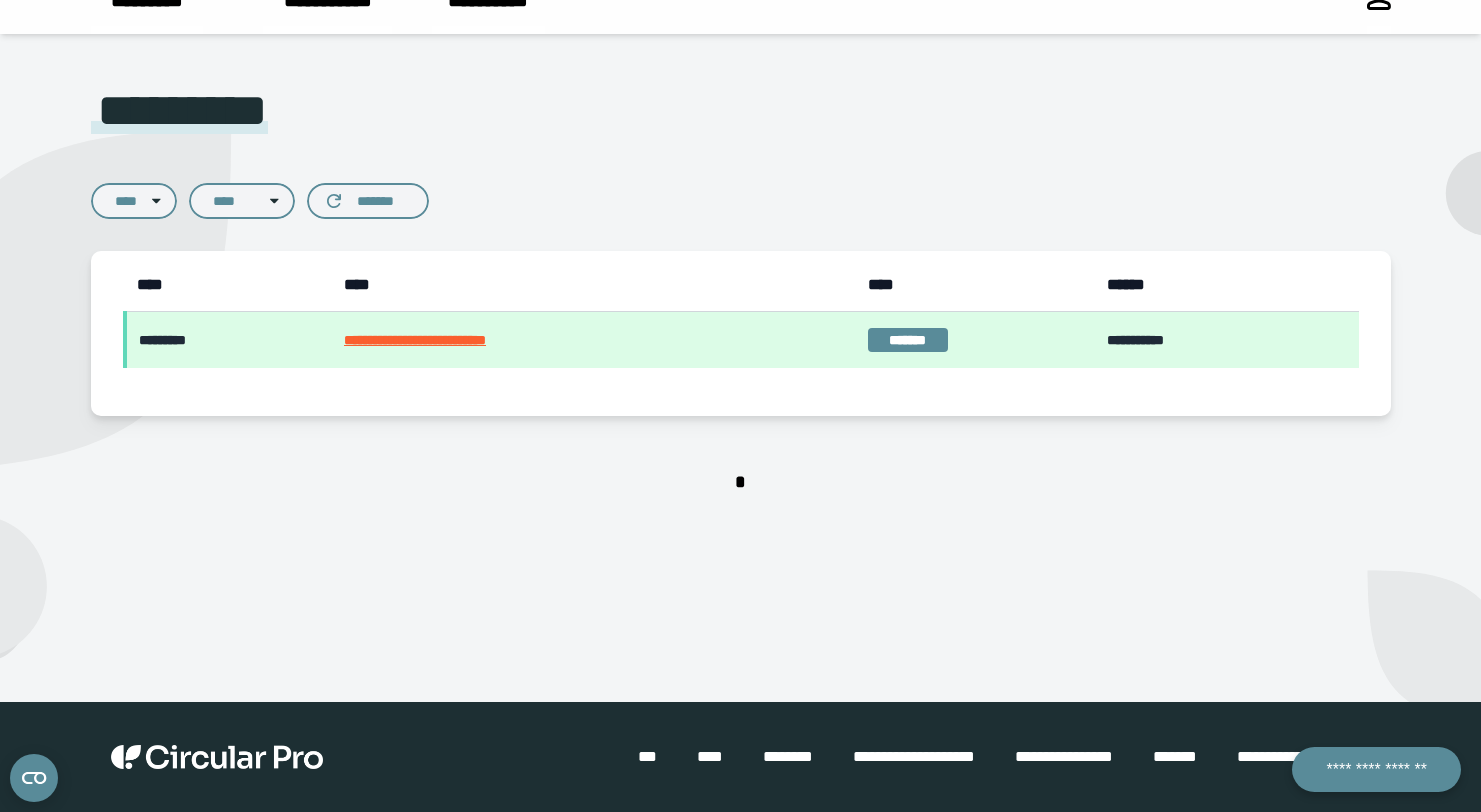 scroll, scrollTop: 110, scrollLeft: 0, axis: vertical 